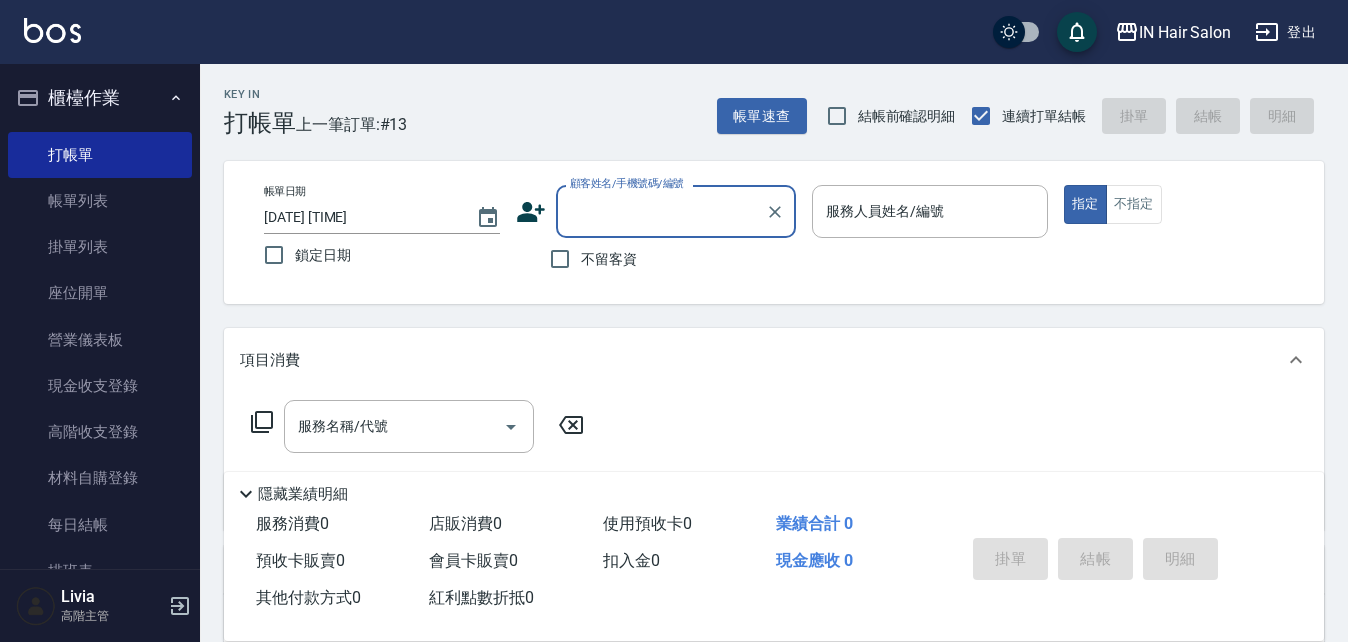 scroll, scrollTop: 0, scrollLeft: 0, axis: both 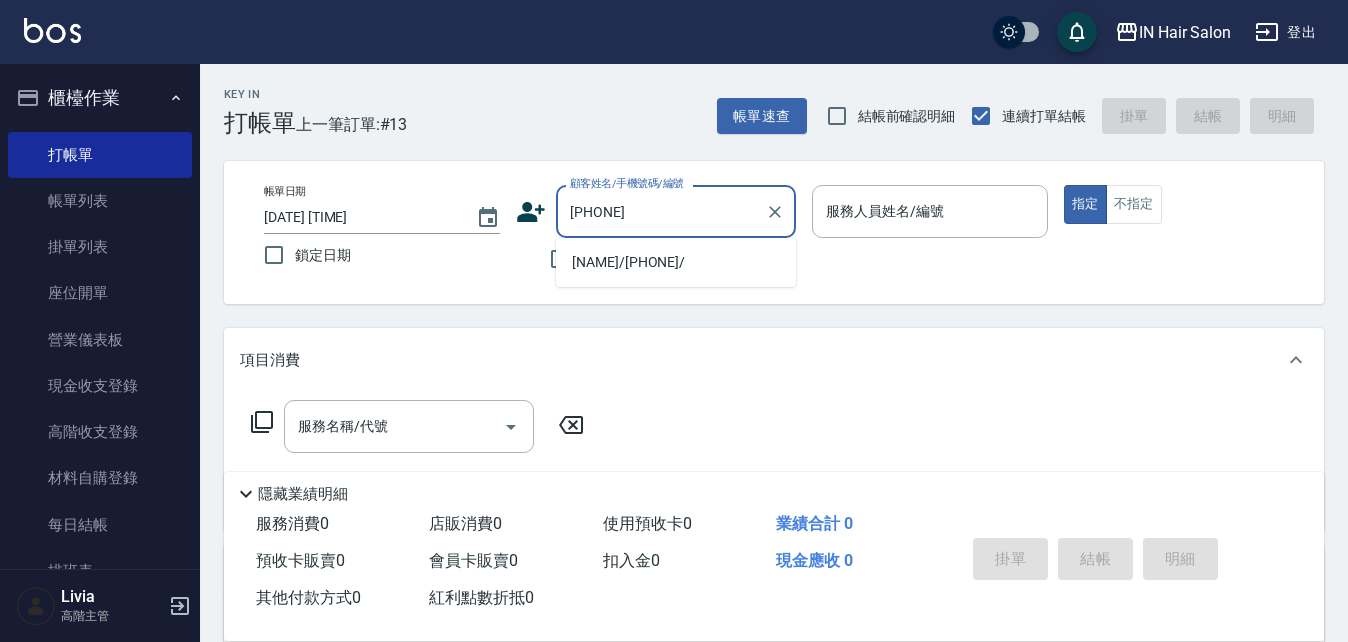 click on "[NAME]/[PHONE]/" at bounding box center [676, 262] 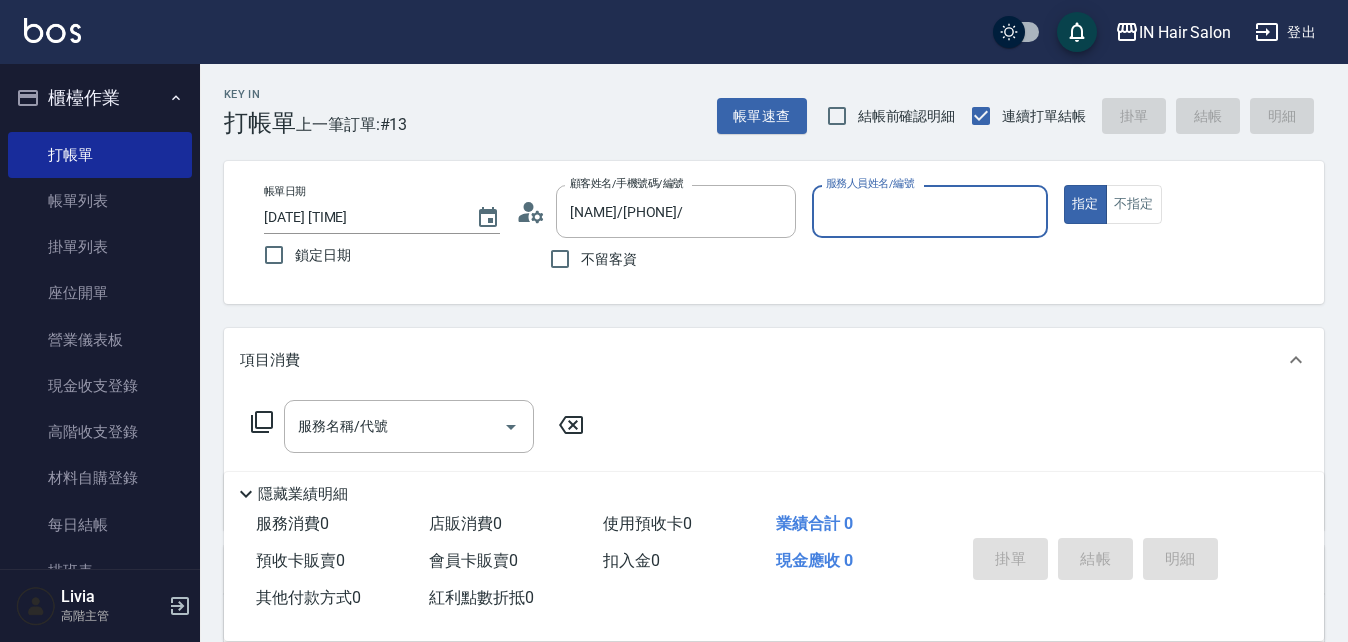 type on "[NUMBER]設計師[NAME]-[NUMBER]" 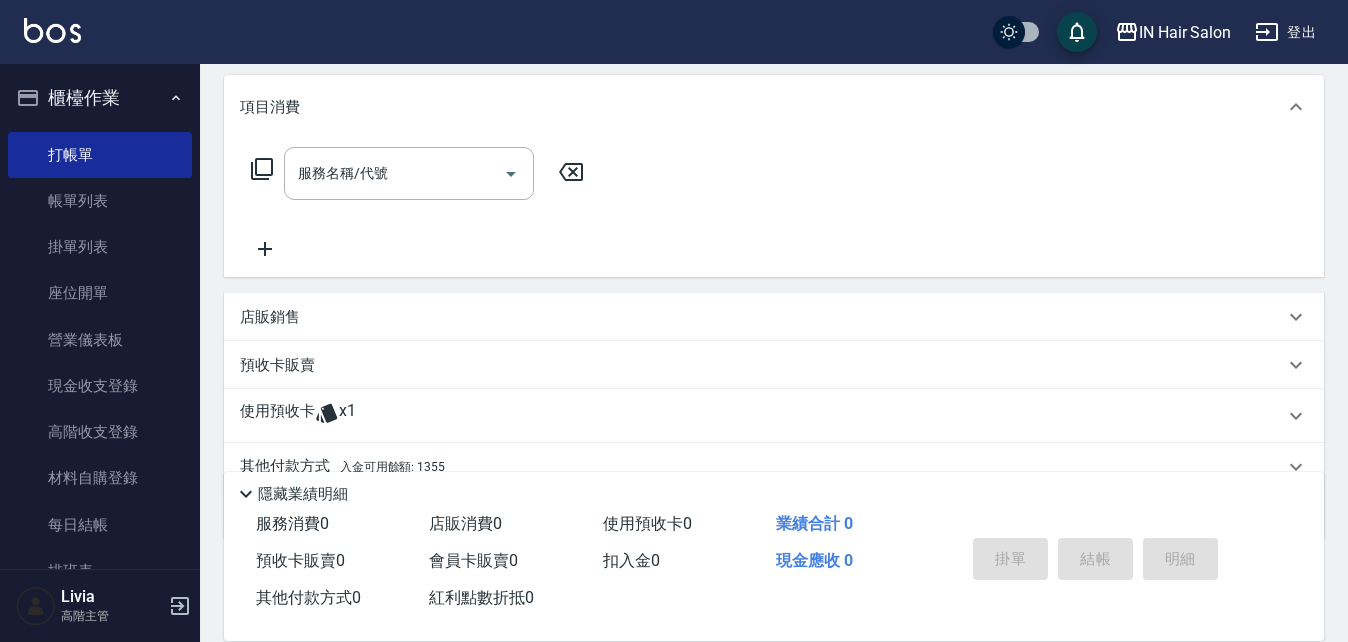 scroll, scrollTop: 300, scrollLeft: 0, axis: vertical 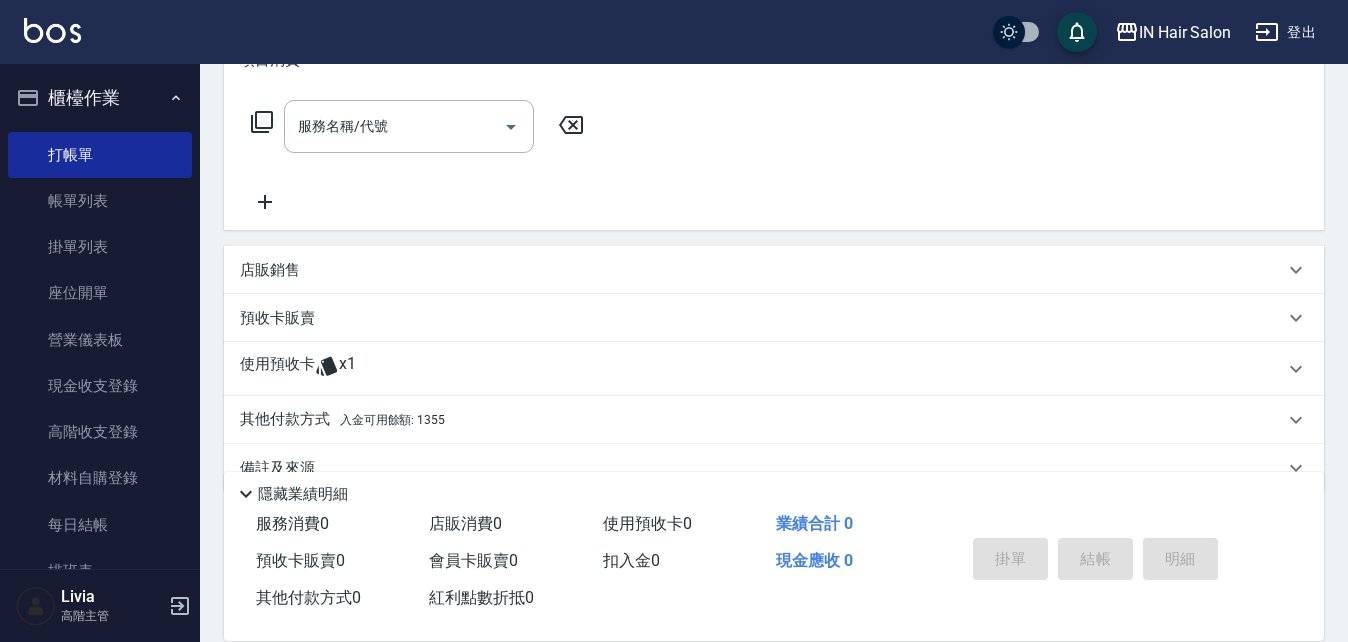 drag, startPoint x: 298, startPoint y: 311, endPoint x: 369, endPoint y: 297, distance: 72.36712 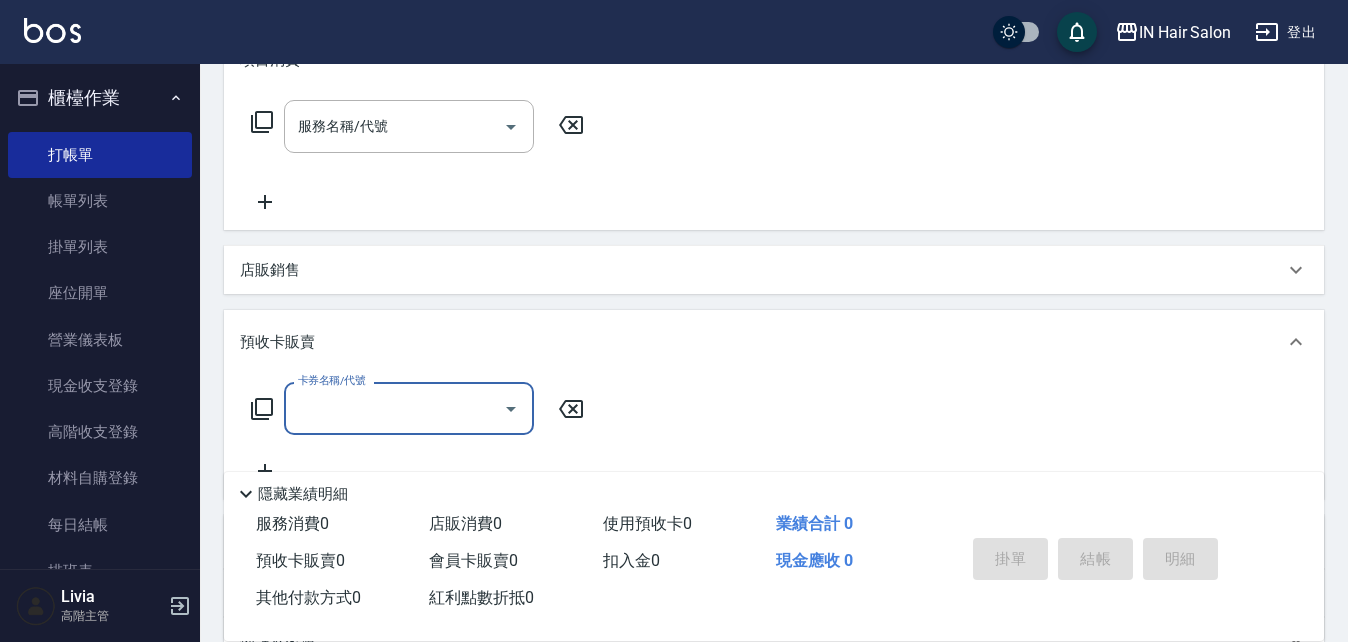 scroll, scrollTop: 0, scrollLeft: 0, axis: both 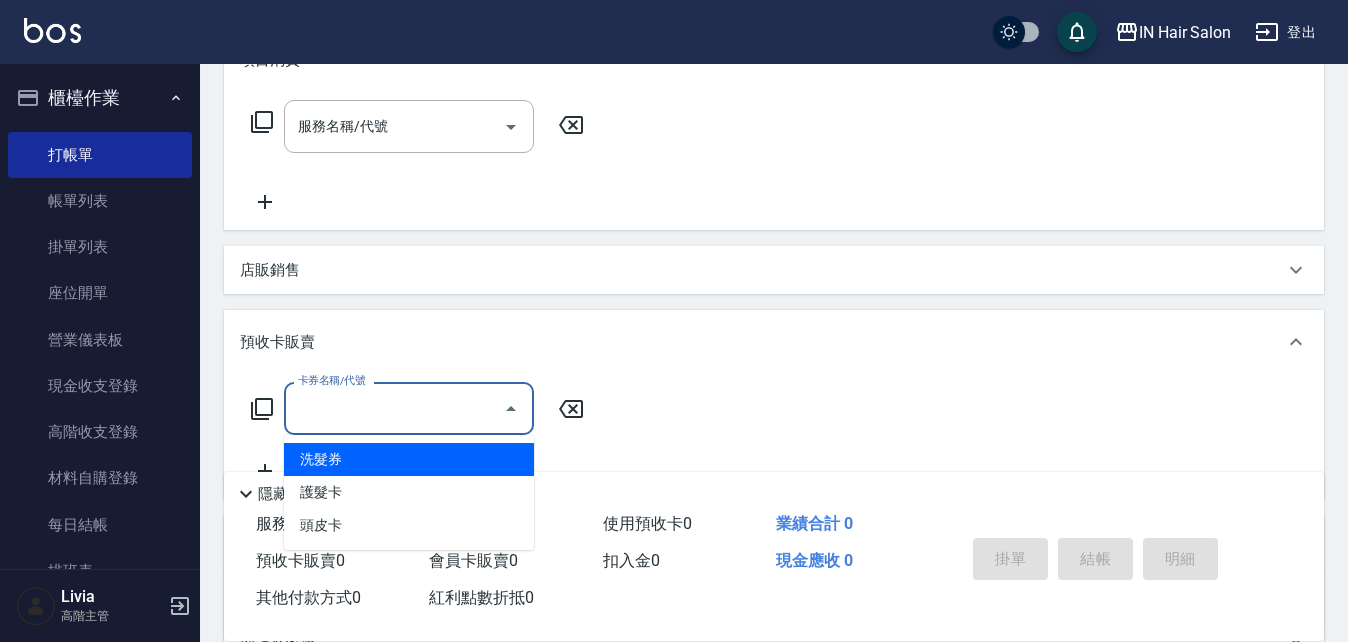 click on "洗髮券" at bounding box center [409, 459] 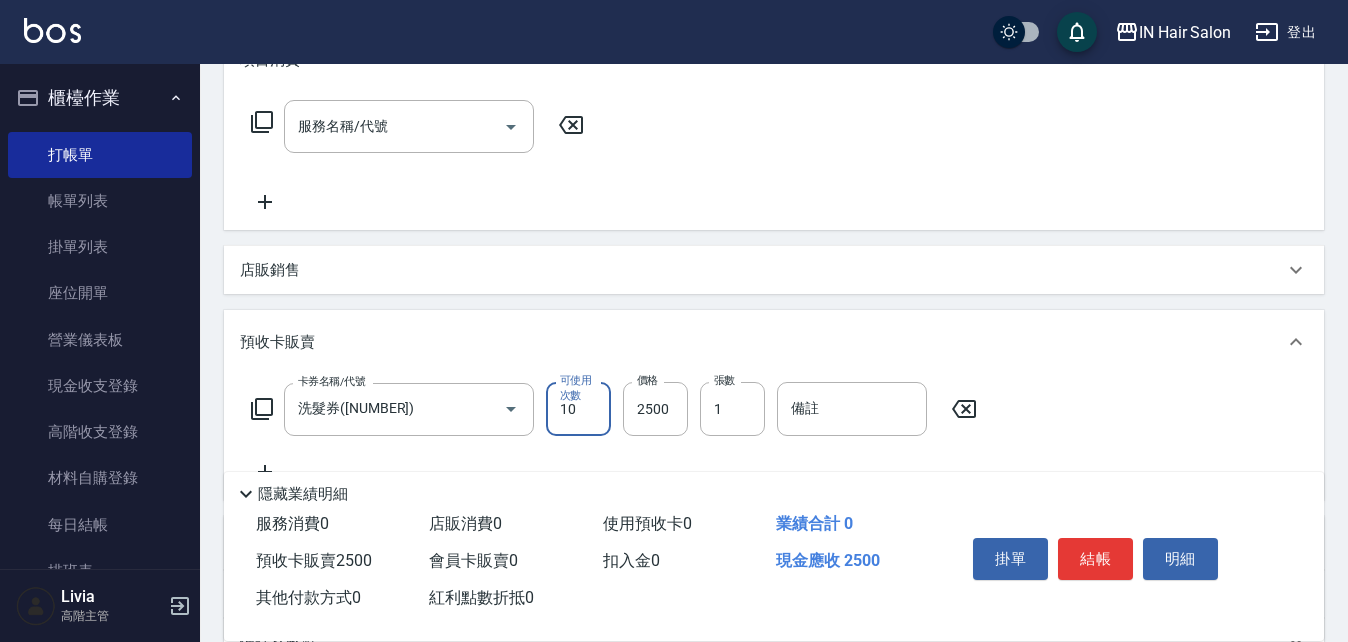drag, startPoint x: 972, startPoint y: 406, endPoint x: 948, endPoint y: 405, distance: 24.020824 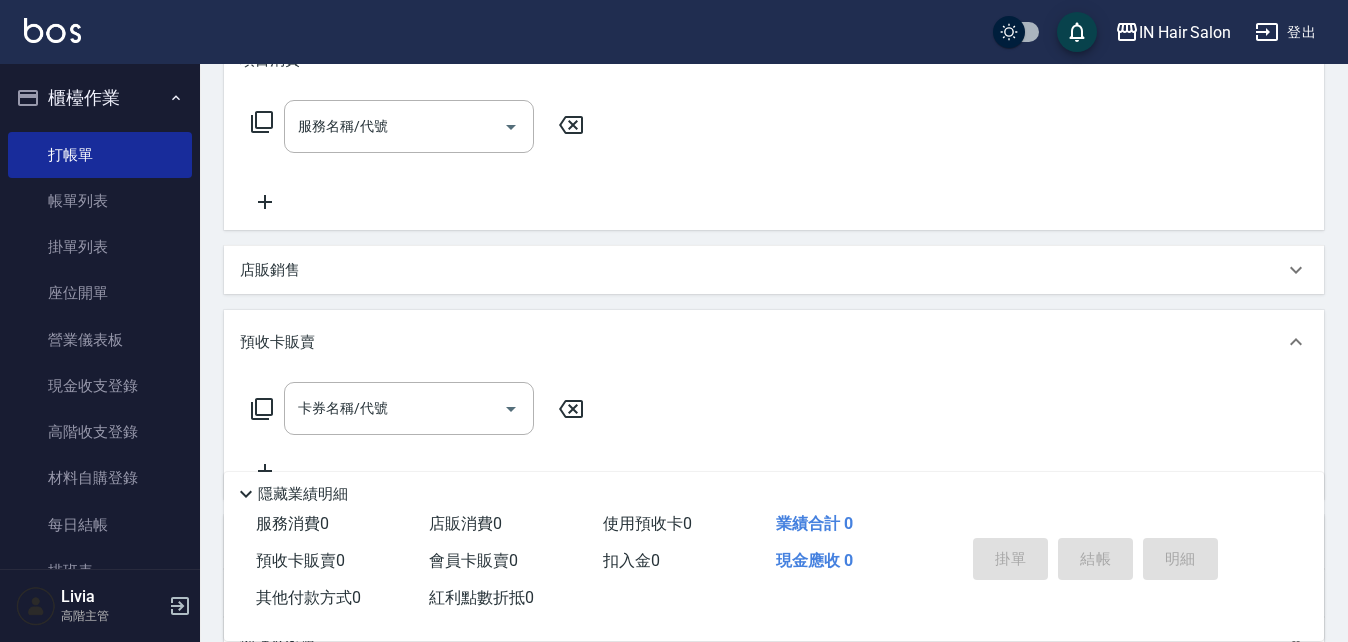 click 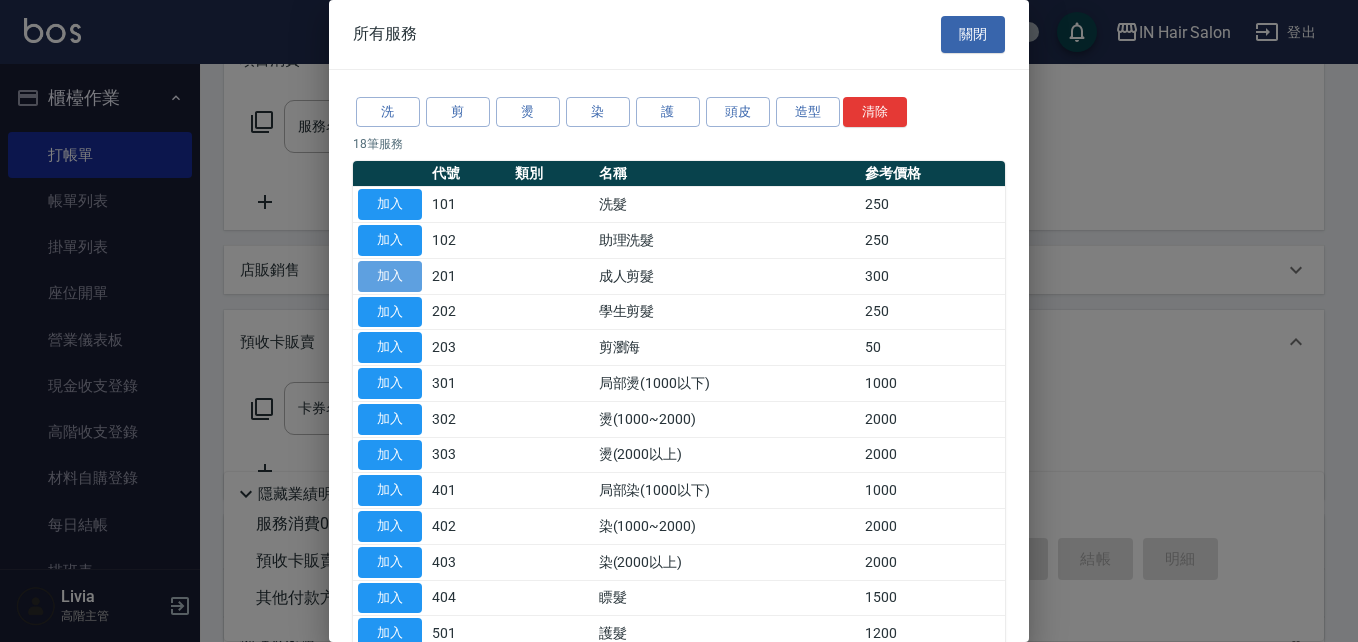 click on "加入" at bounding box center (390, 276) 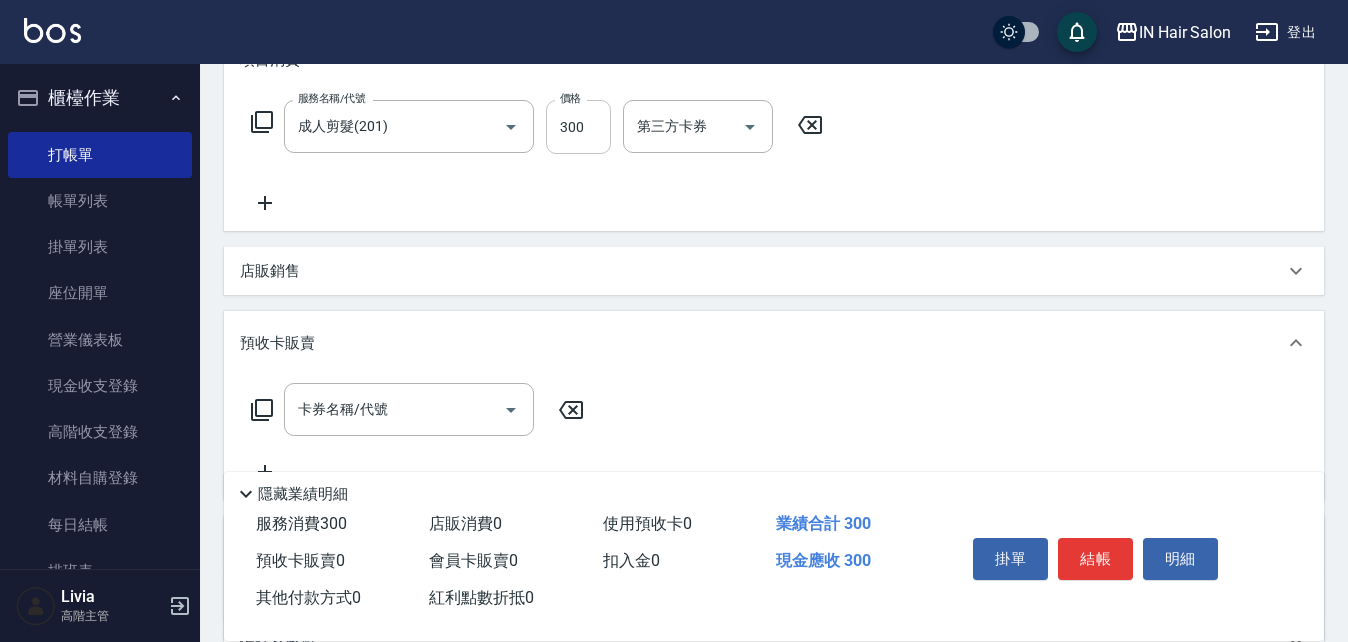 click on "300" at bounding box center [578, 127] 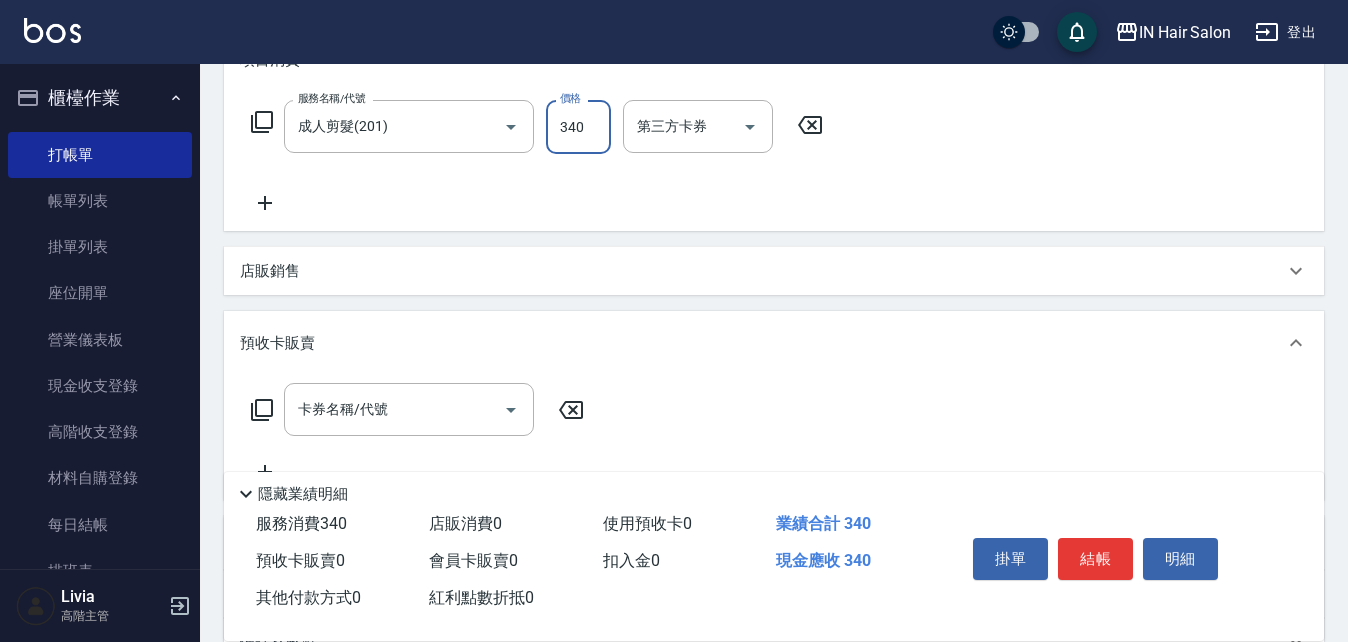 type on "340" 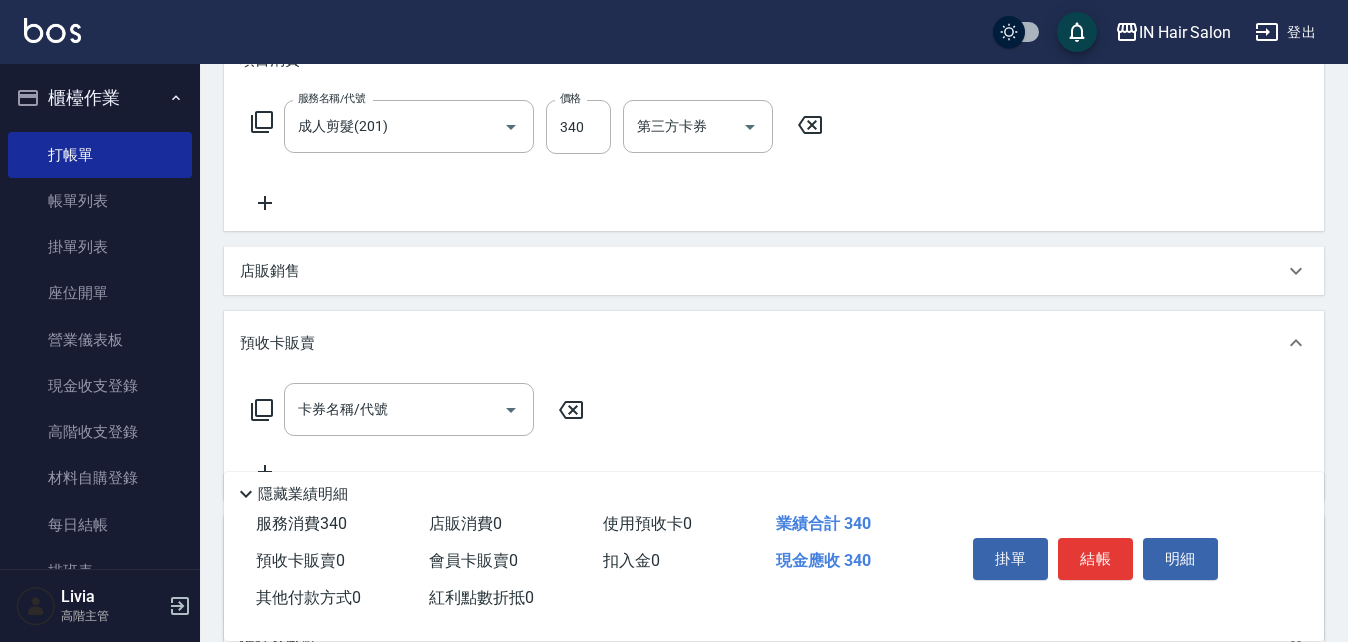 click on "服務名稱/代號 成人剪髮([NUMBER]) 服務名稱/代號 價格 [NUMBER] 價格 第三方卡券 第三方卡券" at bounding box center (537, 157) 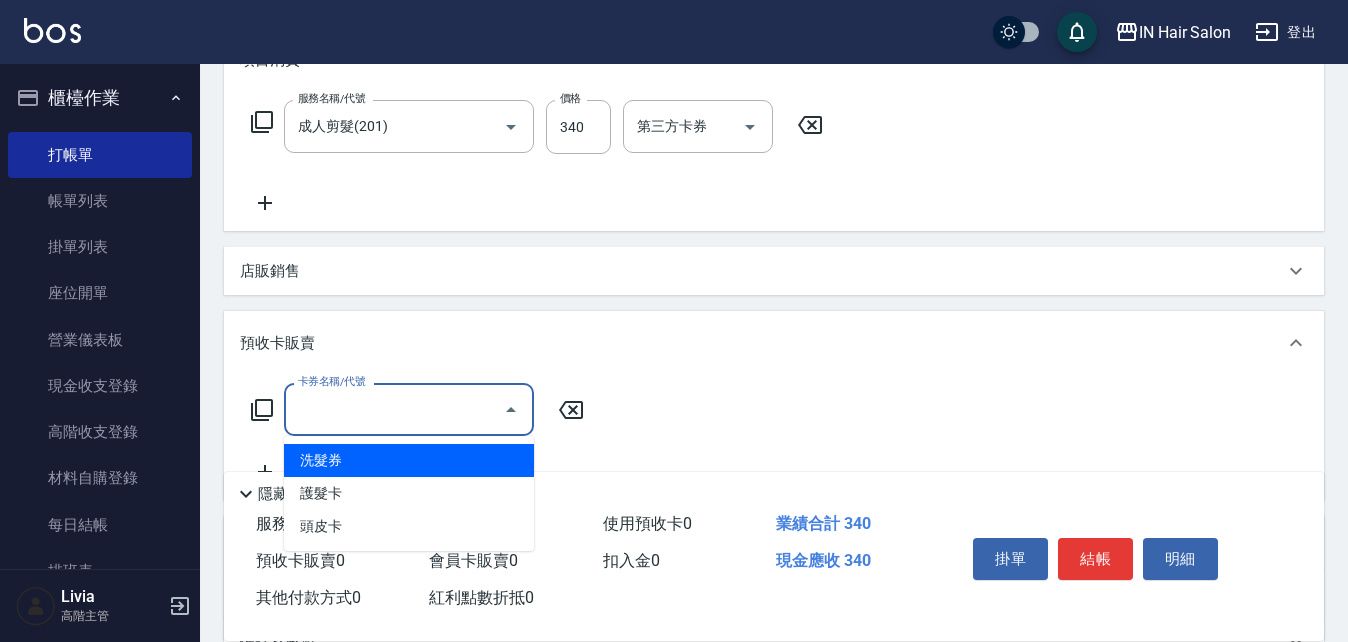 click on "卡券名稱/代號" at bounding box center (394, 409) 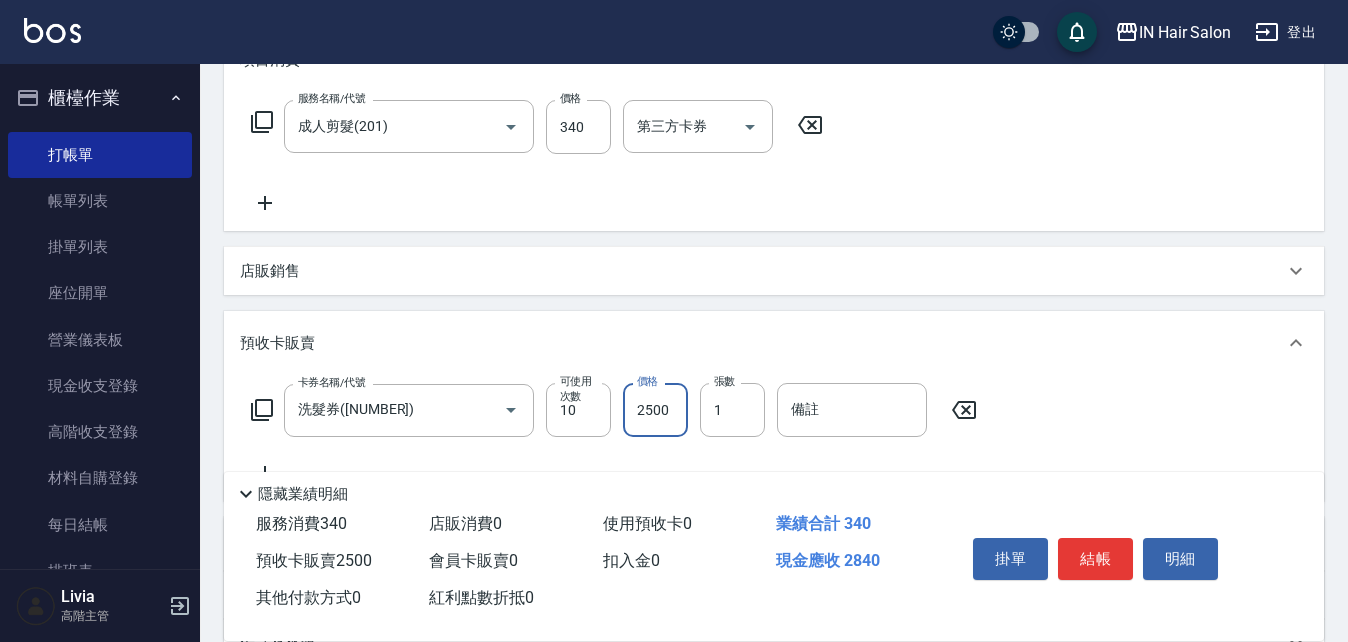 click on "2500" at bounding box center [655, 410] 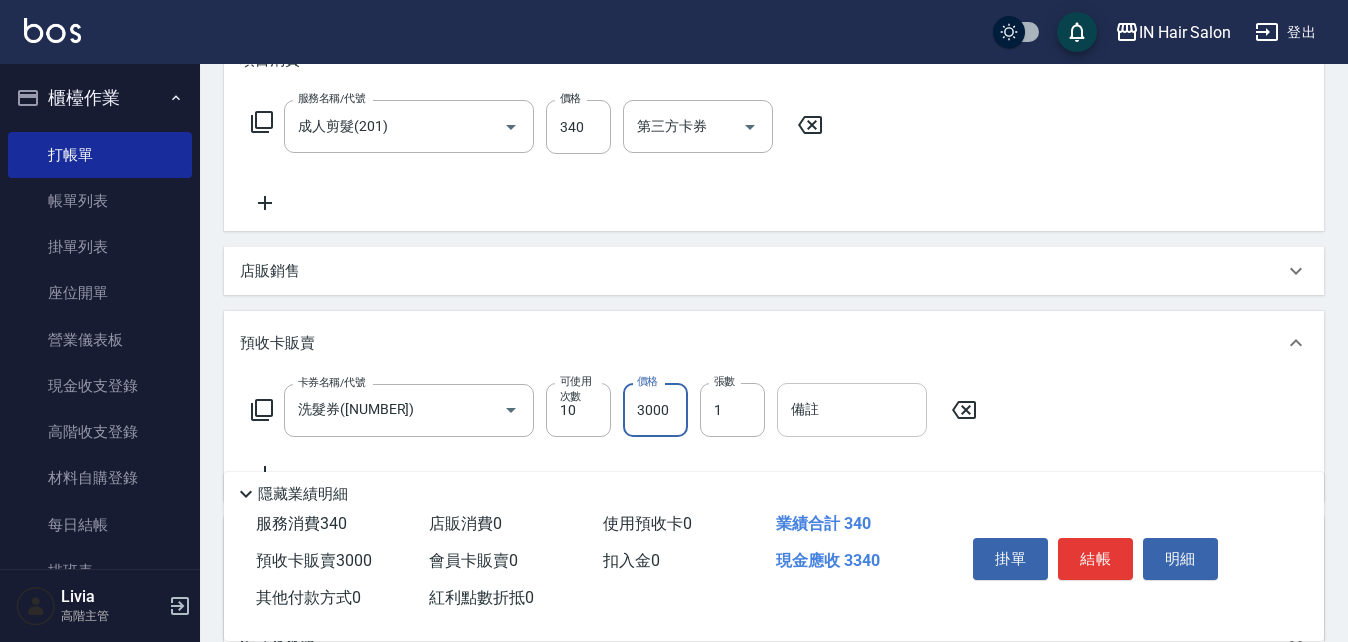 type on "3000" 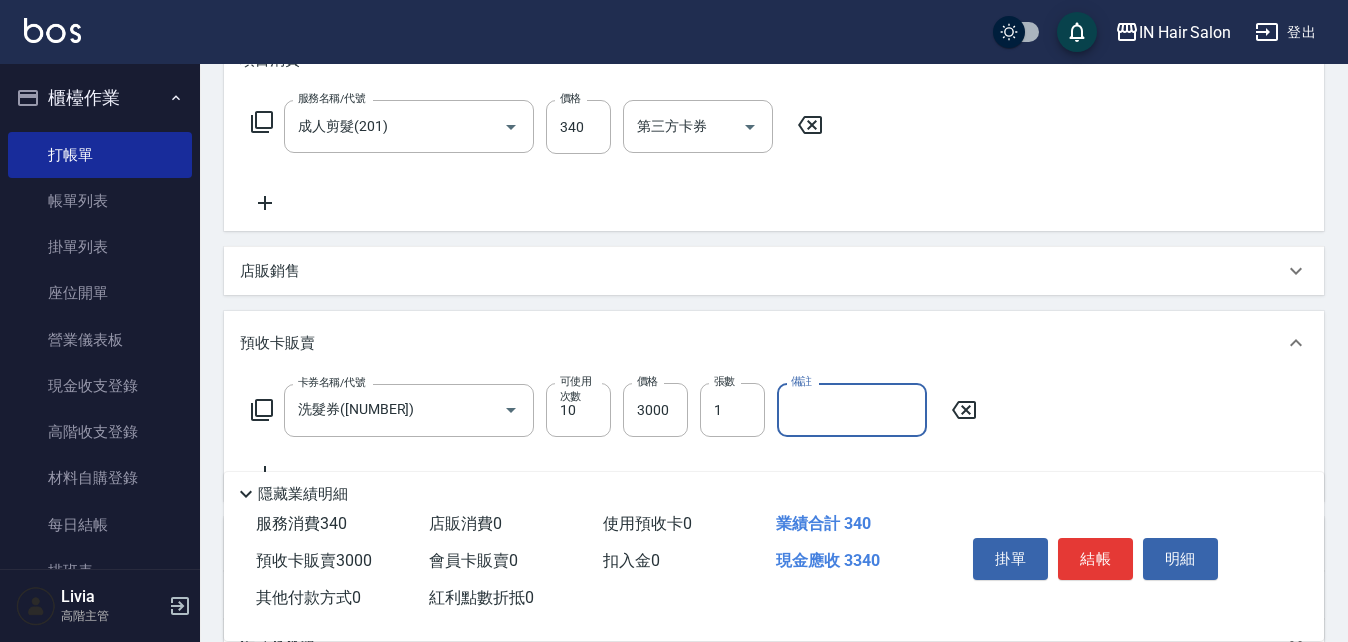 click on "備註" at bounding box center (852, 410) 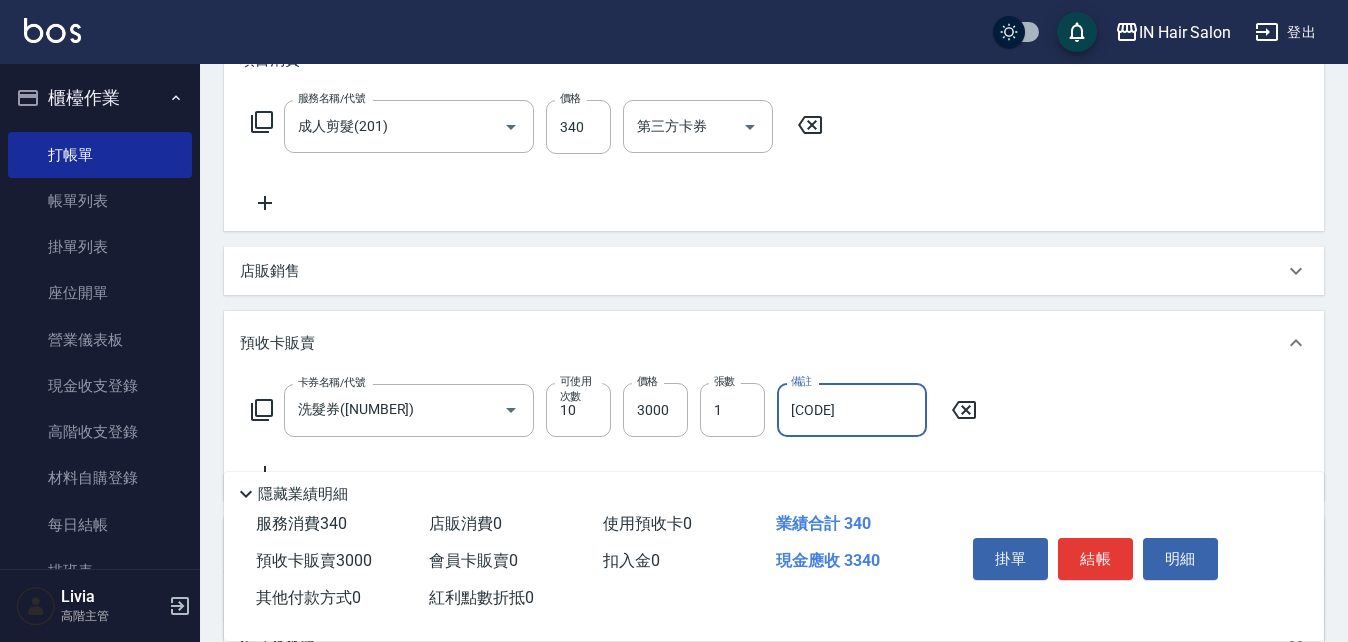 type on "[CODE]" 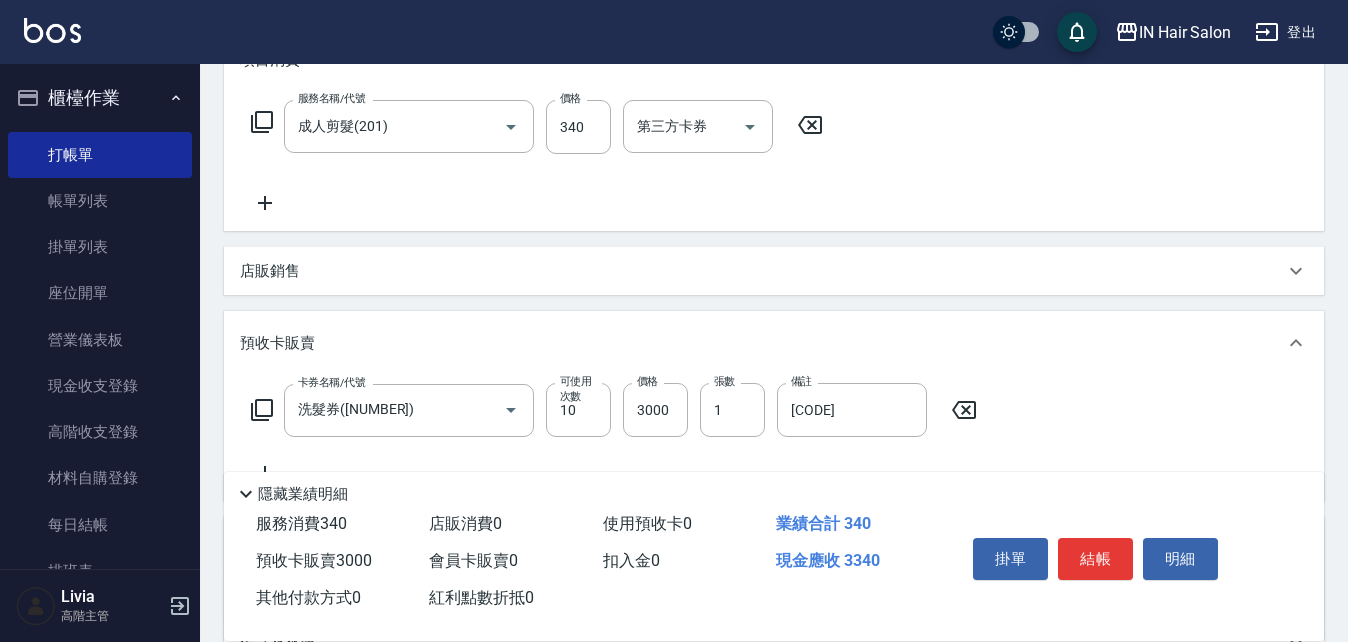 click on "卡券名稱/代號 洗髮券([NUMBER]) 卡券名稱/代號 可使用次數 [NUMBER] 可使用次數 價格 [NUMBER] 價格 張數 [NUMBER] 張數 備註 [CODE] 備註" at bounding box center (774, 434) 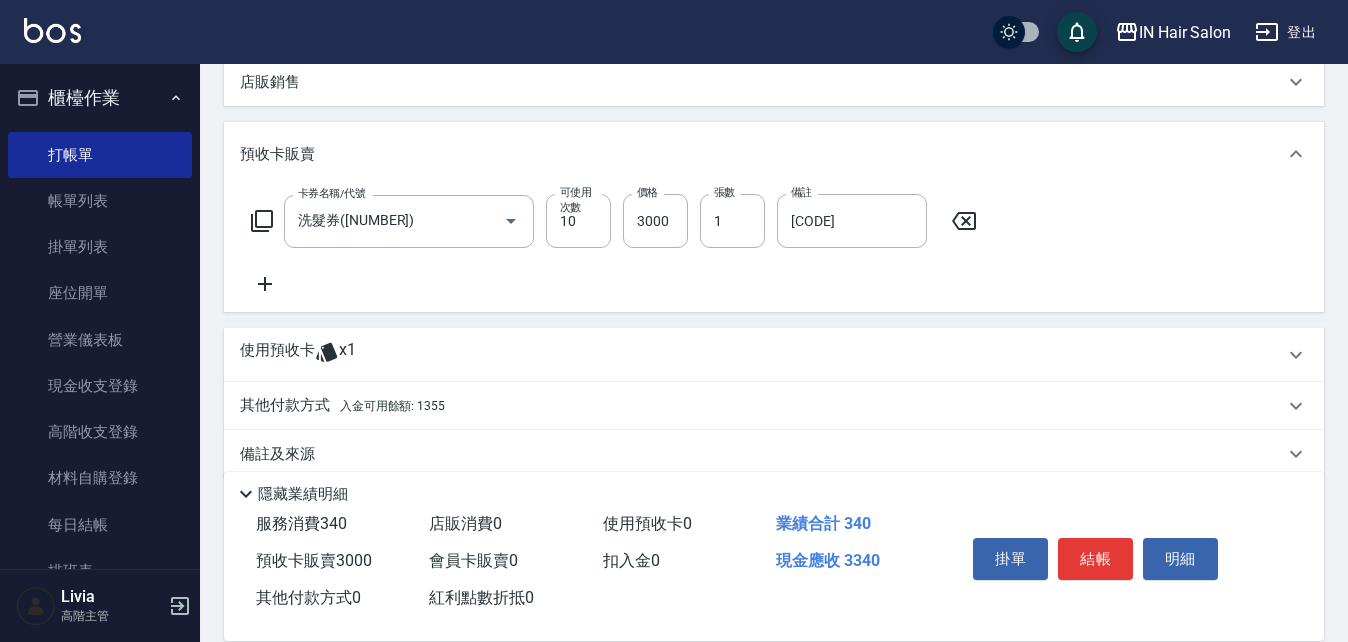 scroll, scrollTop: 517, scrollLeft: 0, axis: vertical 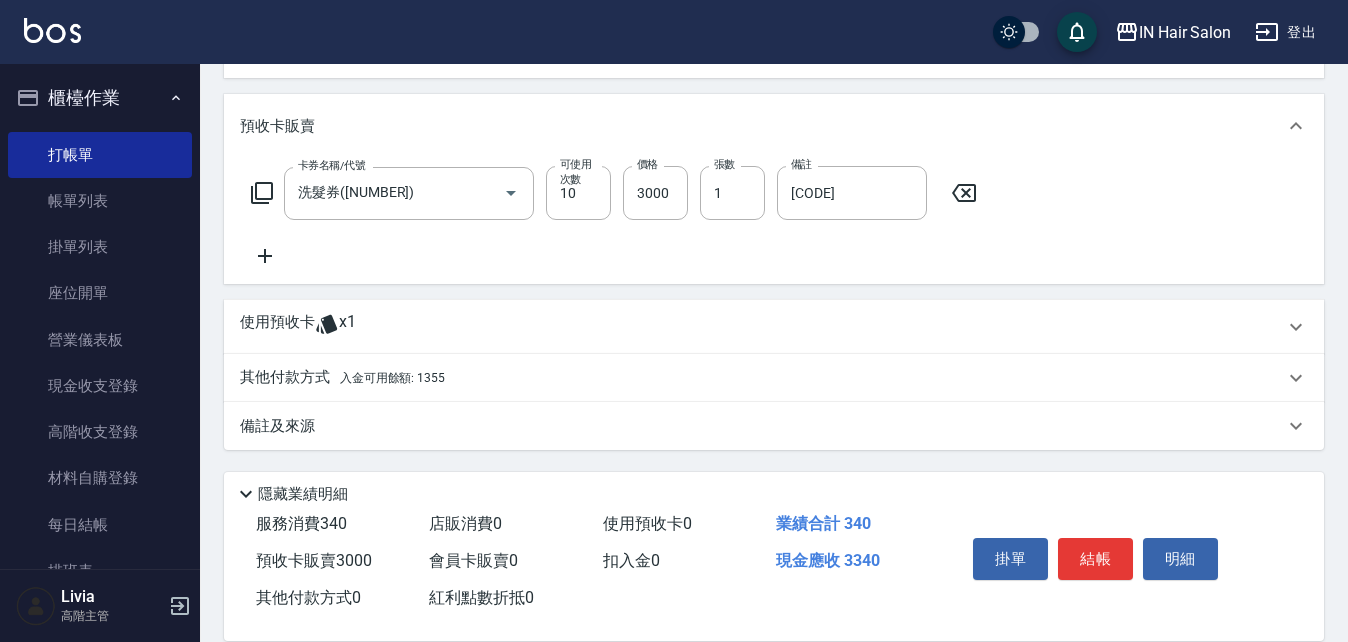 click on "其他付款方式 入金可用餘額: 1355" at bounding box center (342, 378) 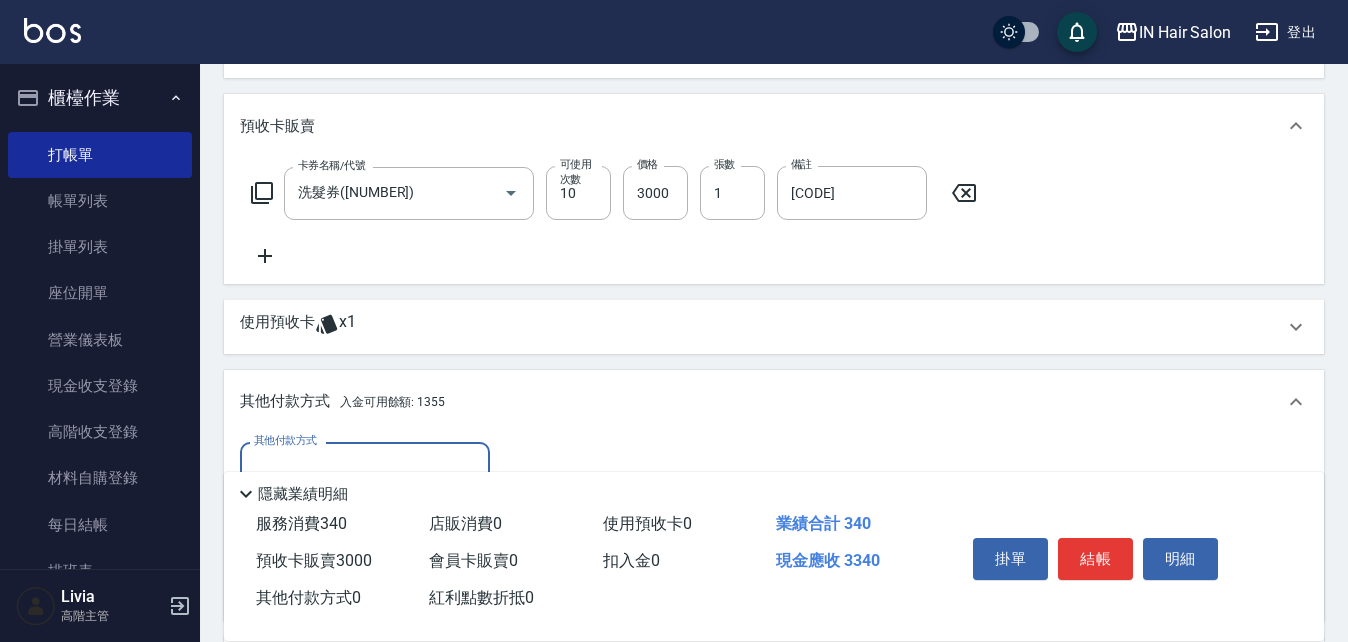 scroll, scrollTop: 0, scrollLeft: 0, axis: both 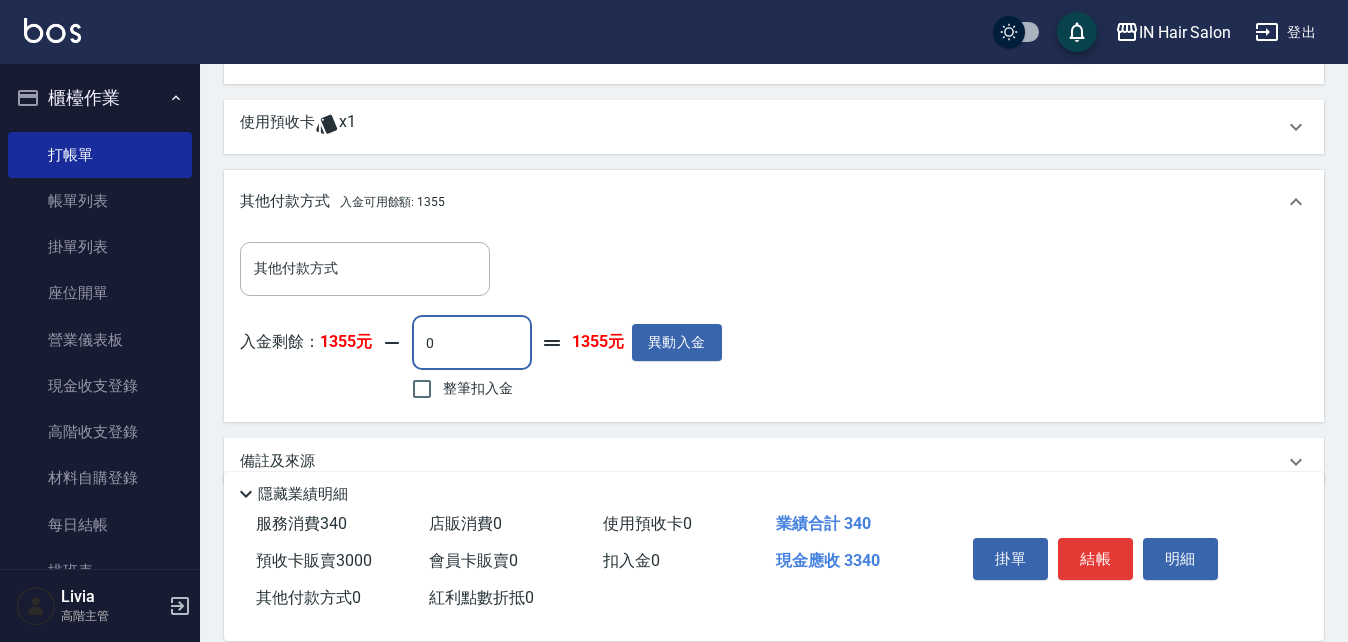 click on "0" at bounding box center [472, 343] 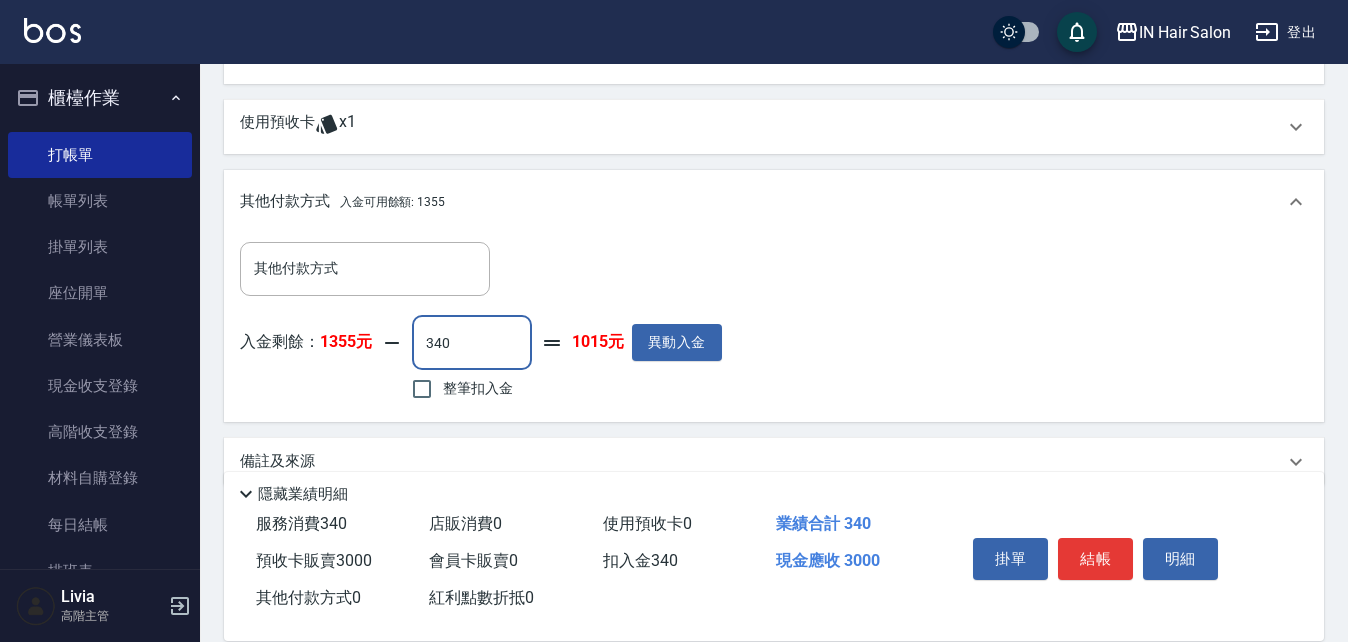 type on "340" 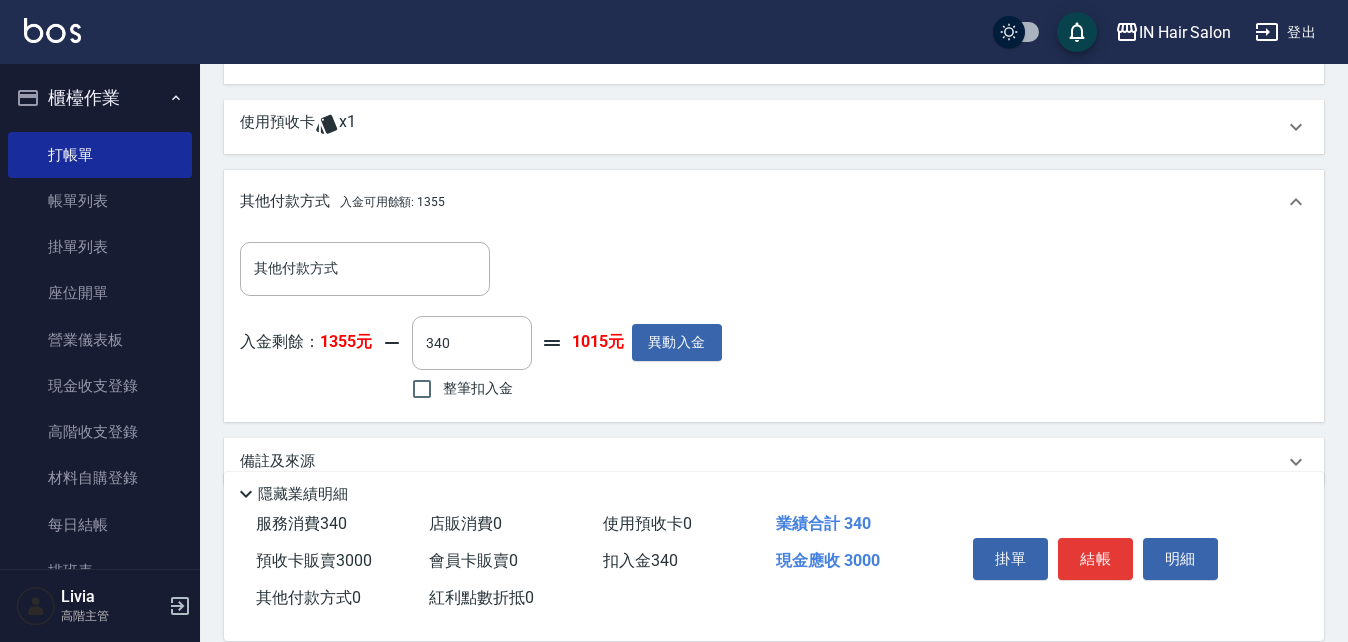 click on "其他付款方式 其他付款方式 入金剩餘： [NUMBER]元 [NUMBER] ​ 整筆扣入金 [NUMBER]元 異動入金" at bounding box center (774, 323) 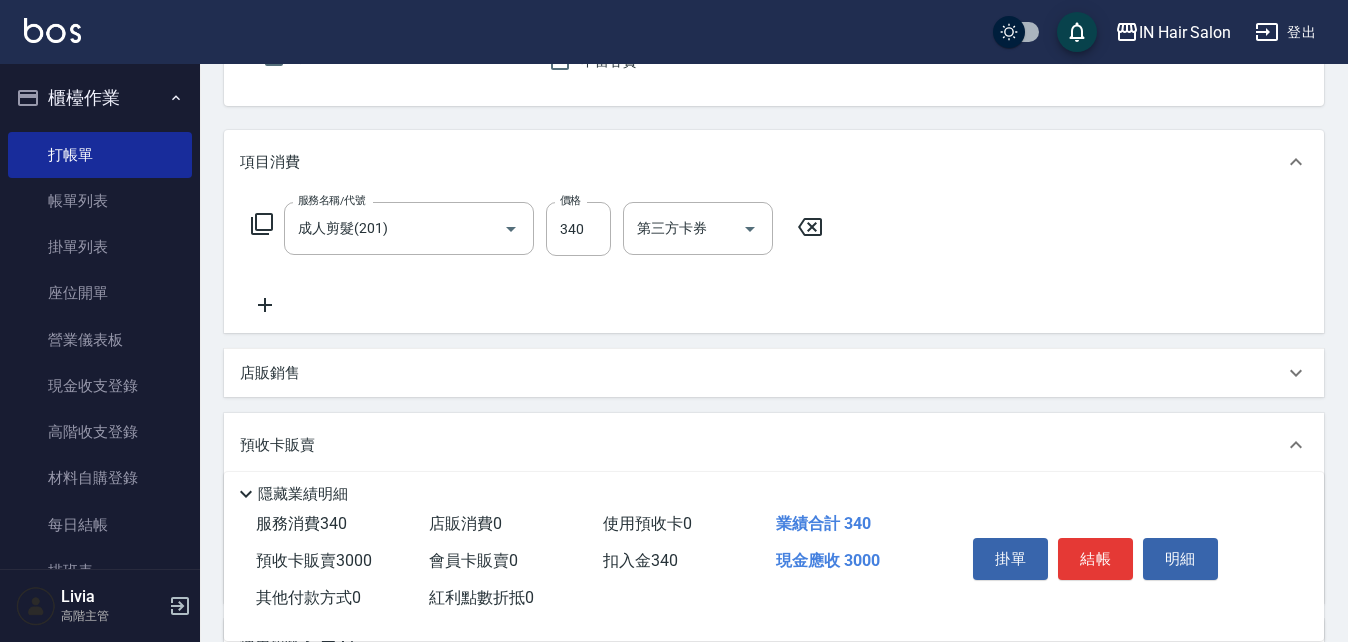scroll, scrollTop: 17, scrollLeft: 0, axis: vertical 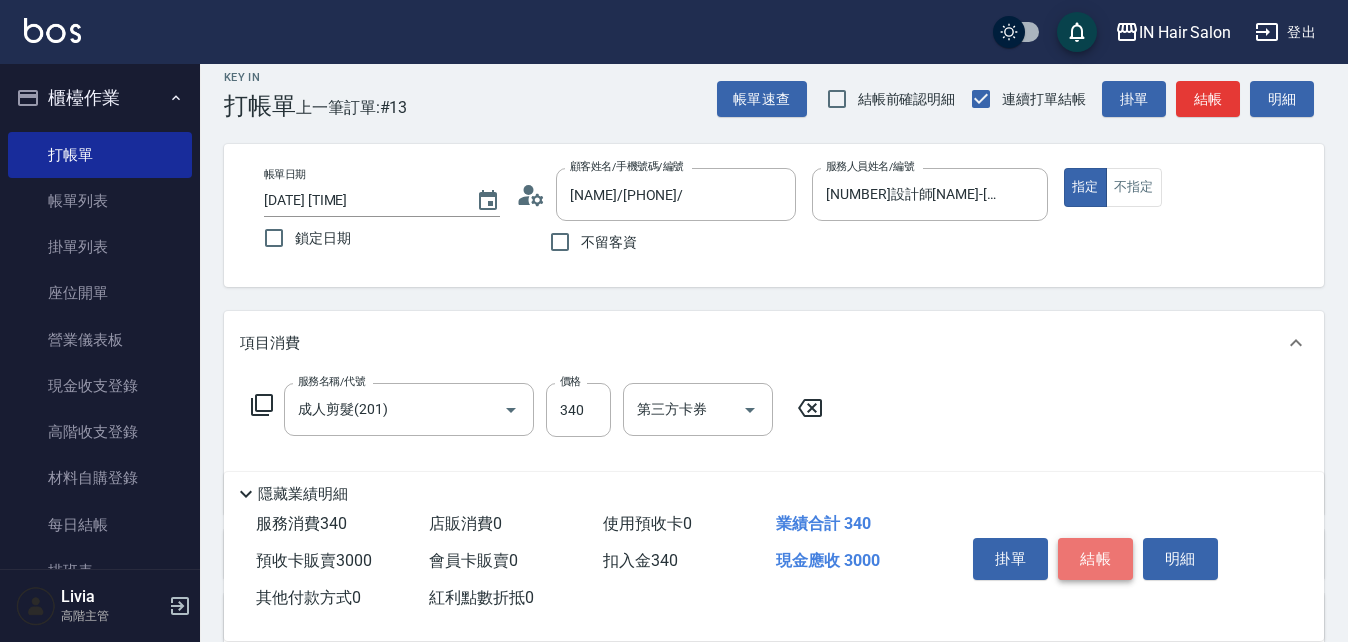 click on "結帳" at bounding box center (1095, 559) 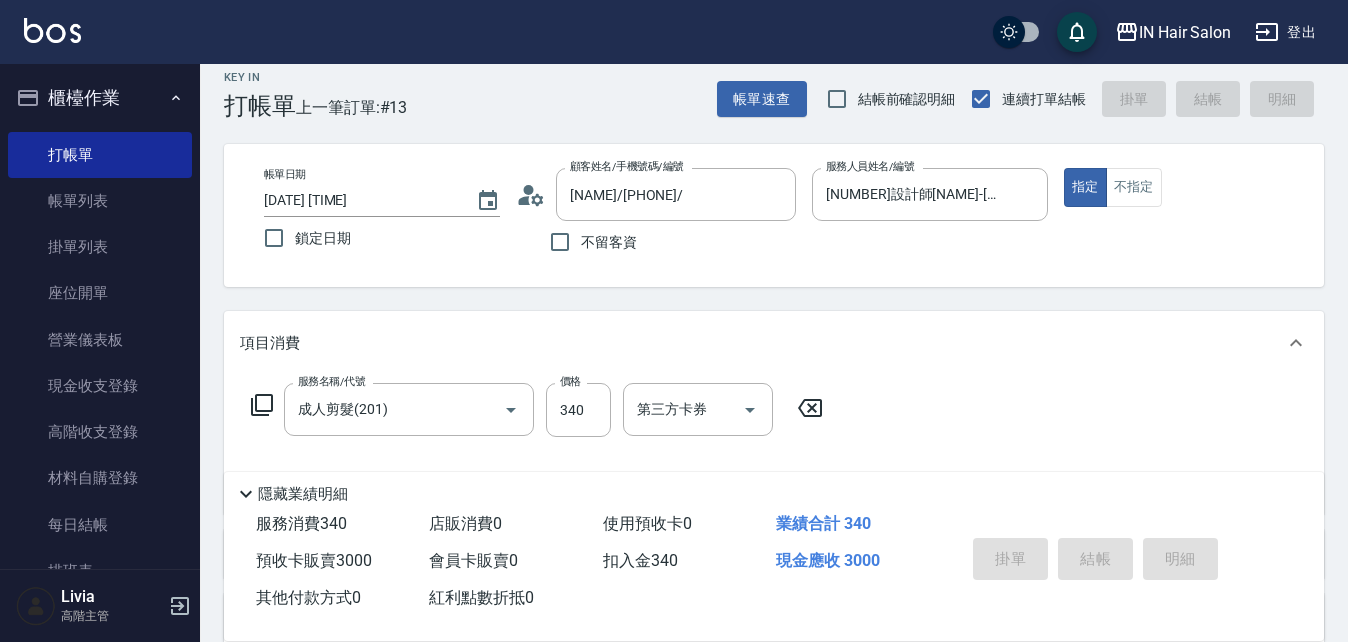 type on "2025/08/07 19:06" 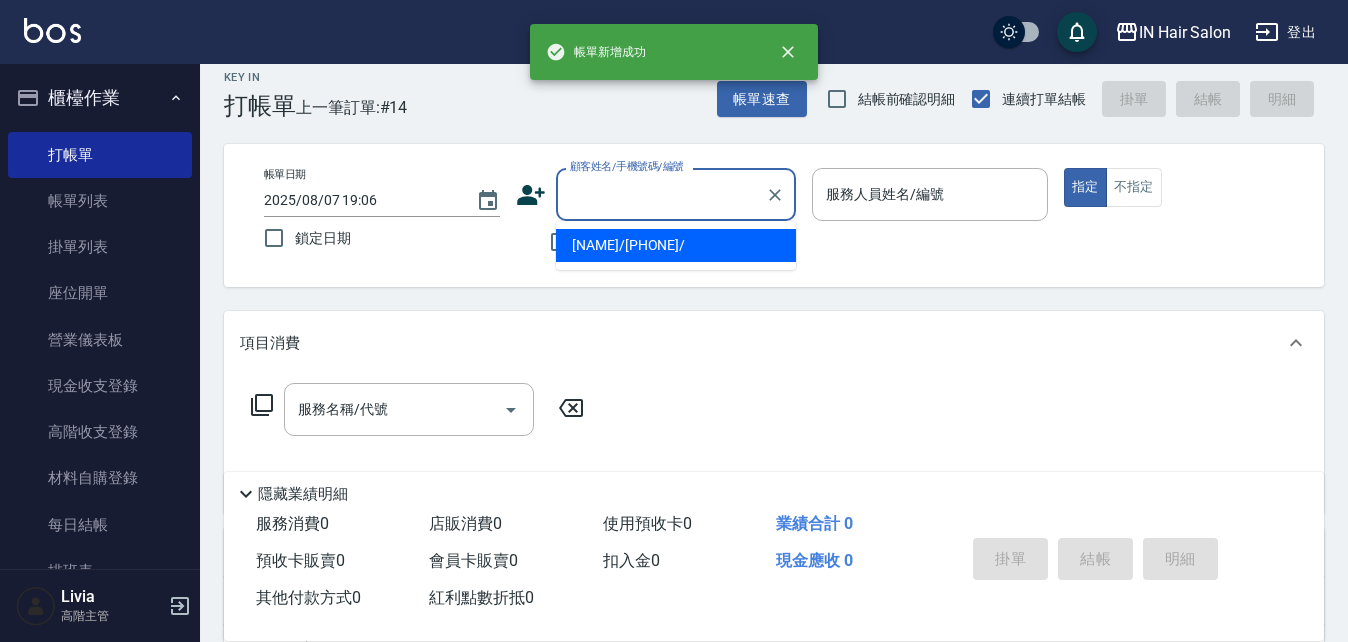 drag, startPoint x: 583, startPoint y: 192, endPoint x: 566, endPoint y: 245, distance: 55.65968 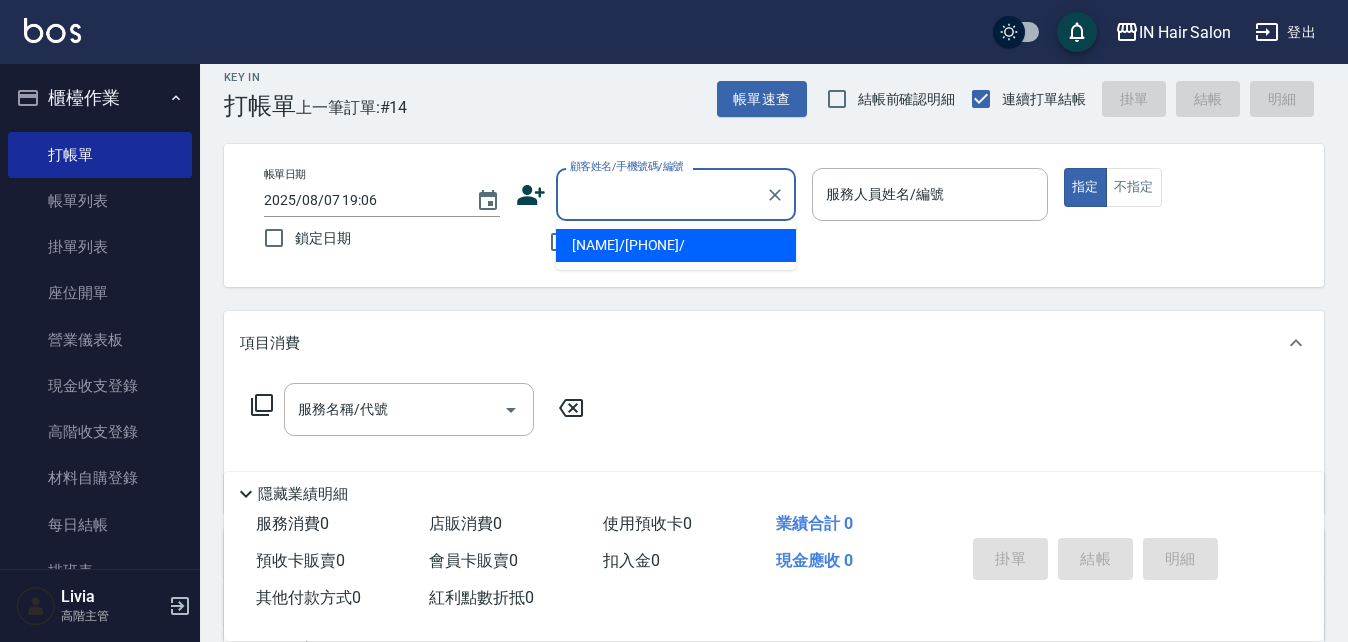 click on "[NAME]/[PHONE]/" at bounding box center (676, 245) 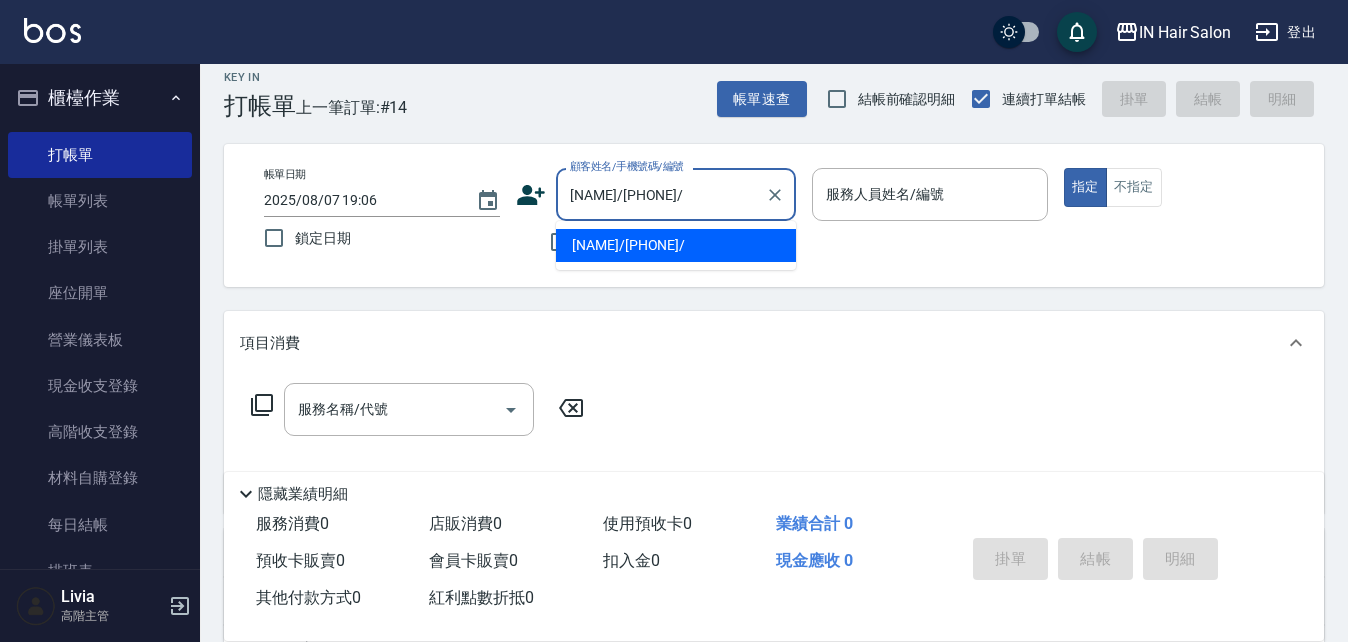 type on "[NUMBER]設計師[NAME]-[NUMBER]" 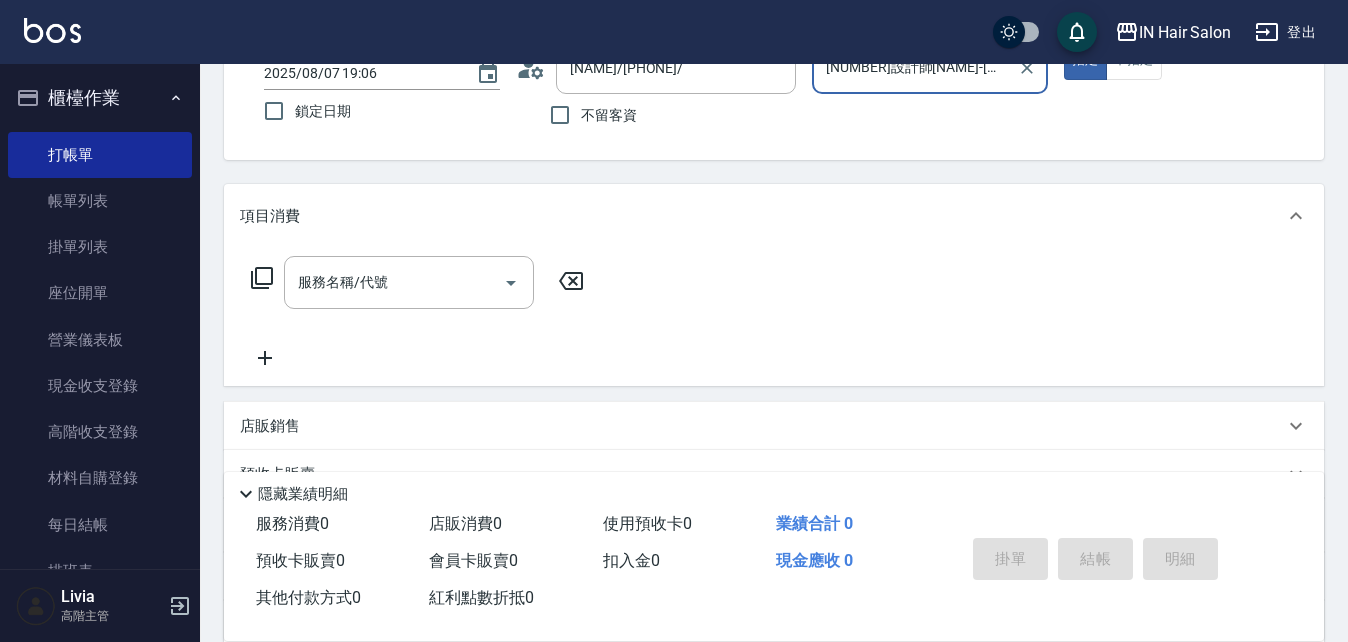 scroll, scrollTop: 317, scrollLeft: 0, axis: vertical 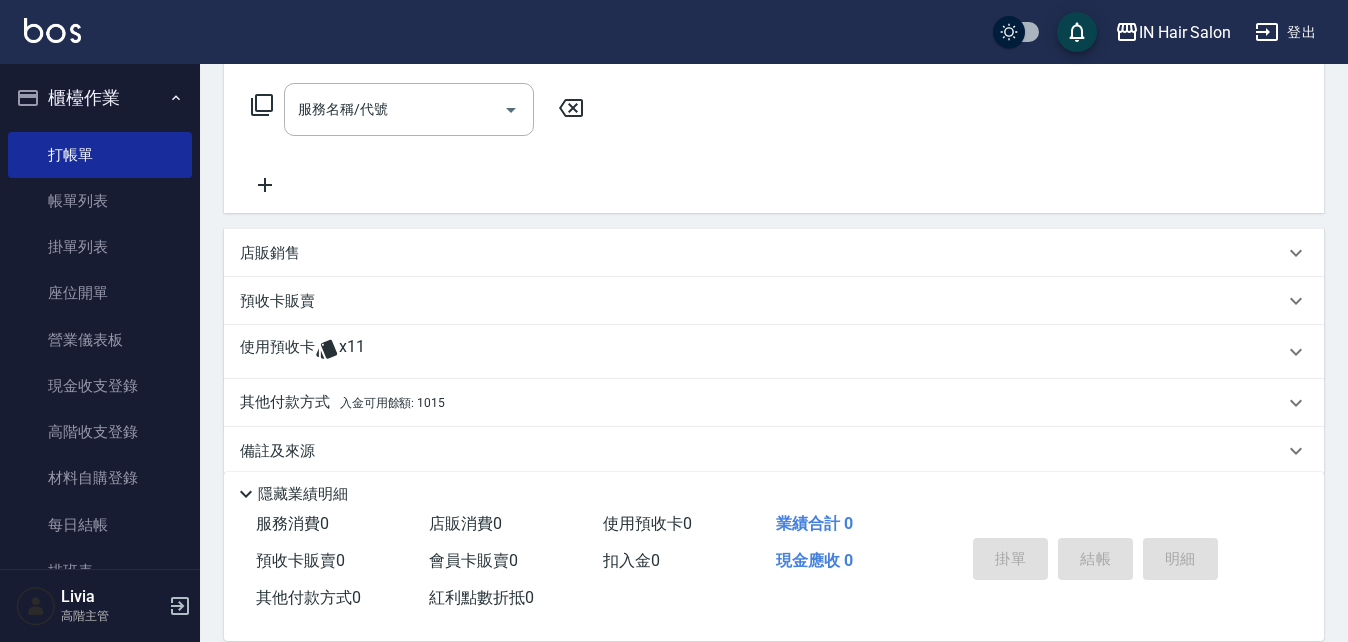 drag, startPoint x: 279, startPoint y: 345, endPoint x: 301, endPoint y: 344, distance: 22.022715 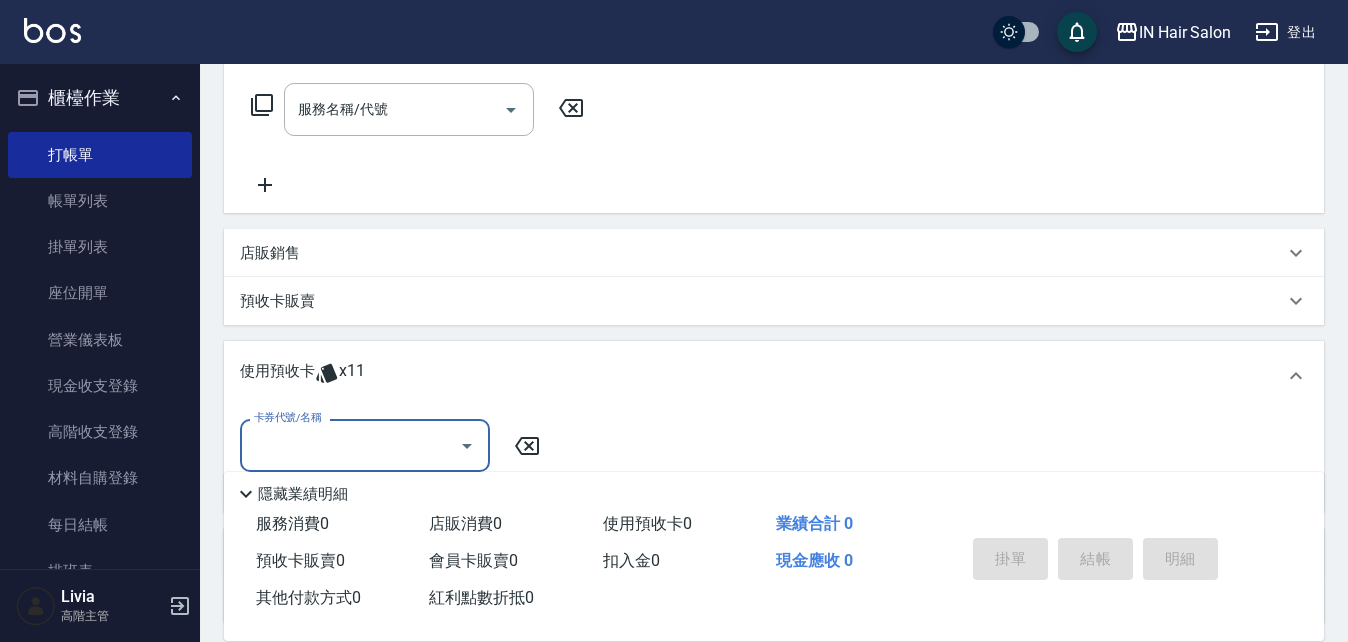 scroll, scrollTop: 0, scrollLeft: 0, axis: both 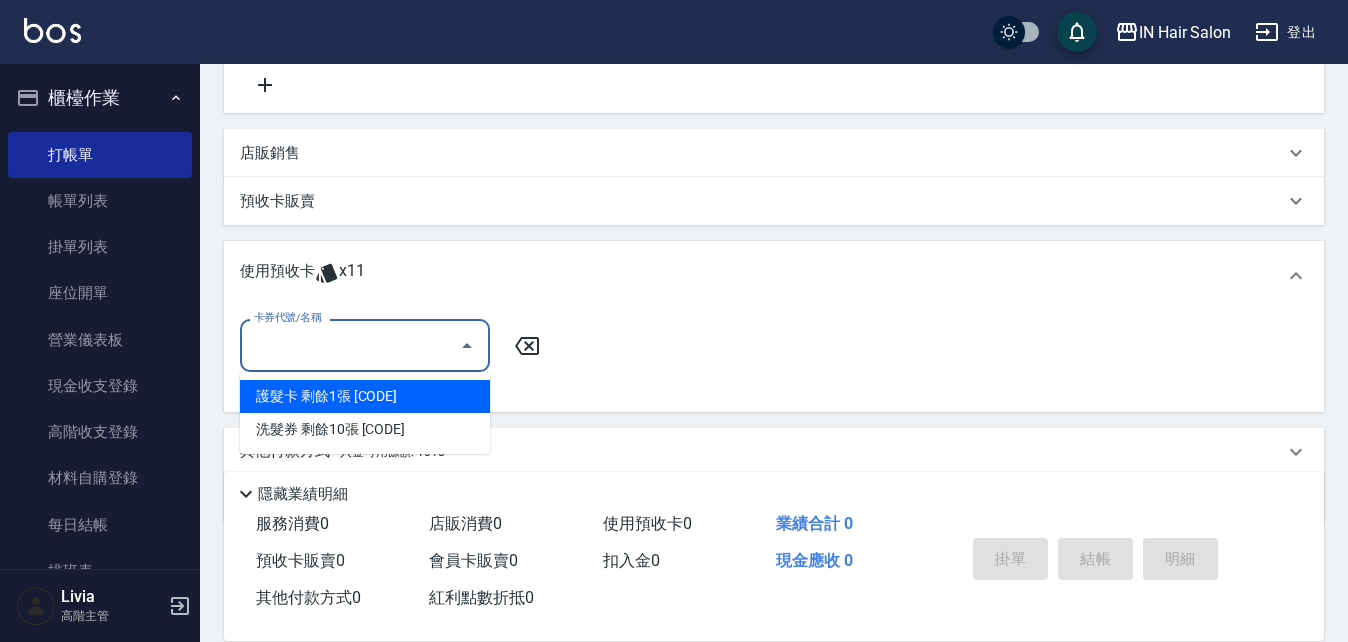 click on "卡券代號/名稱" at bounding box center [350, 345] 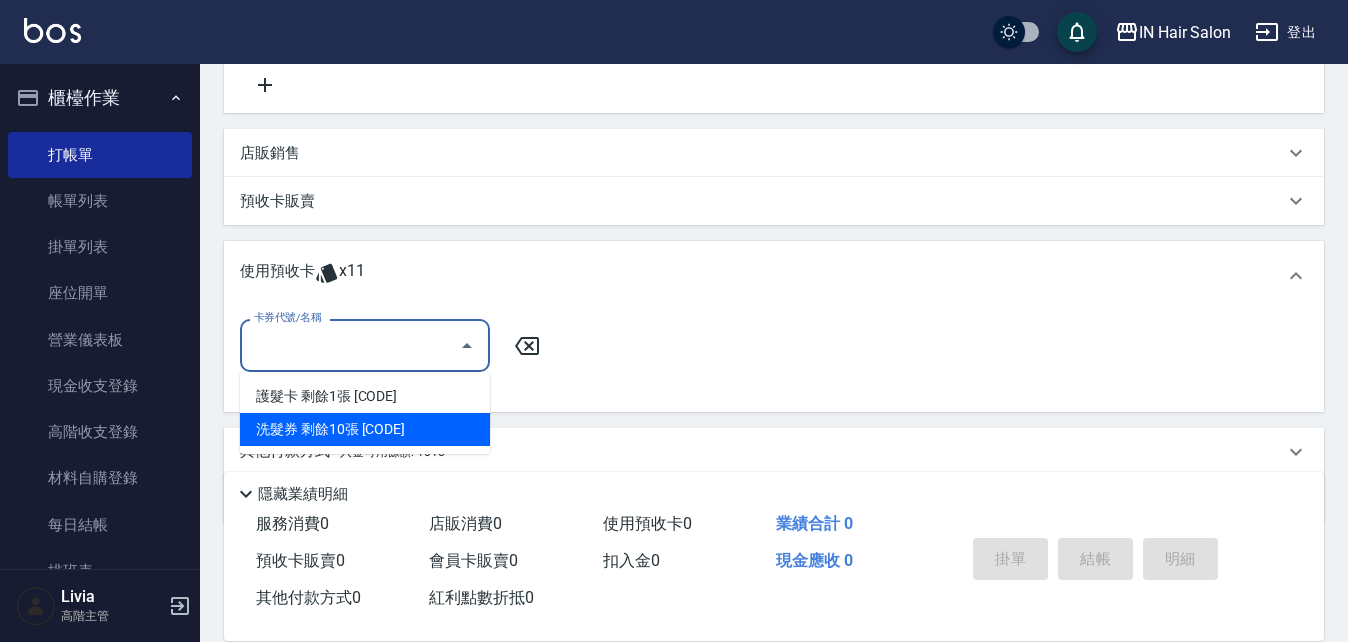 click on "洗髮券 剩餘10張 [CODE]" at bounding box center (365, 429) 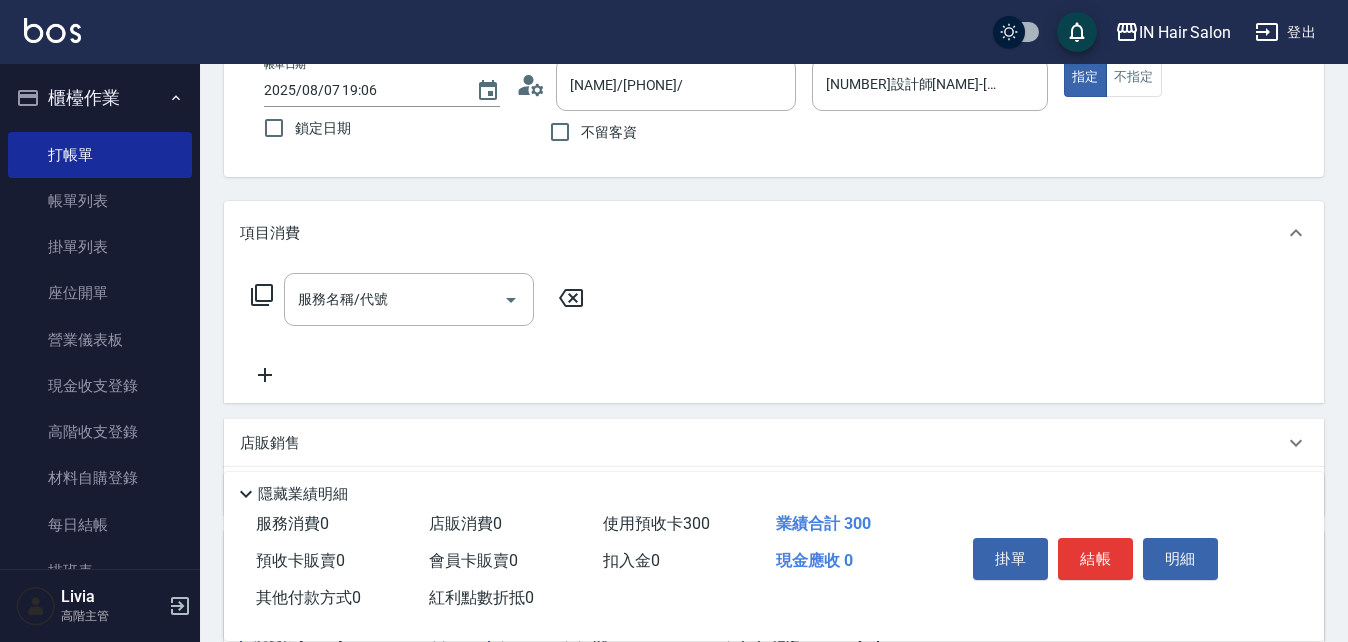 scroll, scrollTop: 117, scrollLeft: 0, axis: vertical 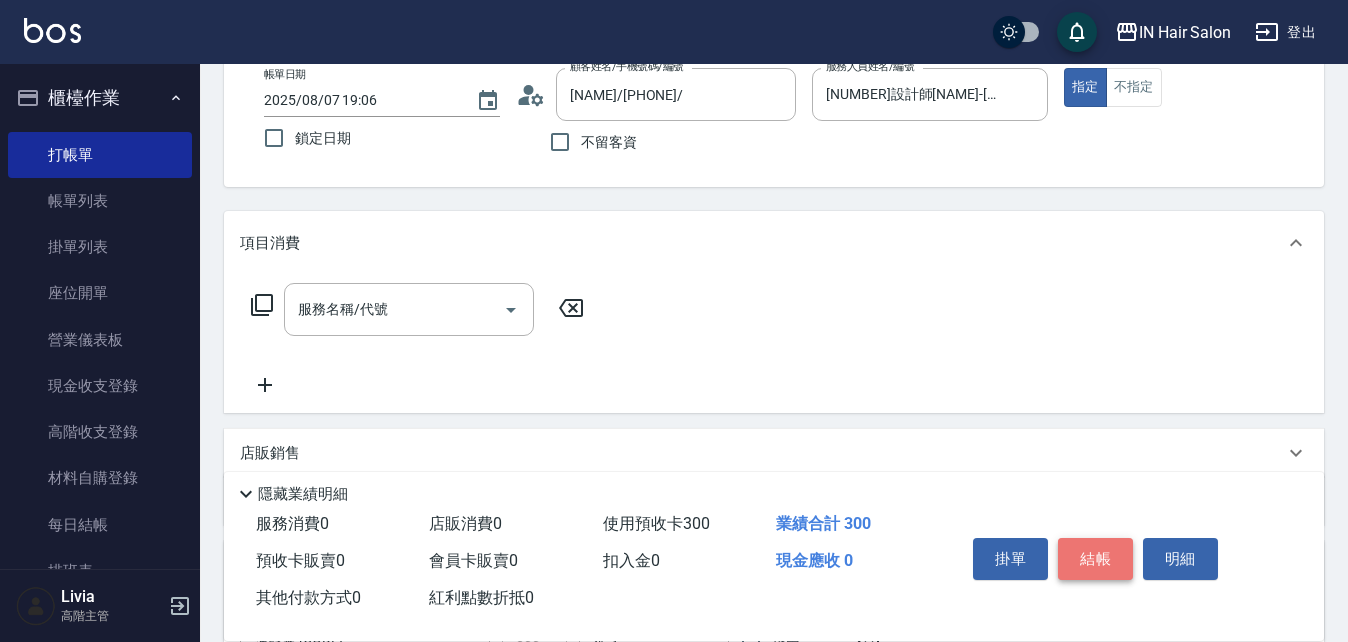 click on "結帳" at bounding box center [1095, 559] 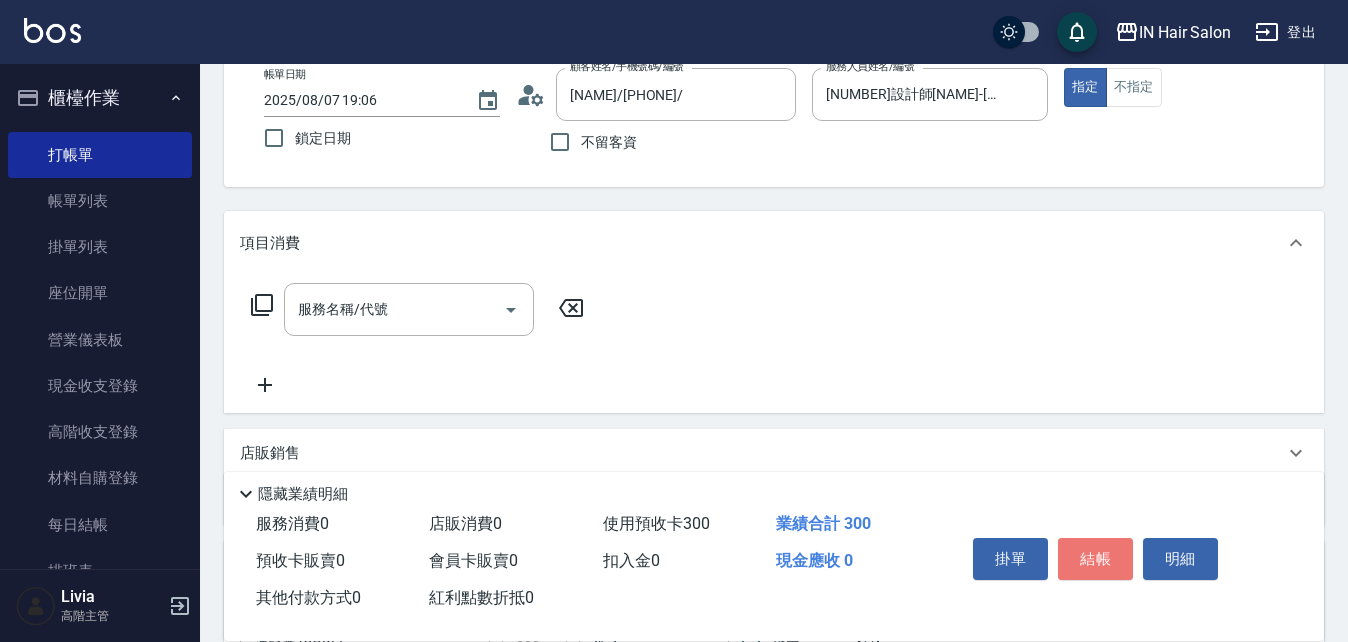 type 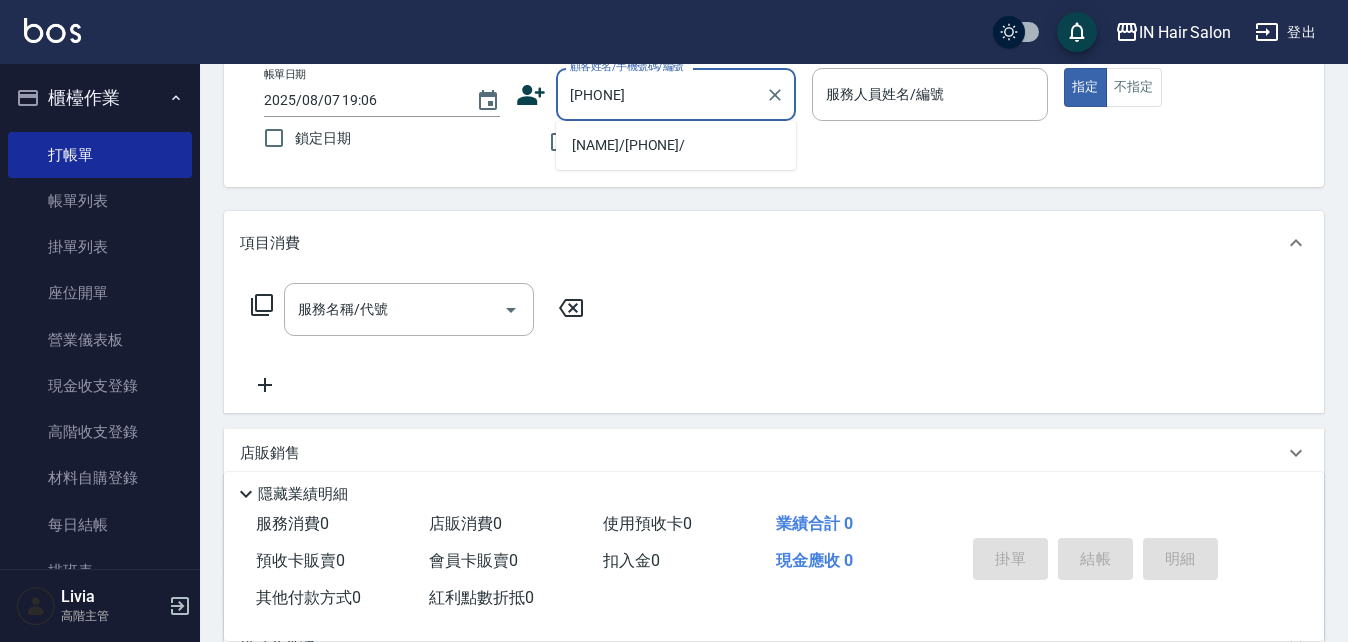 click on "[NAME]/[PHONE]/" at bounding box center (676, 145) 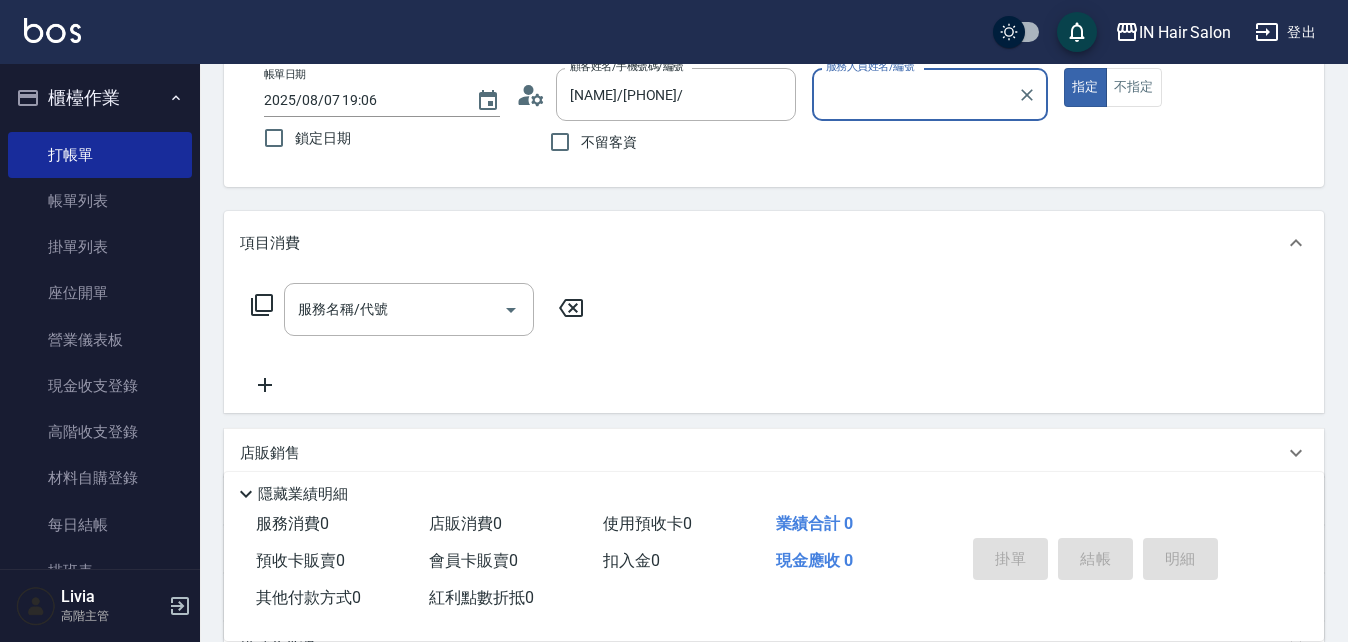 type on "[NUMBER]號設計師[NAME]-[NUMBER]" 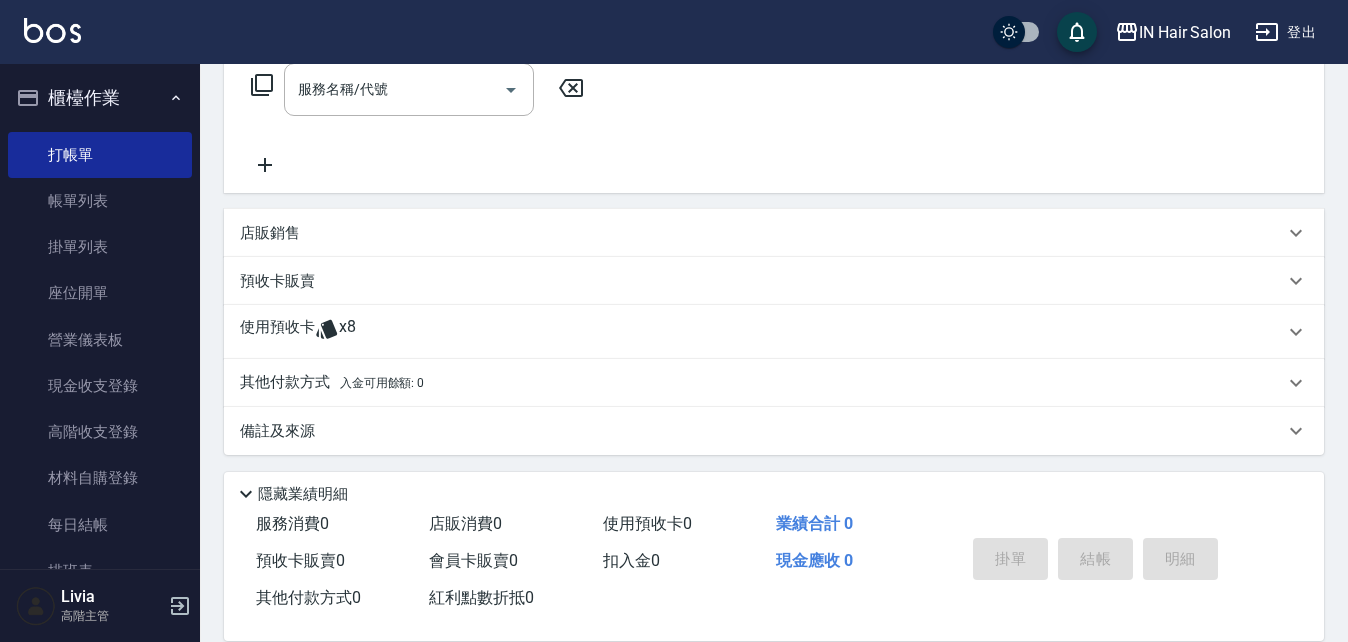 scroll, scrollTop: 342, scrollLeft: 0, axis: vertical 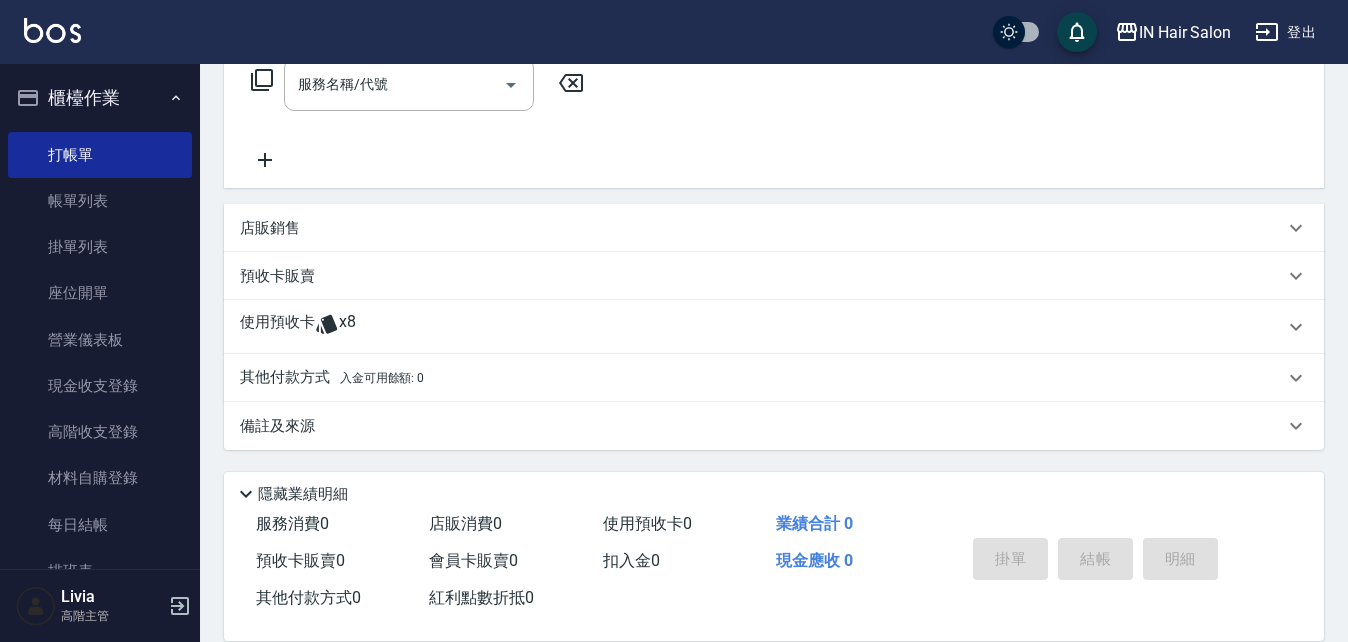 click on "使用預收卡" at bounding box center [277, 327] 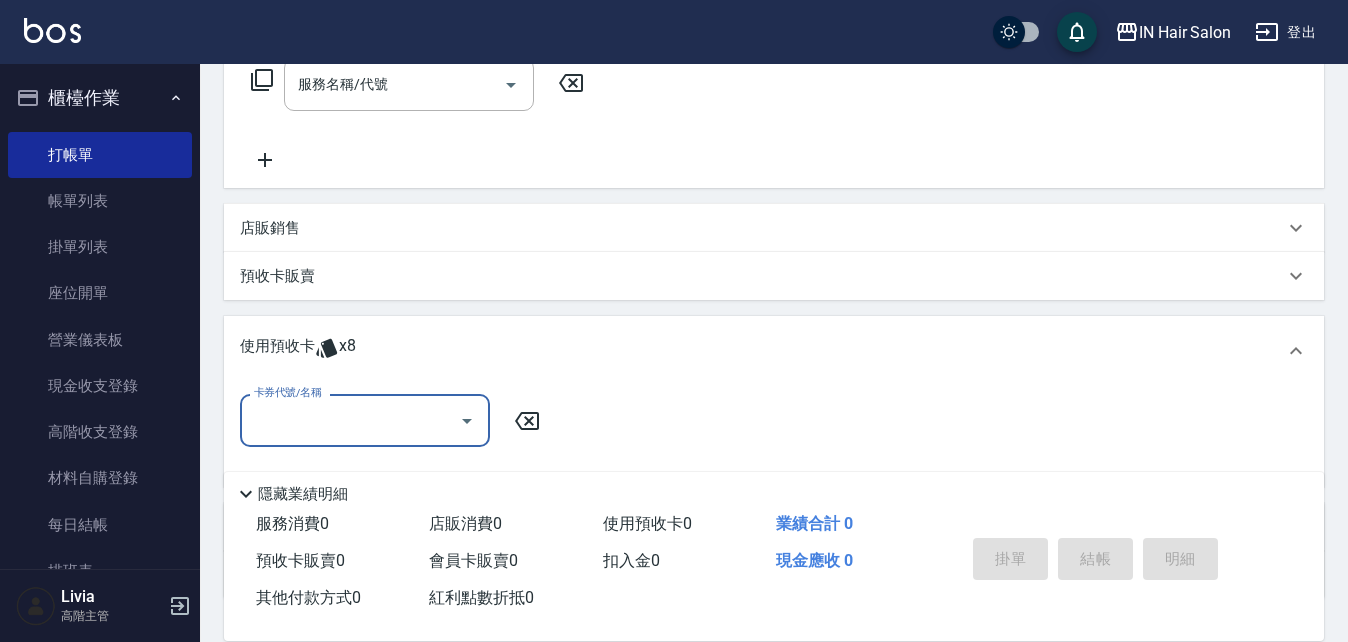 scroll, scrollTop: 0, scrollLeft: 0, axis: both 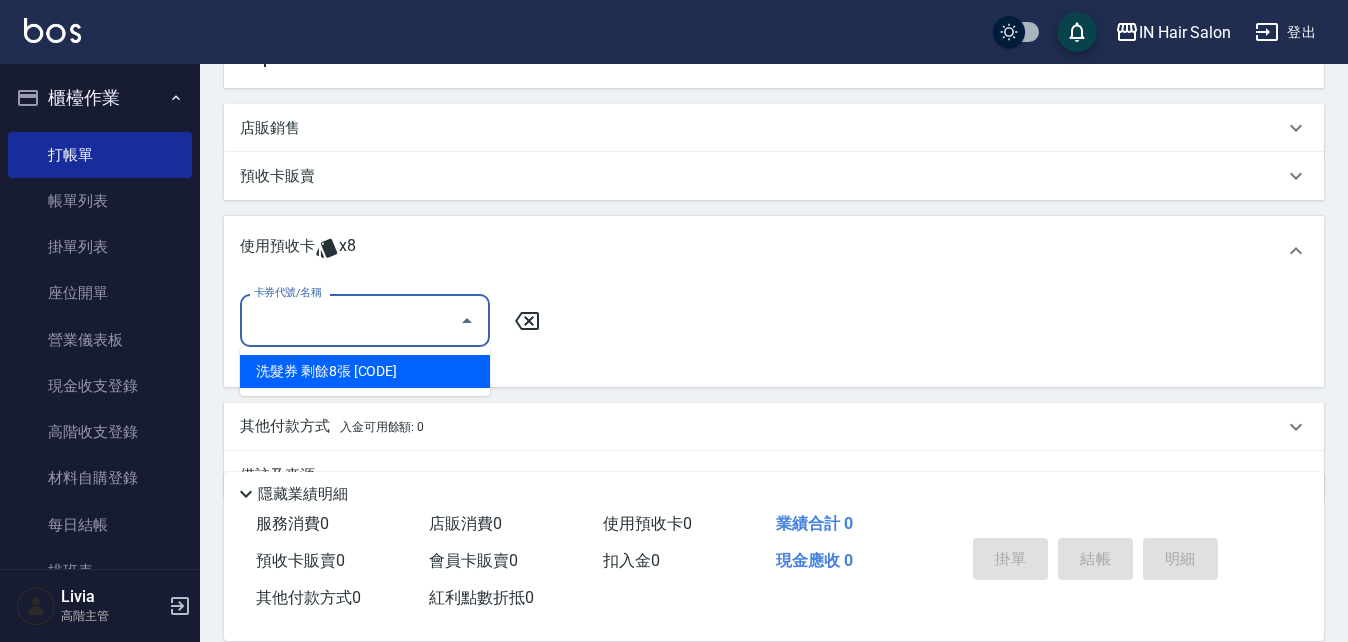 click on "卡券代號/名稱" at bounding box center (350, 320) 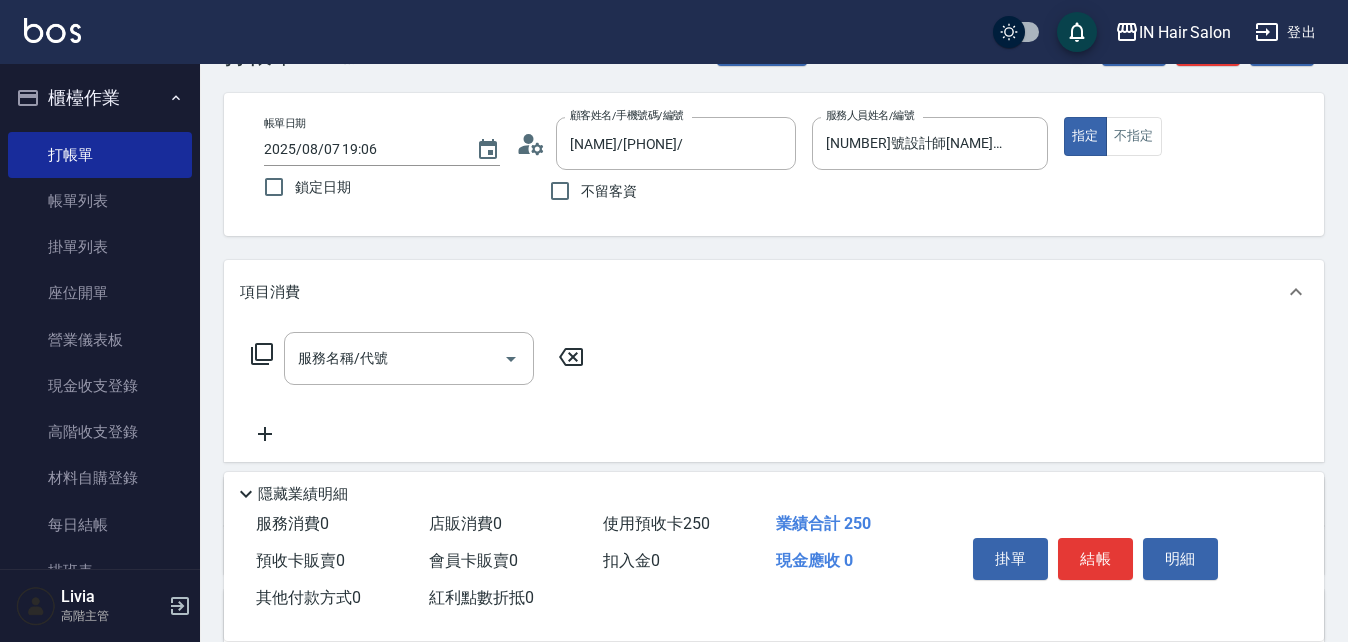 scroll, scrollTop: 42, scrollLeft: 0, axis: vertical 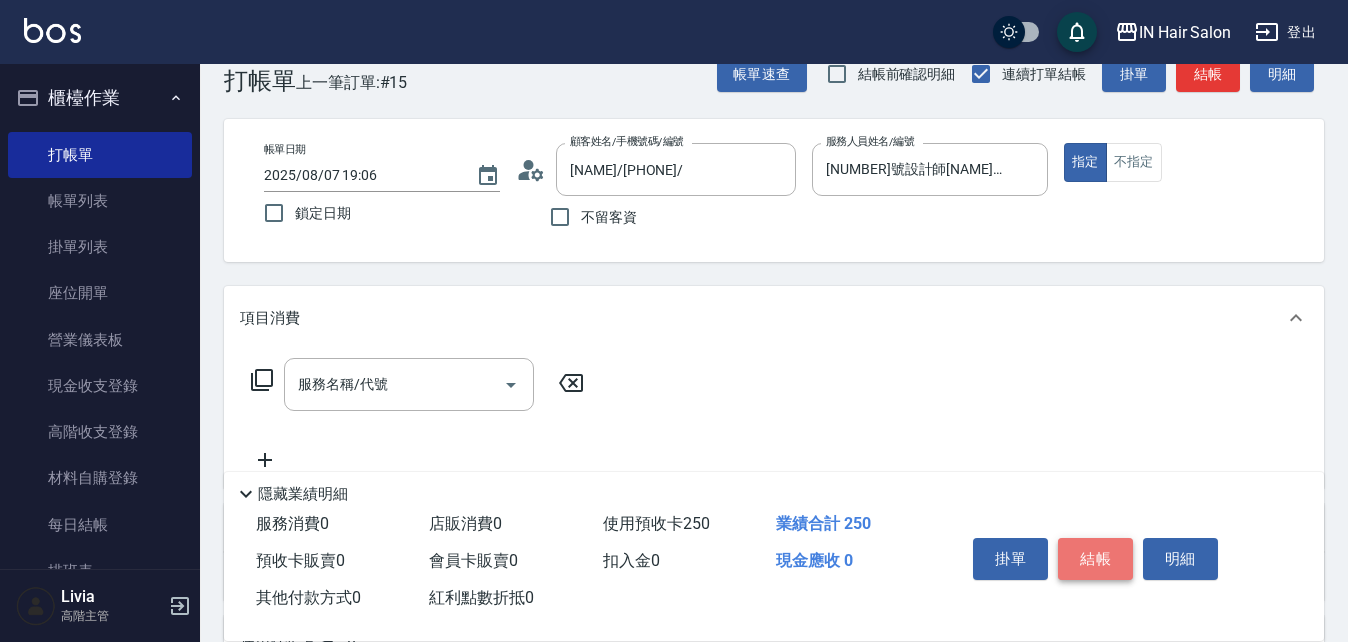 click on "結帳" at bounding box center [1095, 559] 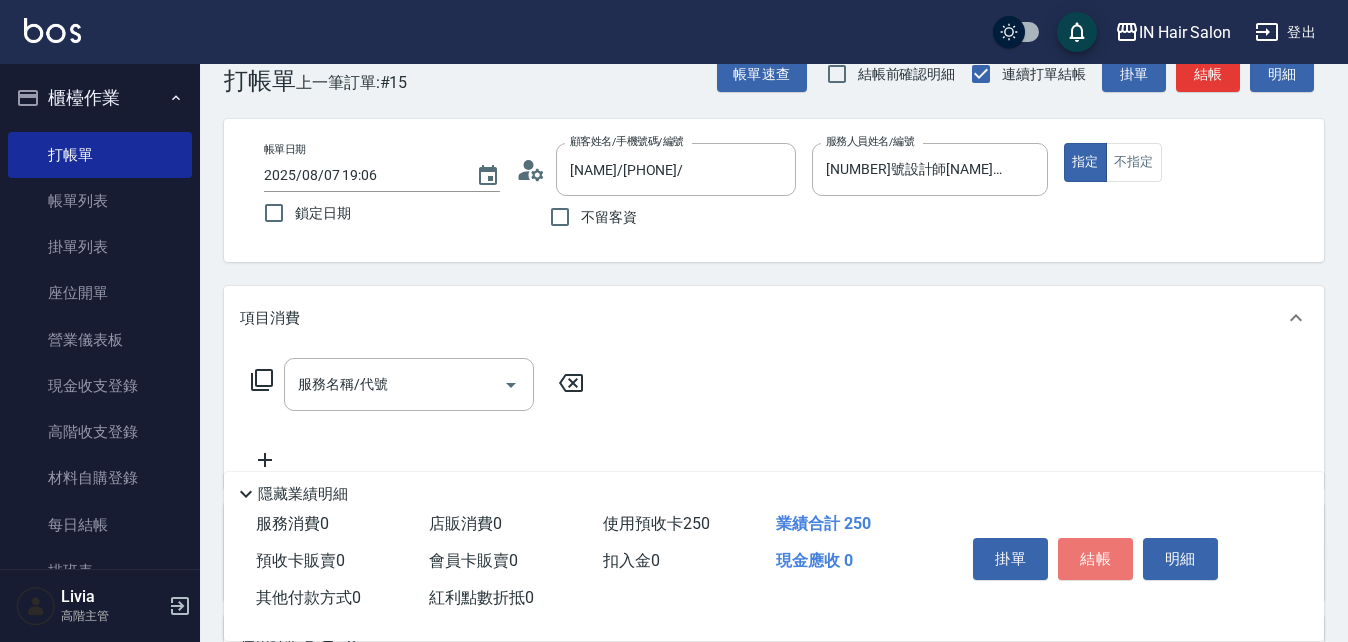 type on "2025/08/07 19:07" 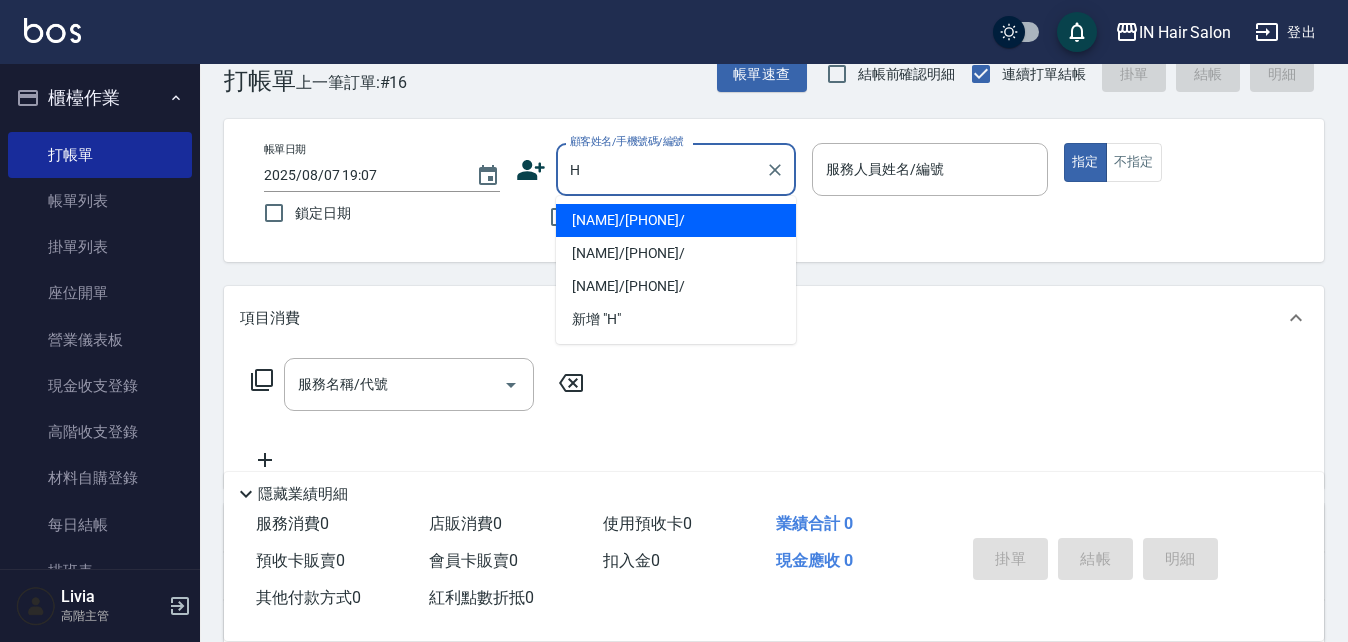 click on "[NAME]/[PHONE]/" at bounding box center [676, 220] 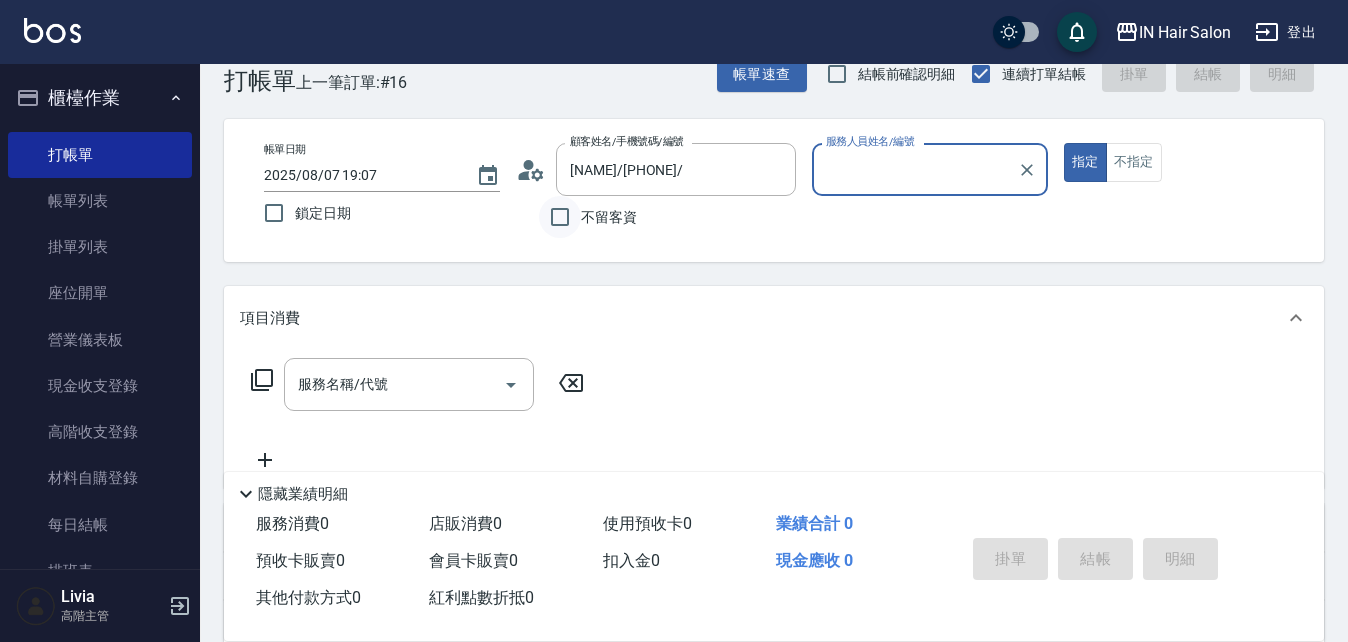 type on "[NUMBER]號設計師[NAME]-[NUMBER]" 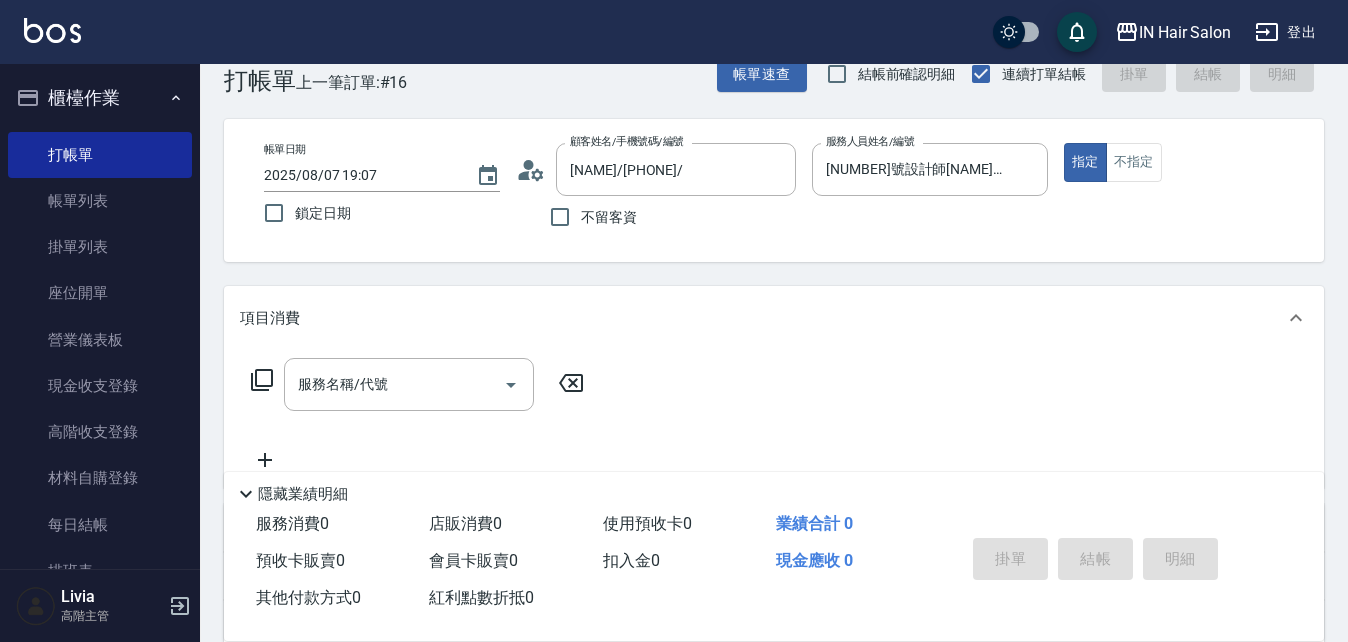 click 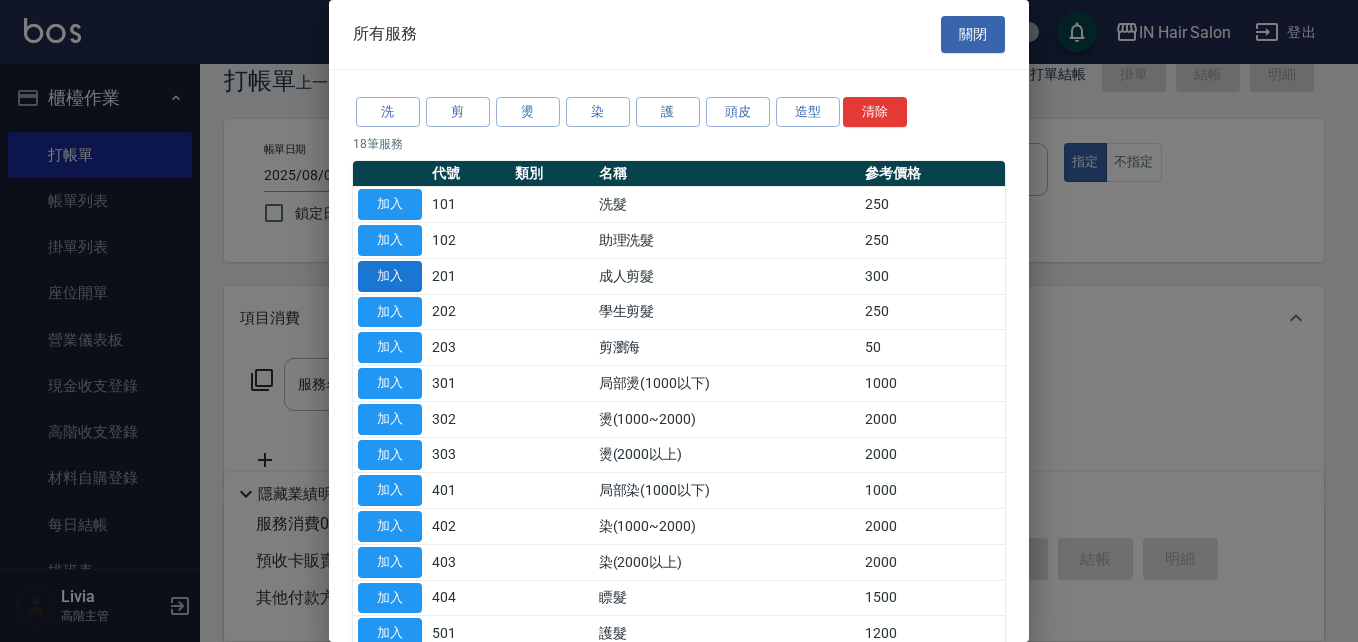 click on "加入" at bounding box center [390, 276] 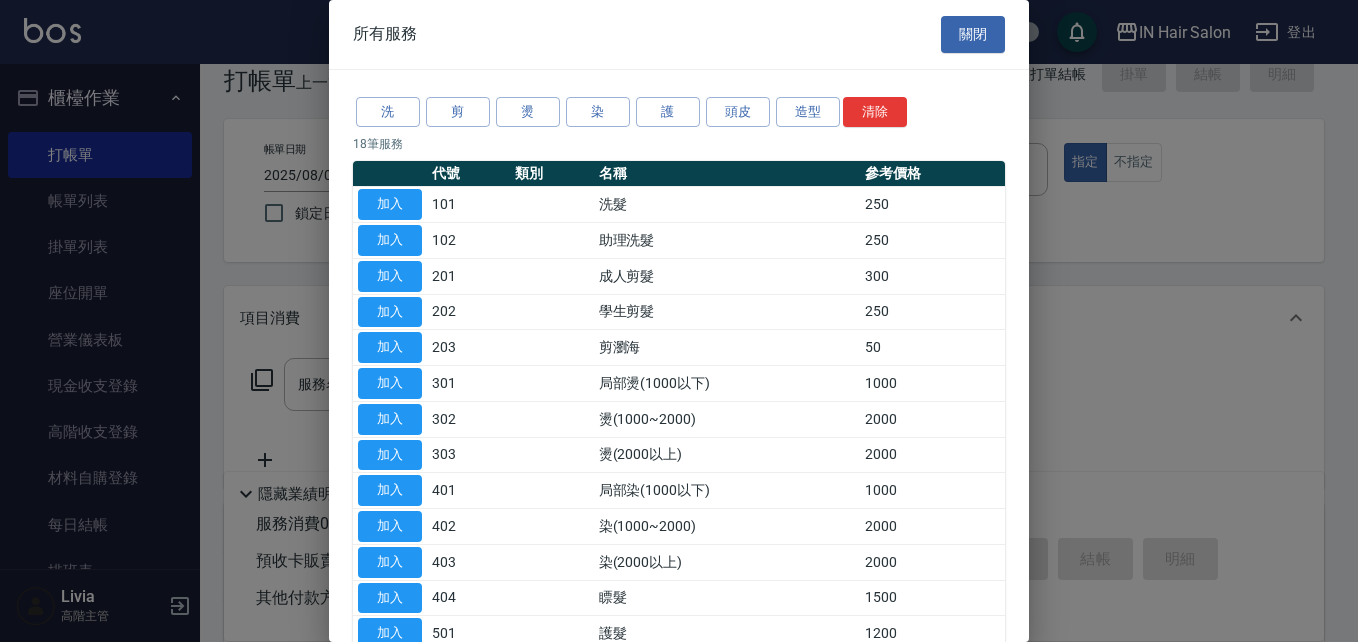 type on "成人剪髮(201)" 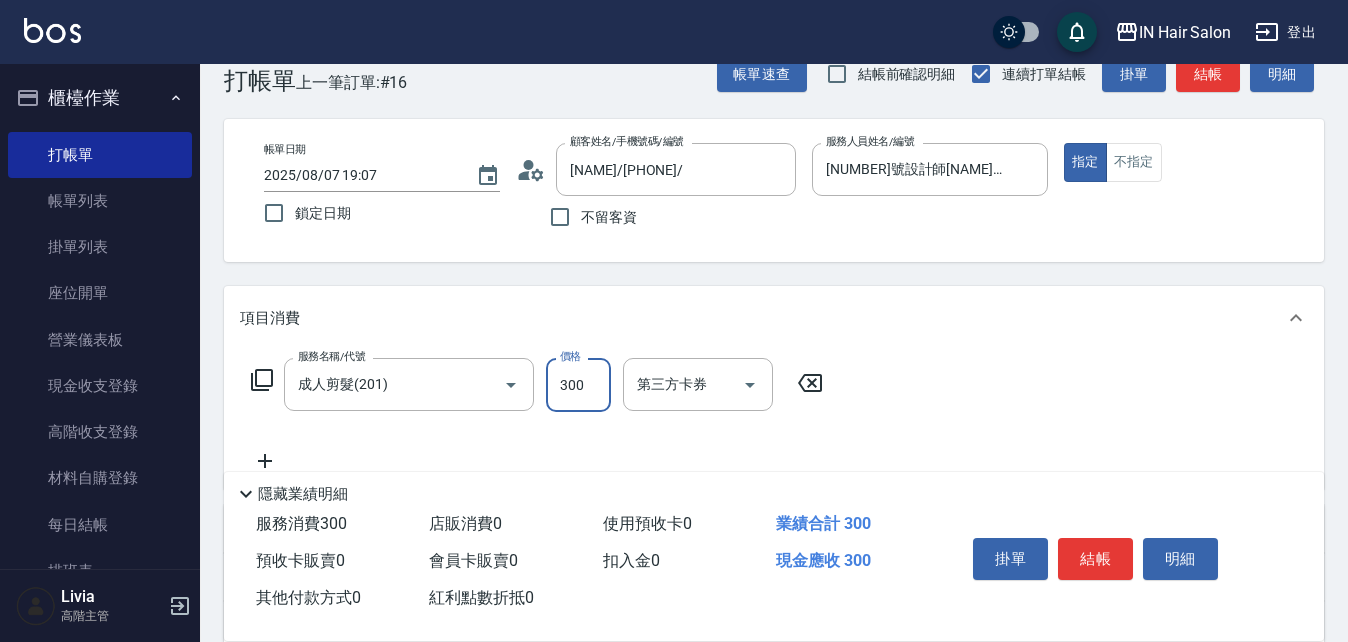 click on "300" at bounding box center [578, 385] 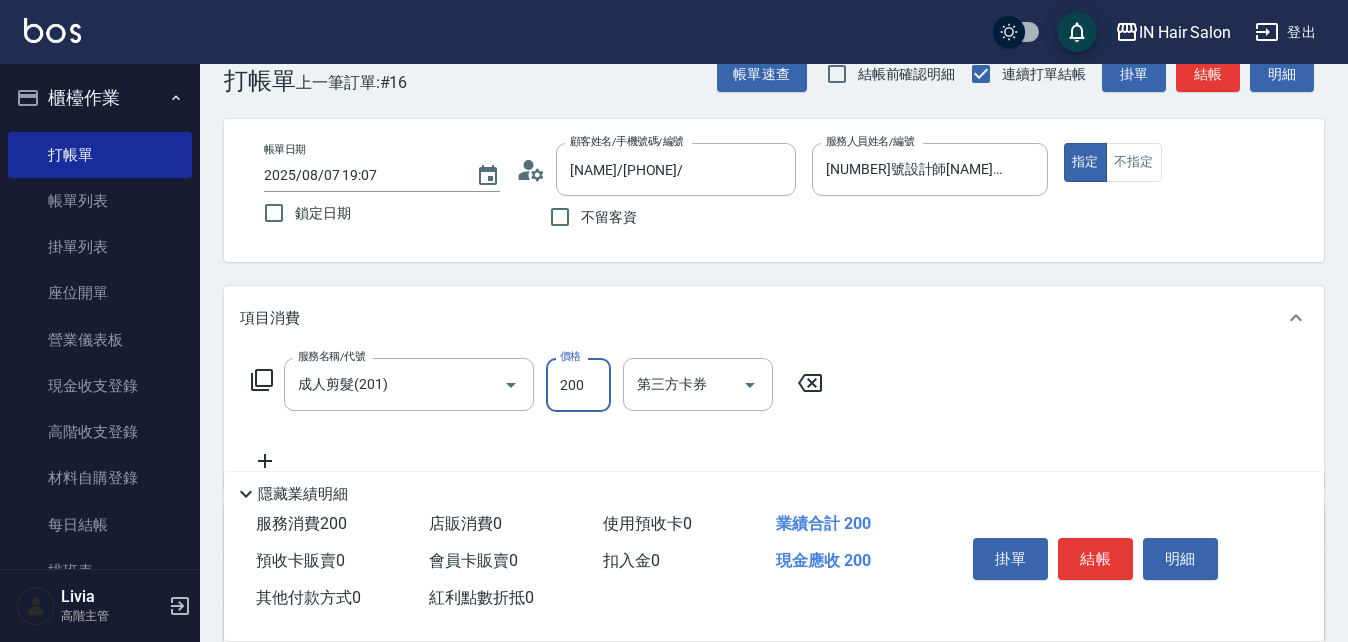 type on "200" 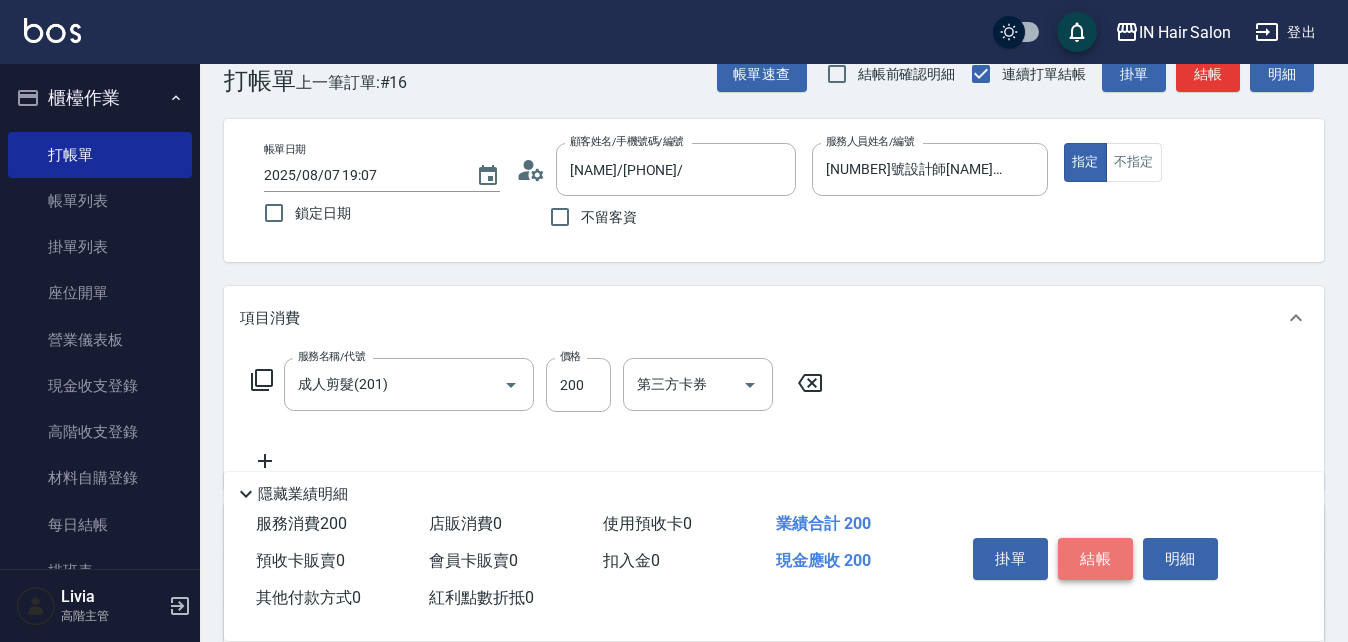 click on "結帳" at bounding box center (1095, 559) 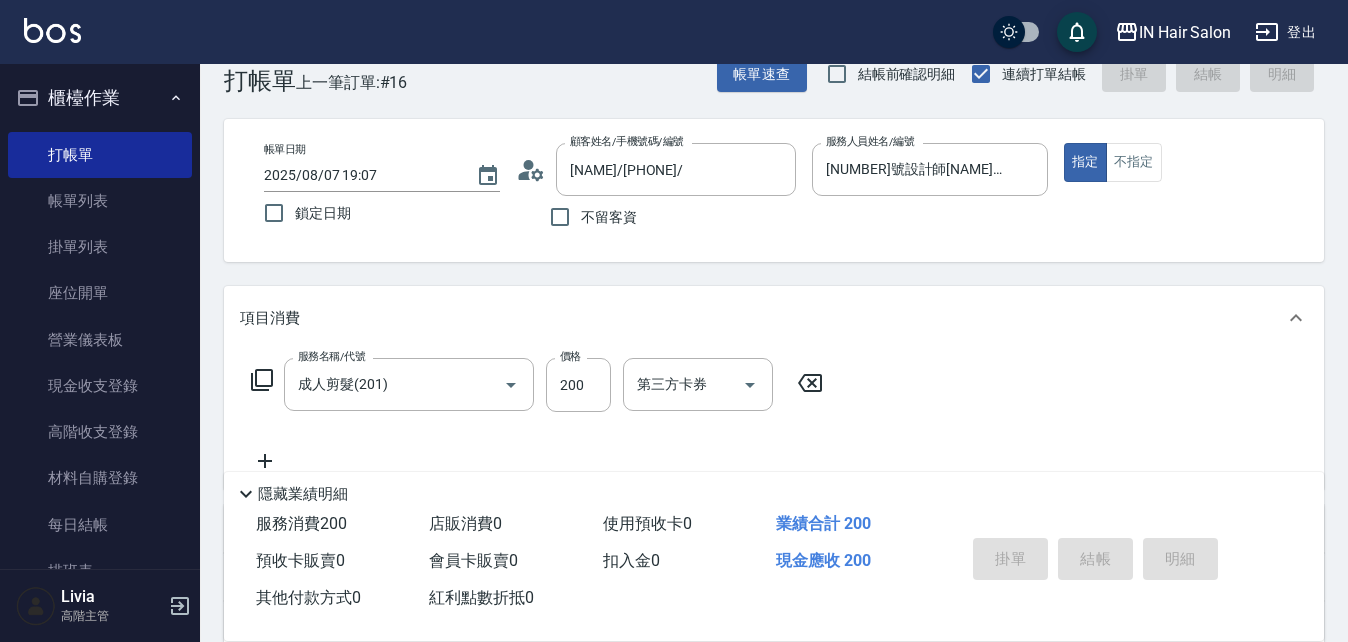 type 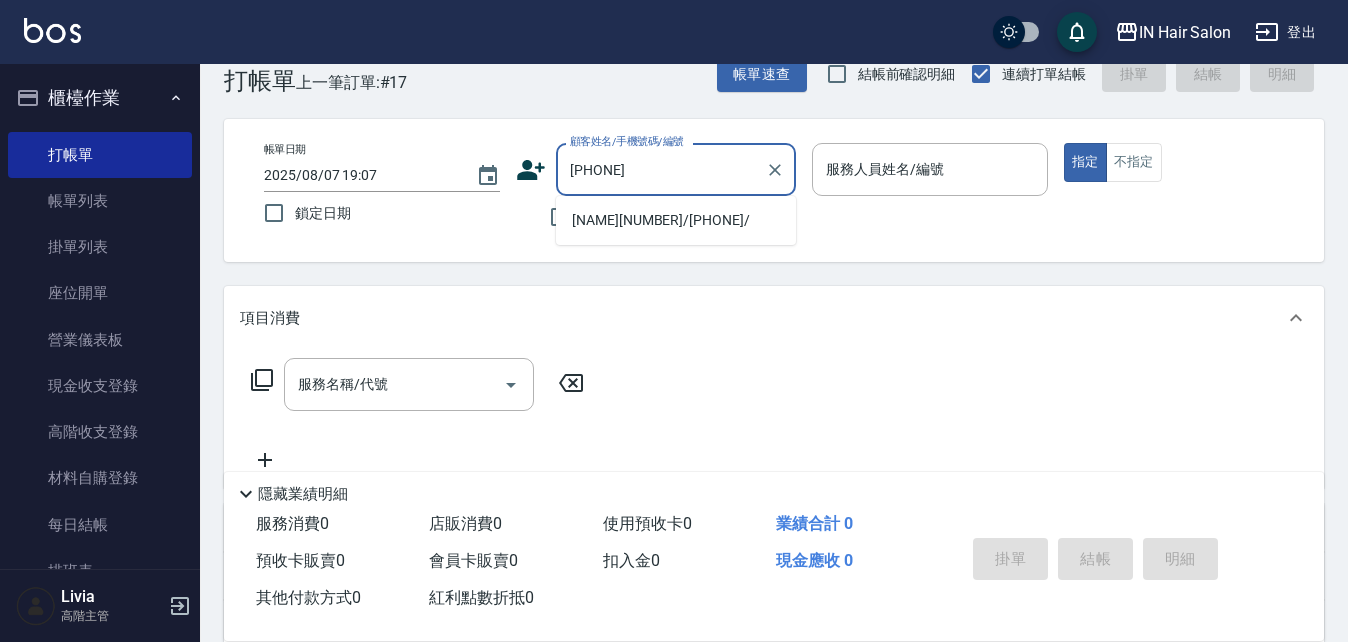 click on "[NAME][NUMBER]/[PHONE]/" at bounding box center [676, 220] 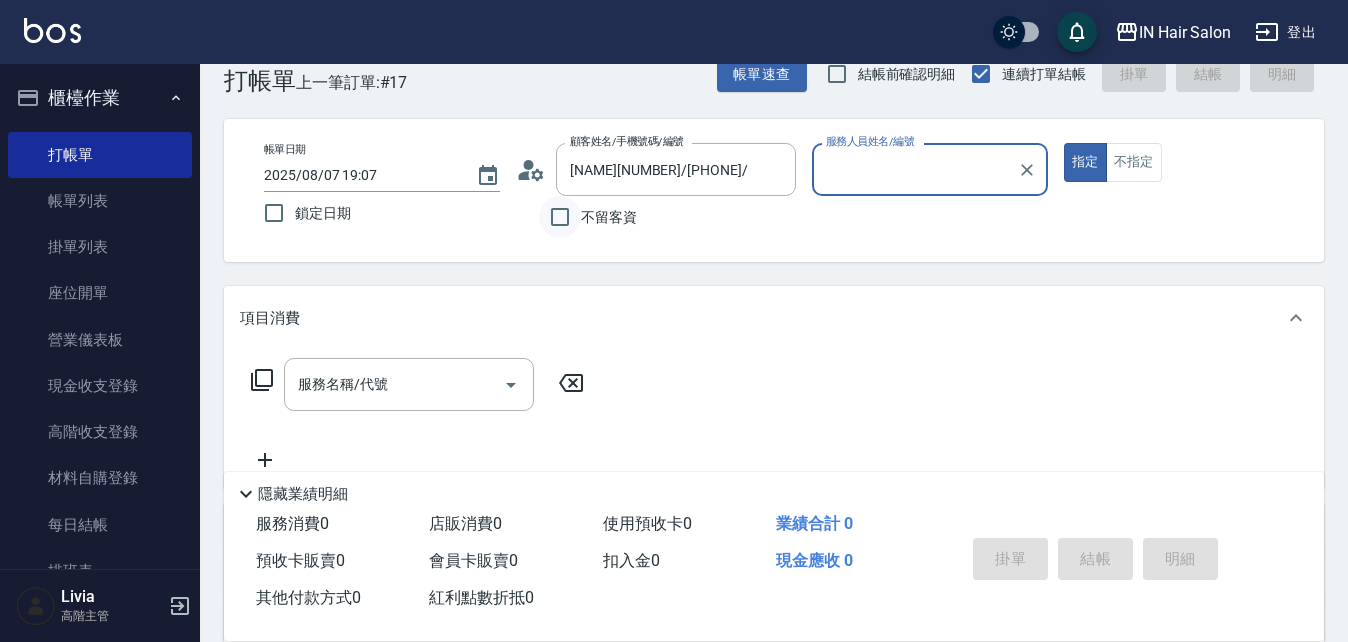 type on "[NUMBER]設計師[NAME]-[NUMBER]" 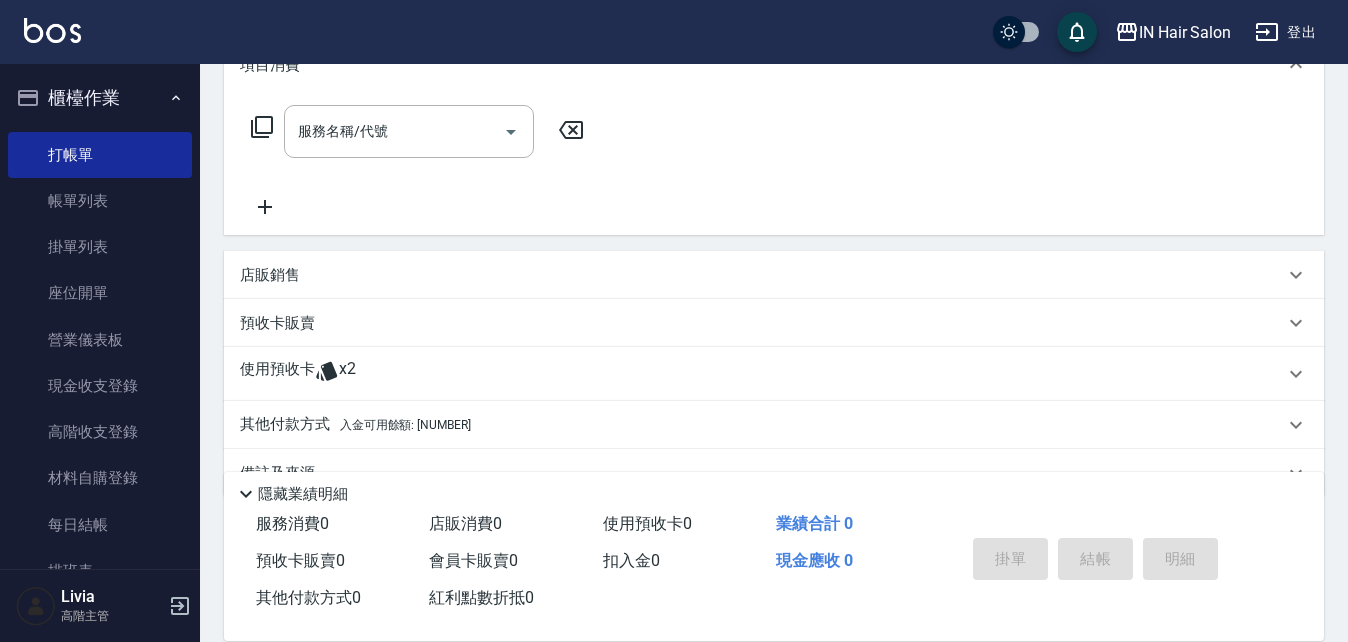 scroll, scrollTop: 342, scrollLeft: 0, axis: vertical 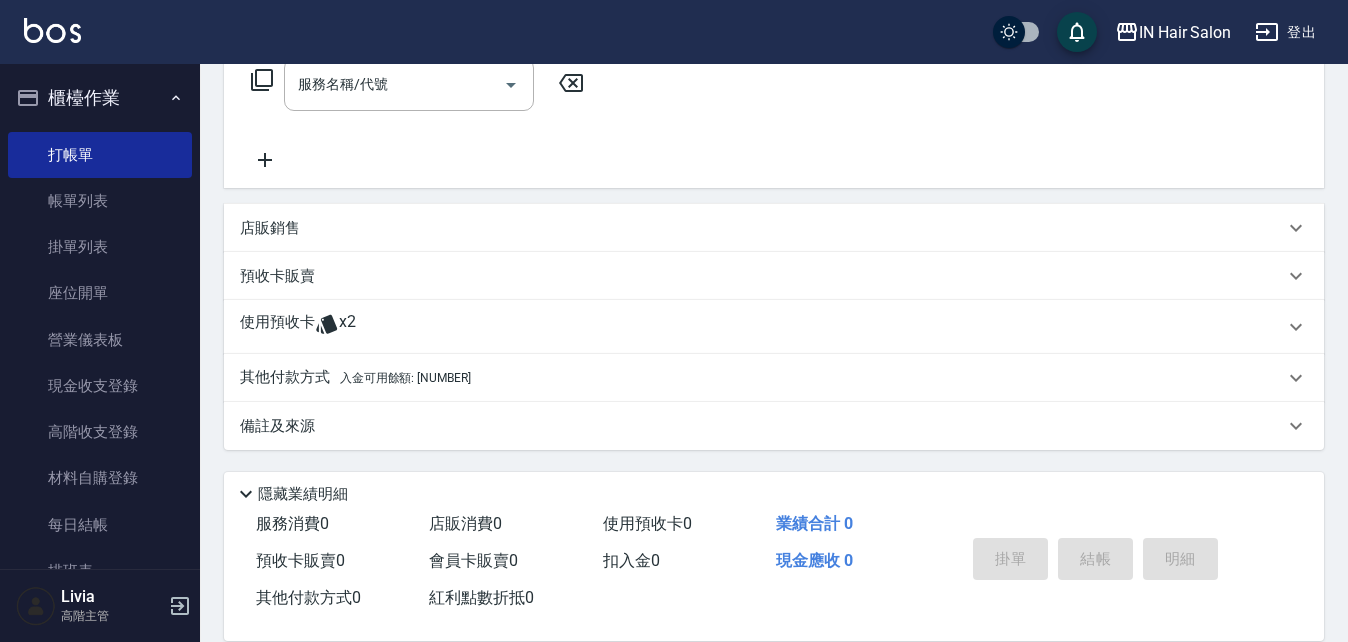 click on "使用預收卡" at bounding box center [277, 327] 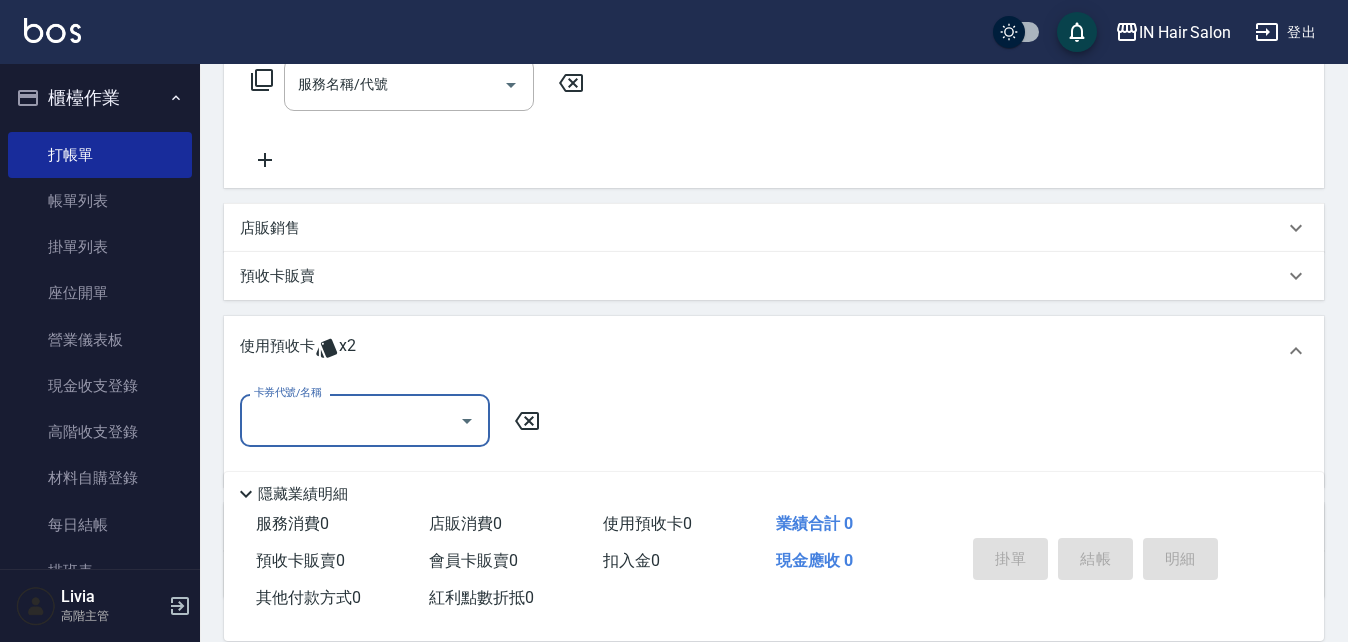 scroll, scrollTop: 0, scrollLeft: 0, axis: both 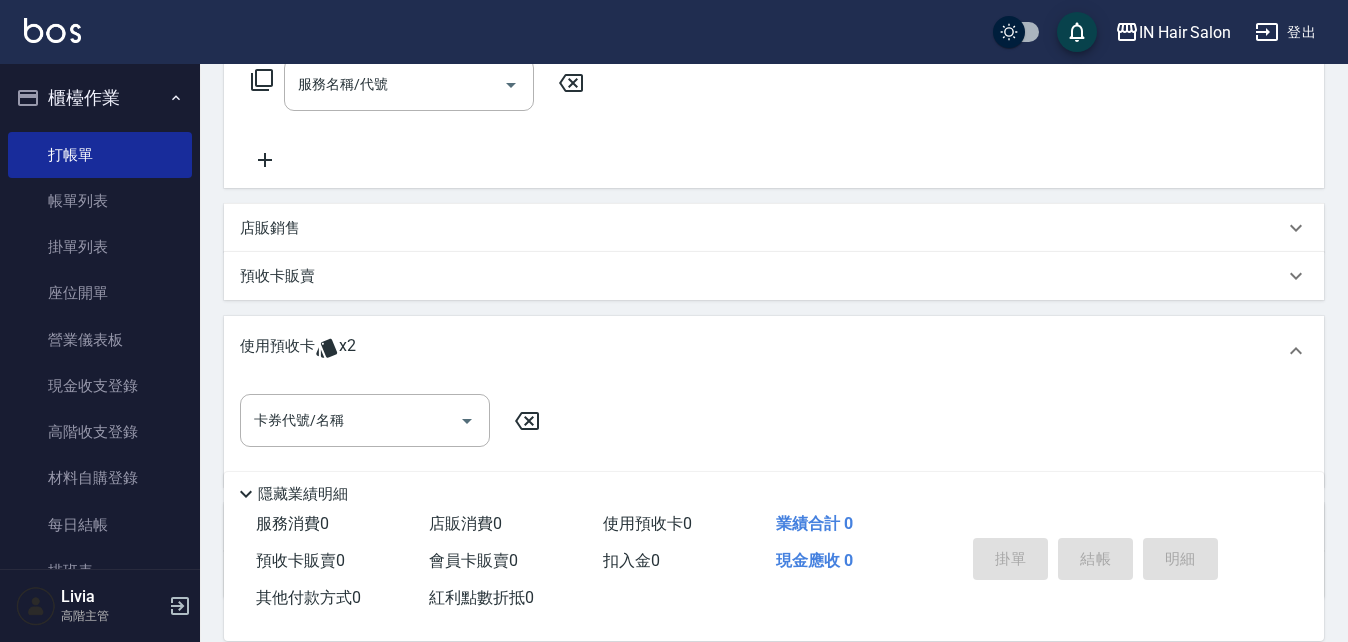 click on "使用預收卡 x2" at bounding box center [762, 351] 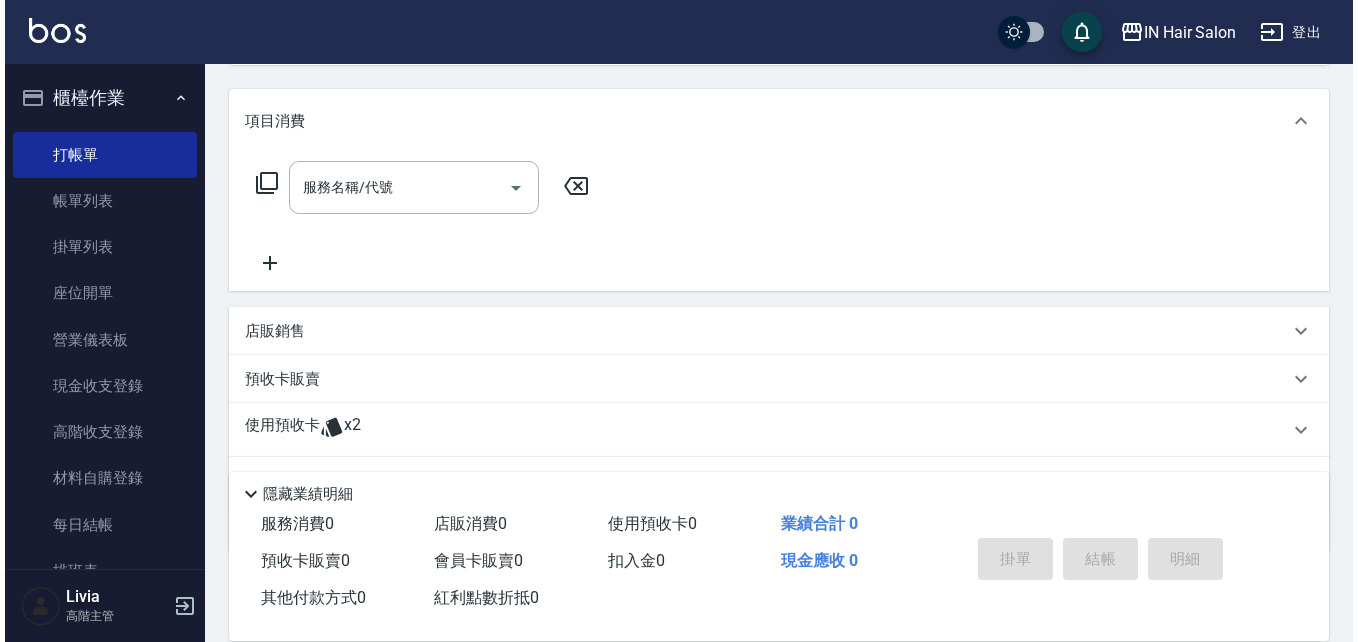 scroll, scrollTop: 142, scrollLeft: 0, axis: vertical 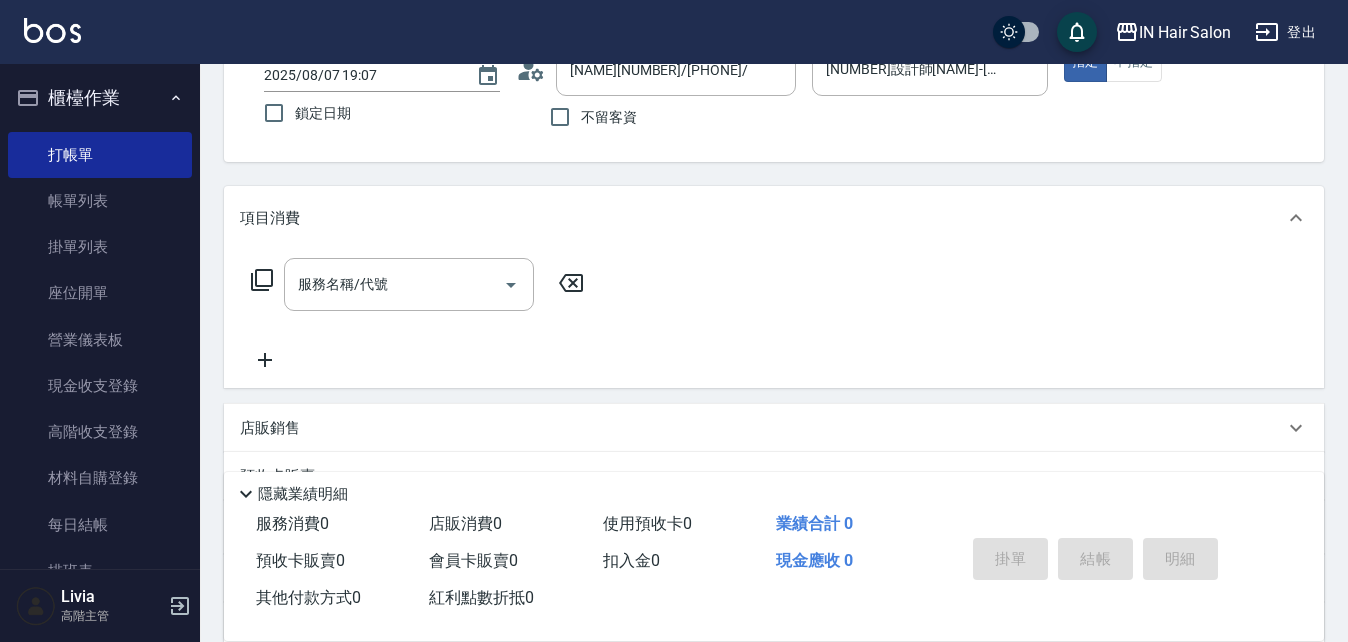 click 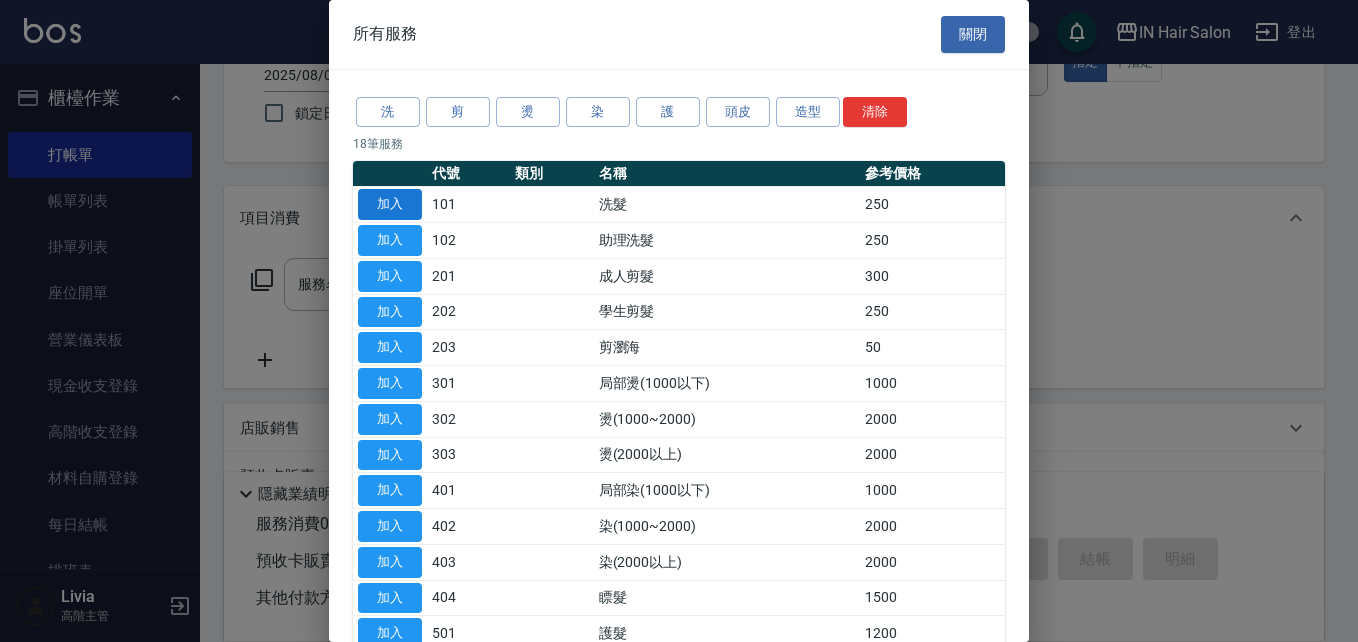 click on "加入" at bounding box center [390, 204] 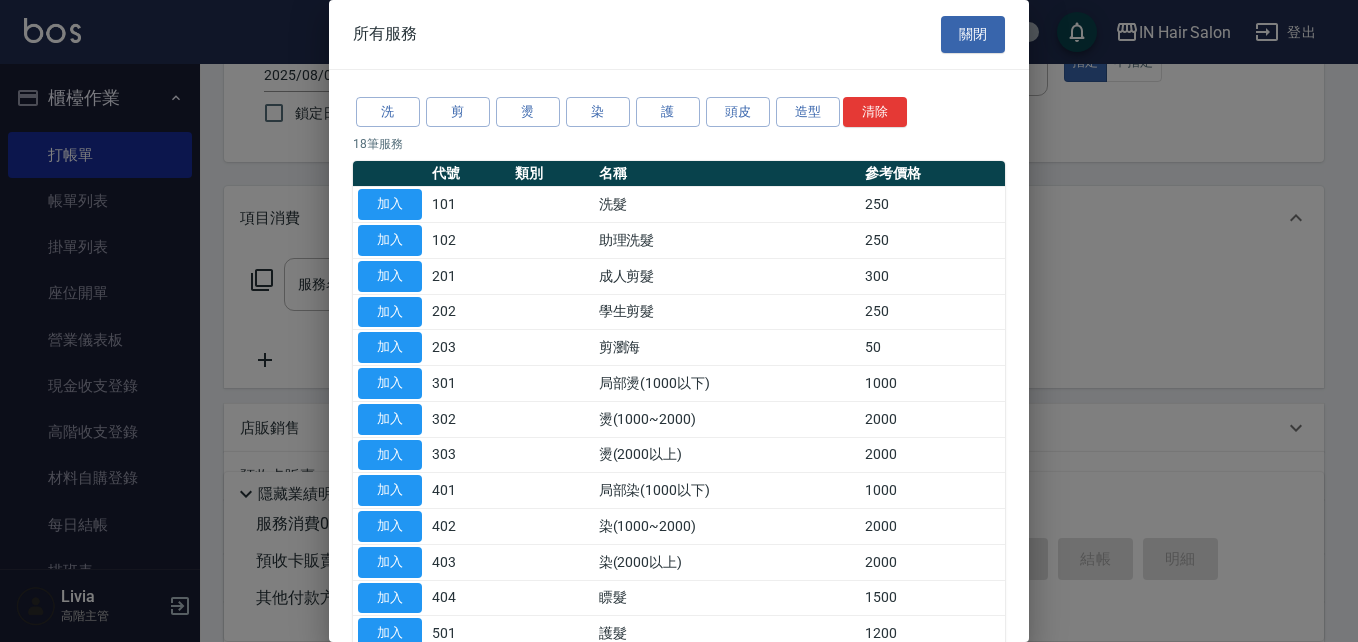 type on "洗髮(101)" 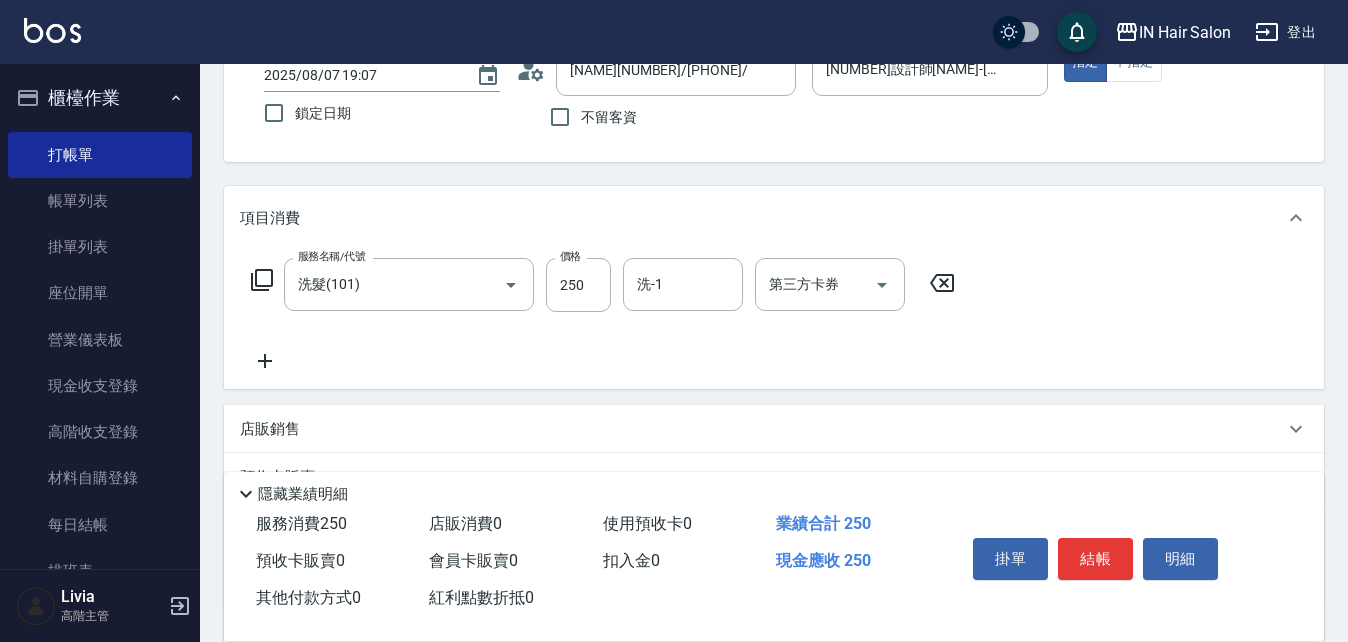 click 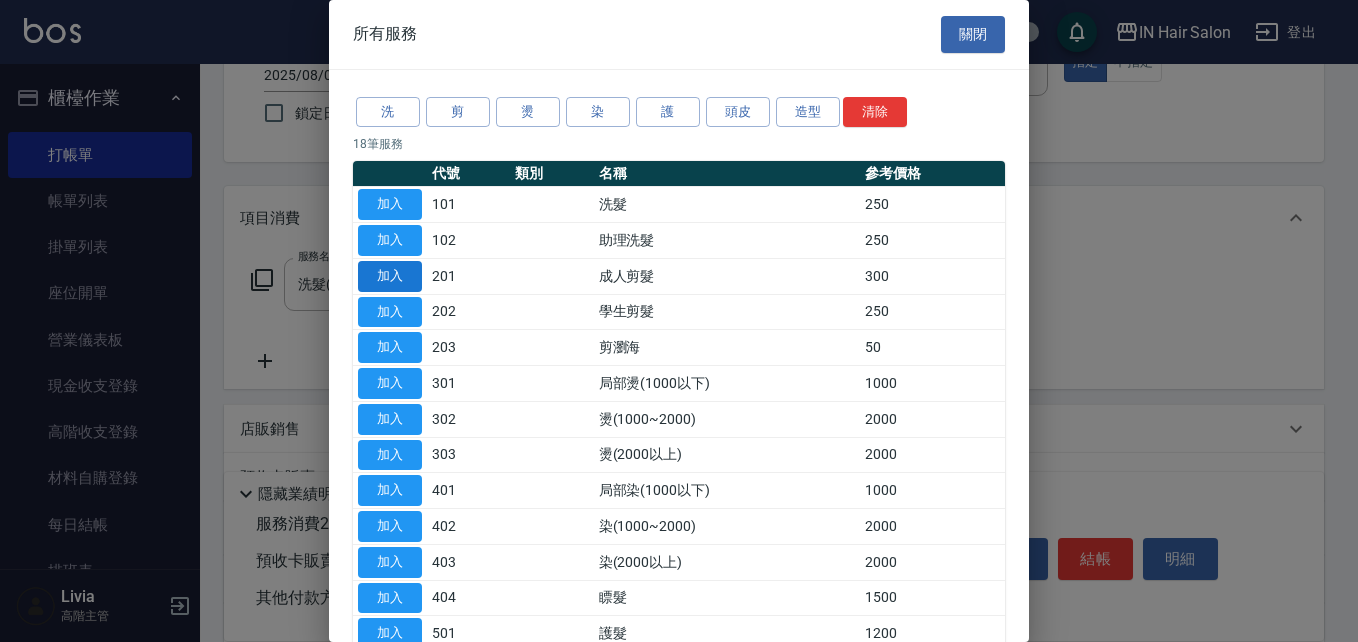 click on "加入" at bounding box center (390, 276) 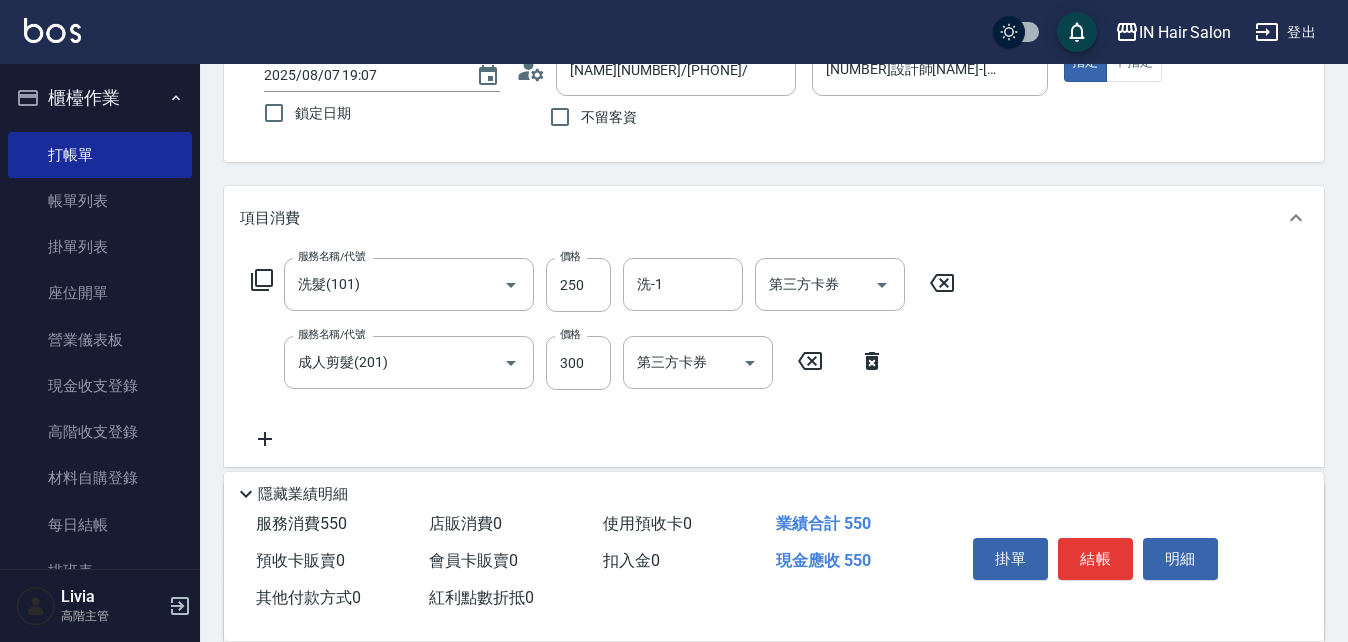 click 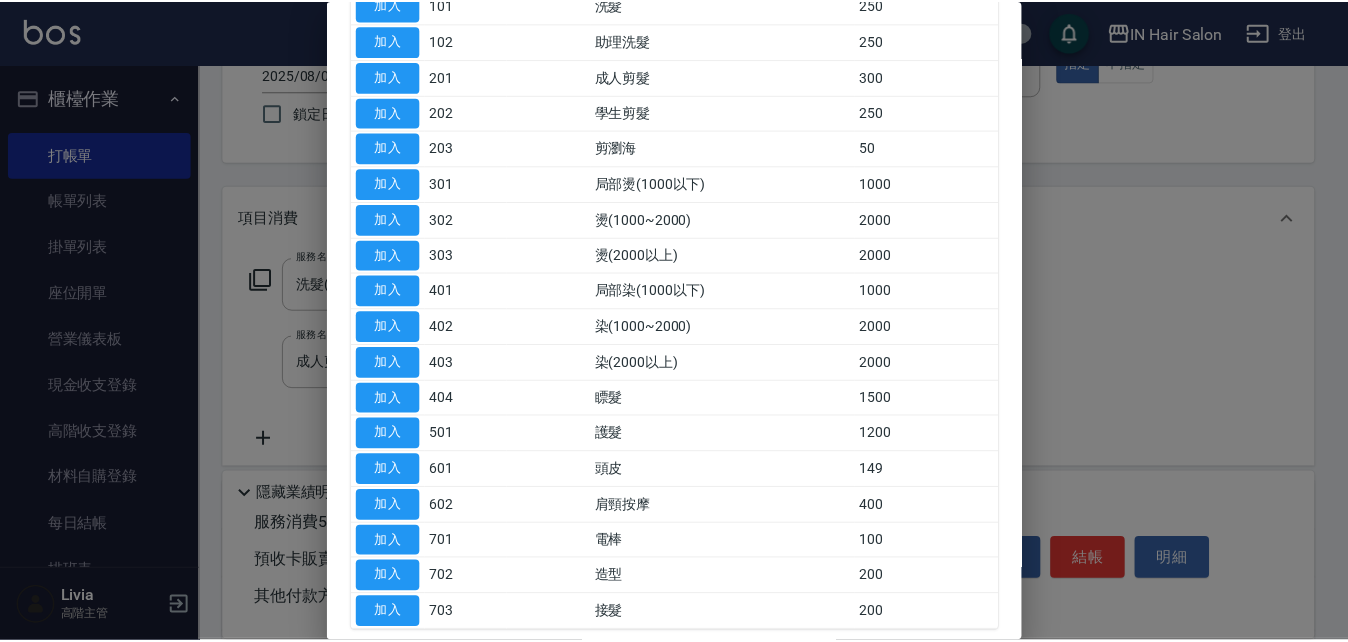 scroll, scrollTop: 200, scrollLeft: 0, axis: vertical 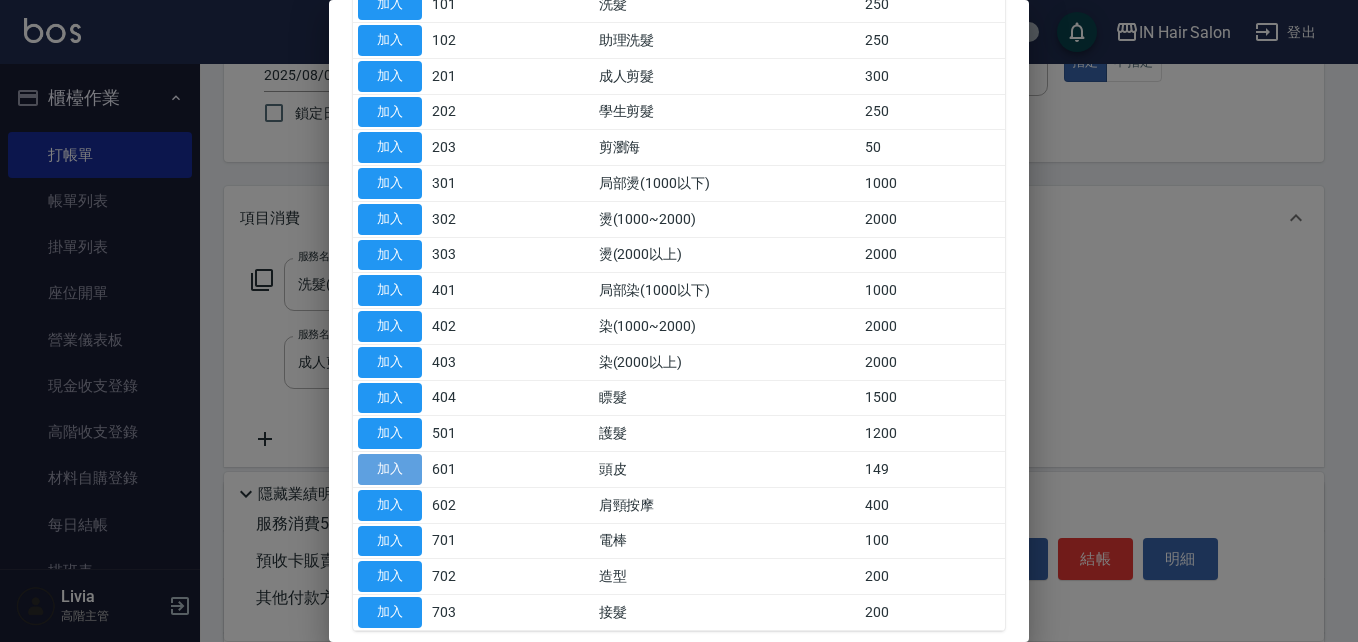 click on "加入" at bounding box center [390, 469] 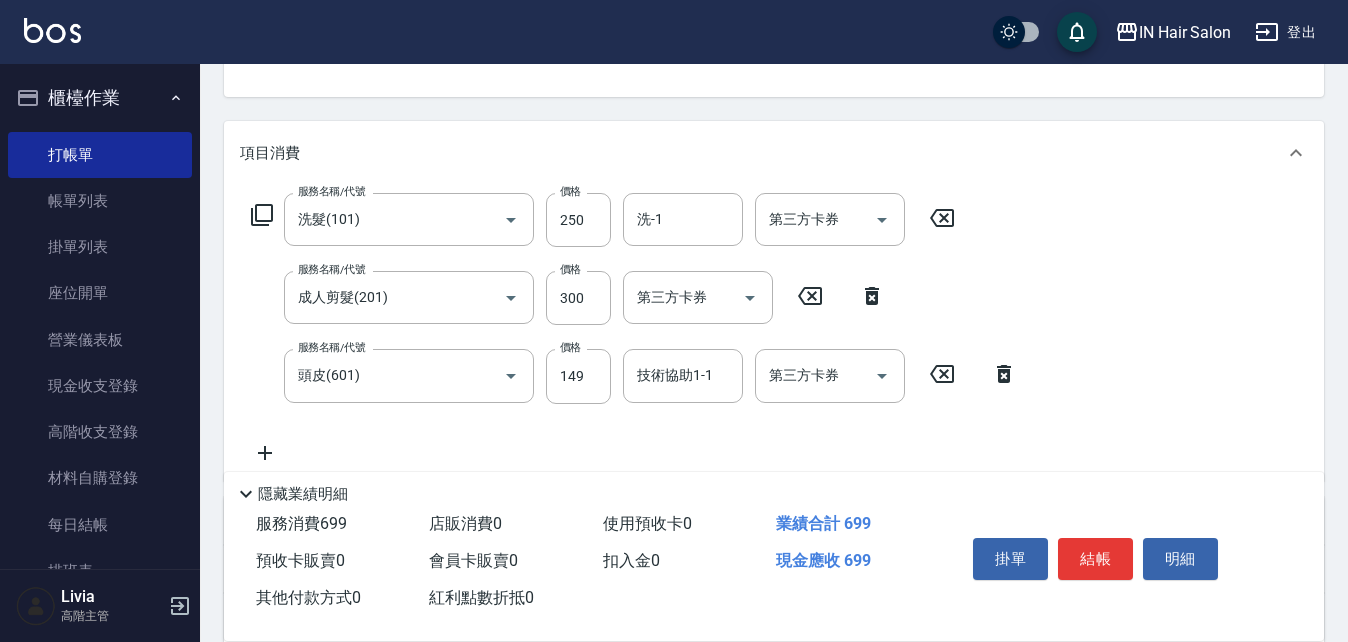 scroll, scrollTop: 242, scrollLeft: 0, axis: vertical 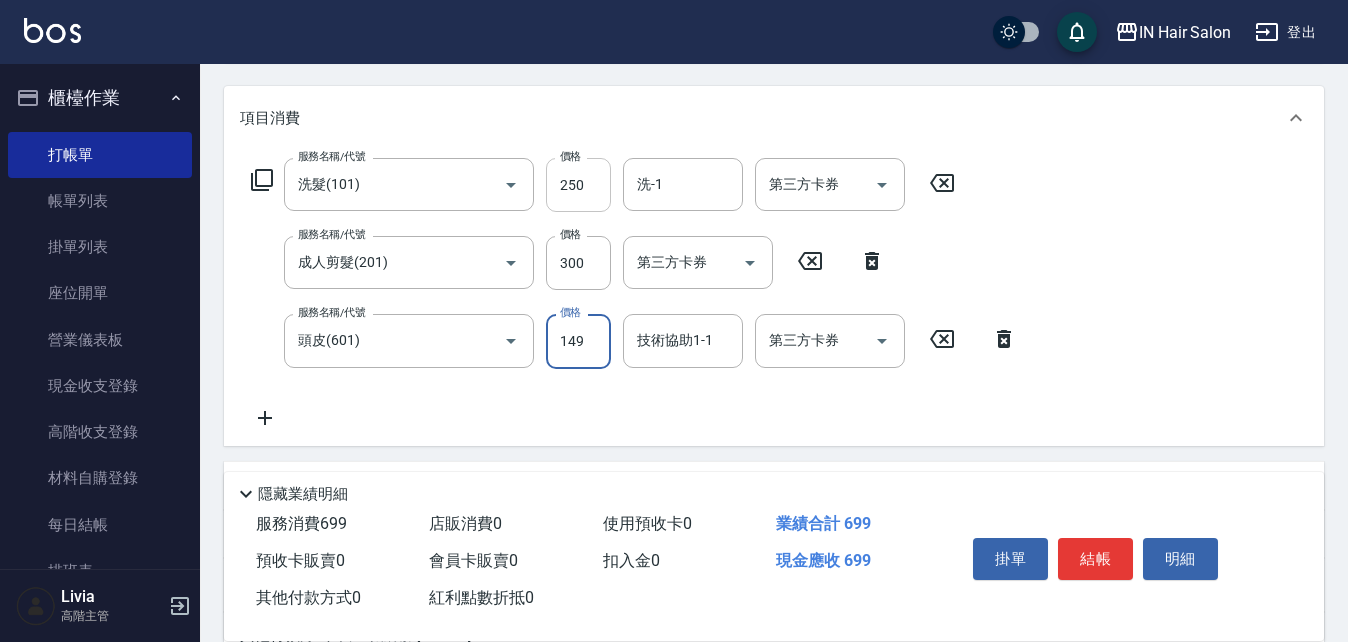 click on "250" at bounding box center (578, 185) 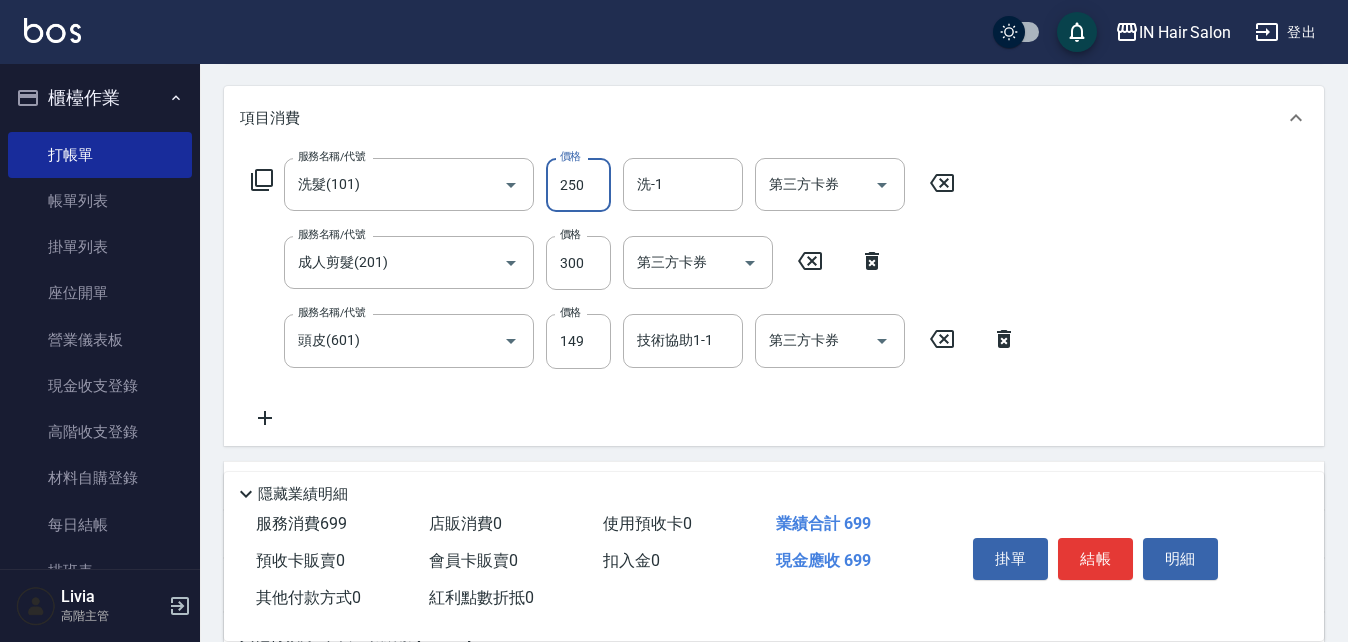 click on "250" at bounding box center [578, 185] 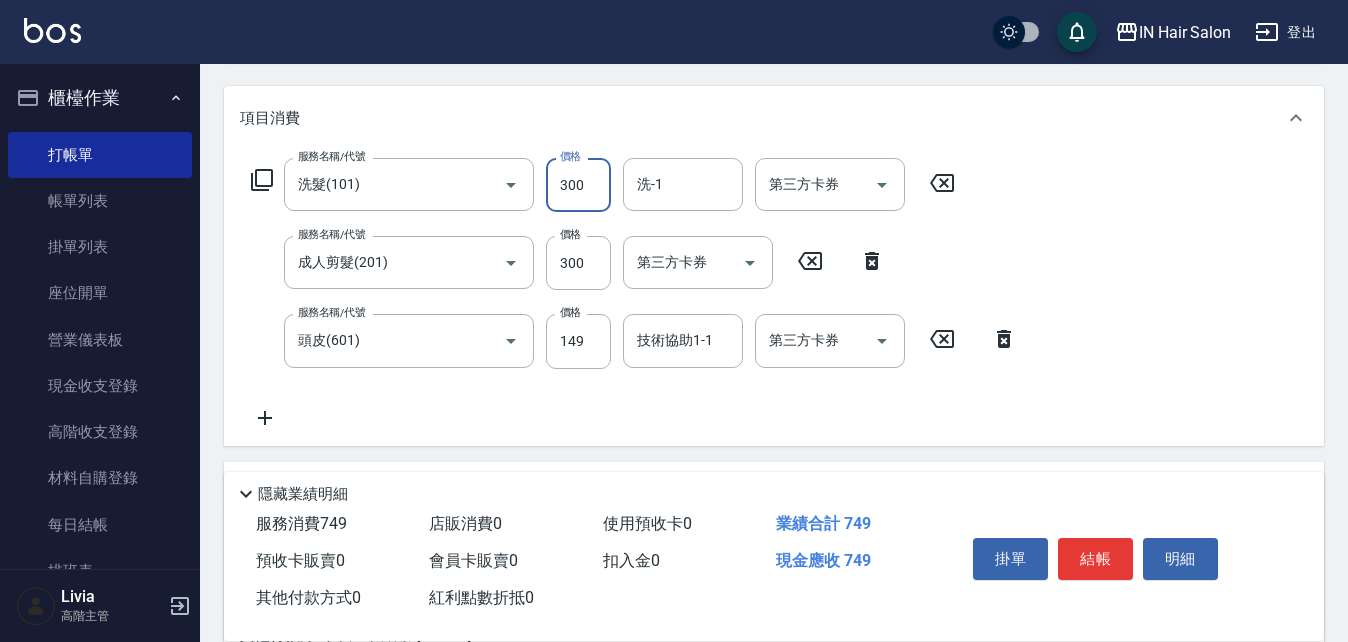 type on "300" 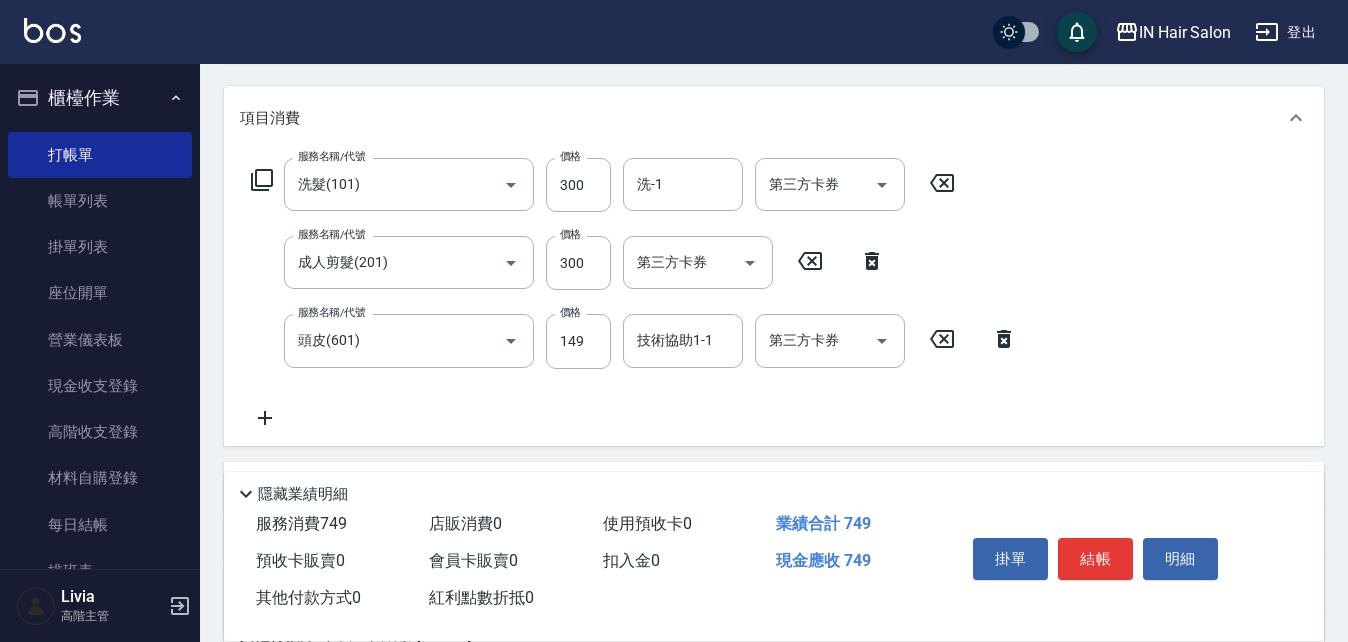 click on "服務名稱/代號 洗髮(101) 服務名稱/代號 價格 300 價格 洗-1 洗-1 第三方卡券 第三方卡券 服務名稱/代號 成人剪髮(201) 服務名稱/代號 價格 300 價格 第三方卡券 第三方卡券 服務名稱/代號 頭皮(601) 服務名稱/代號 價格 149 價格 技術協助1-1 技術協助1-1 第三方卡券 第三方卡券" at bounding box center (634, 293) 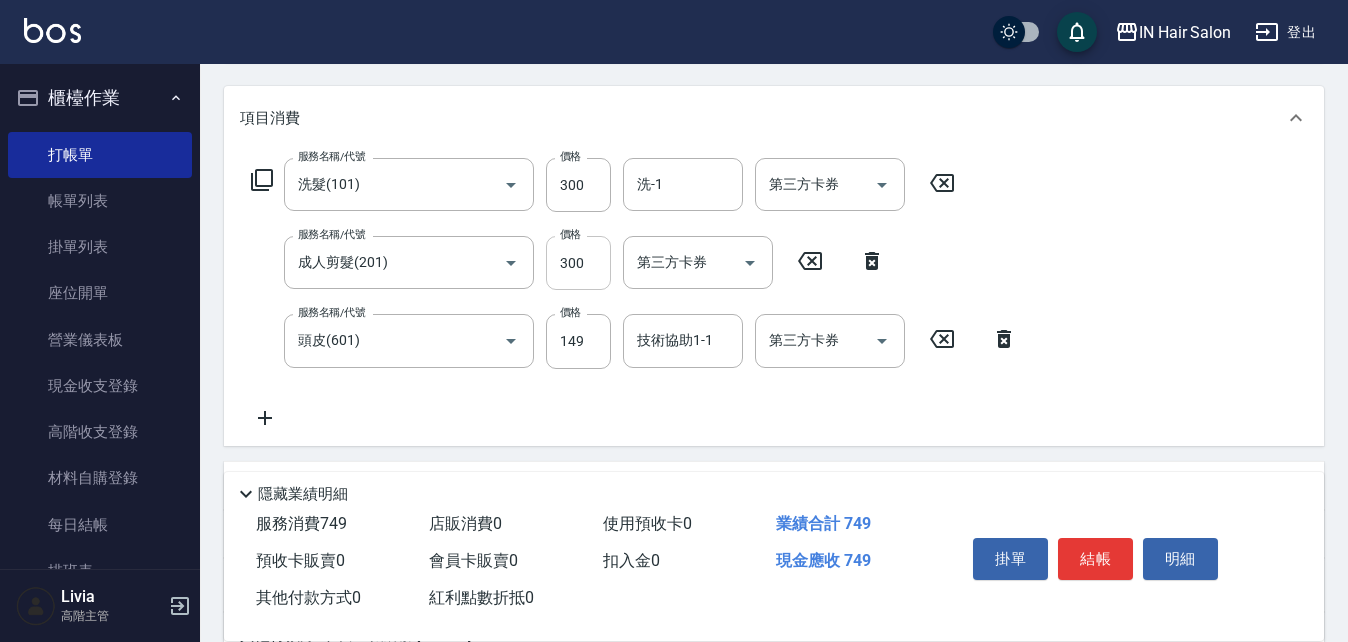 click on "300" at bounding box center (578, 263) 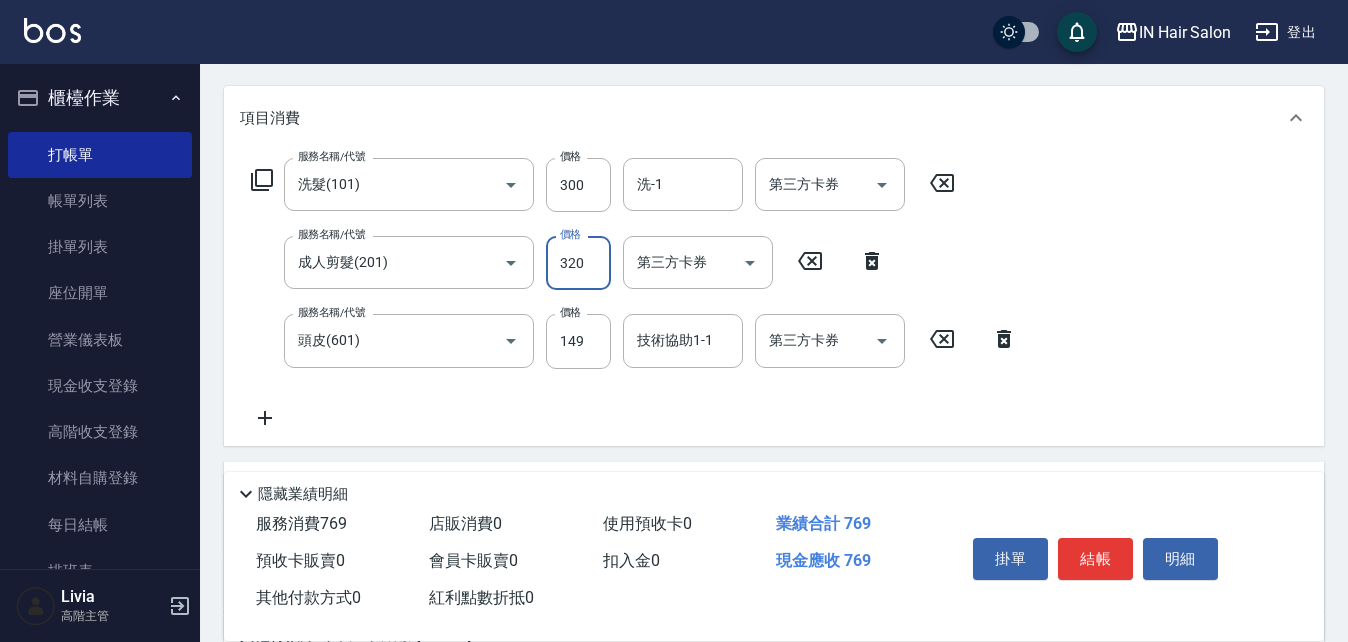 type on "320" 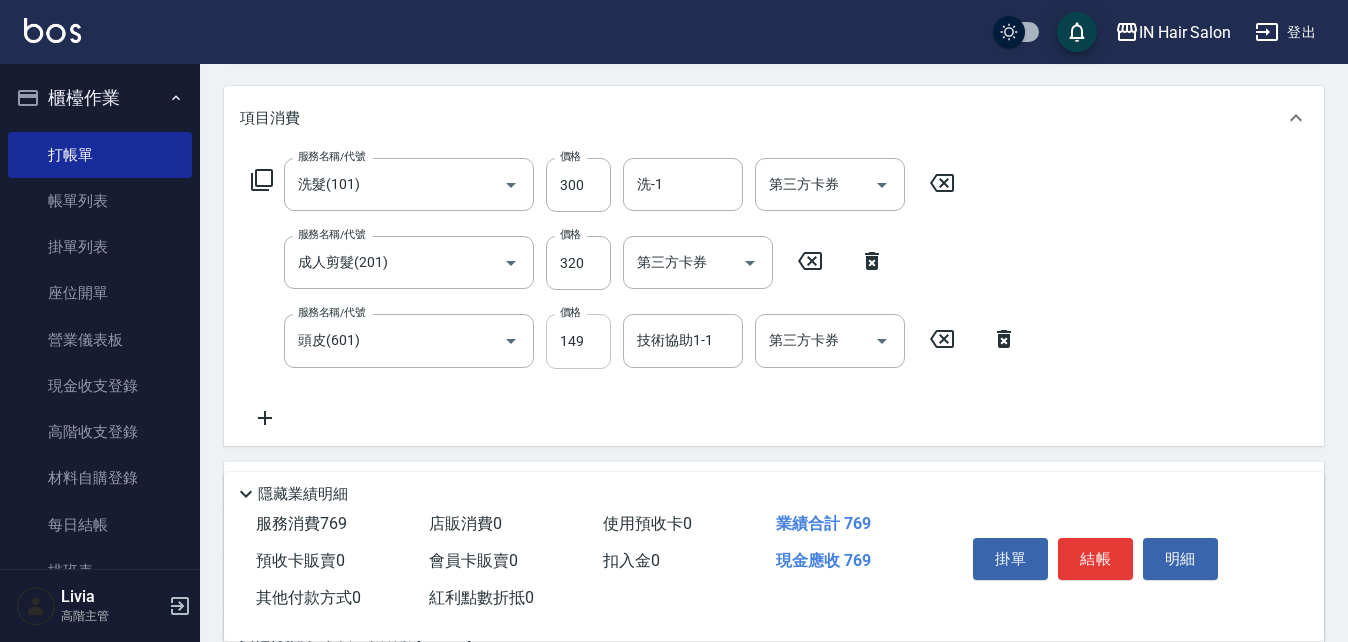 click on "149" at bounding box center (578, 341) 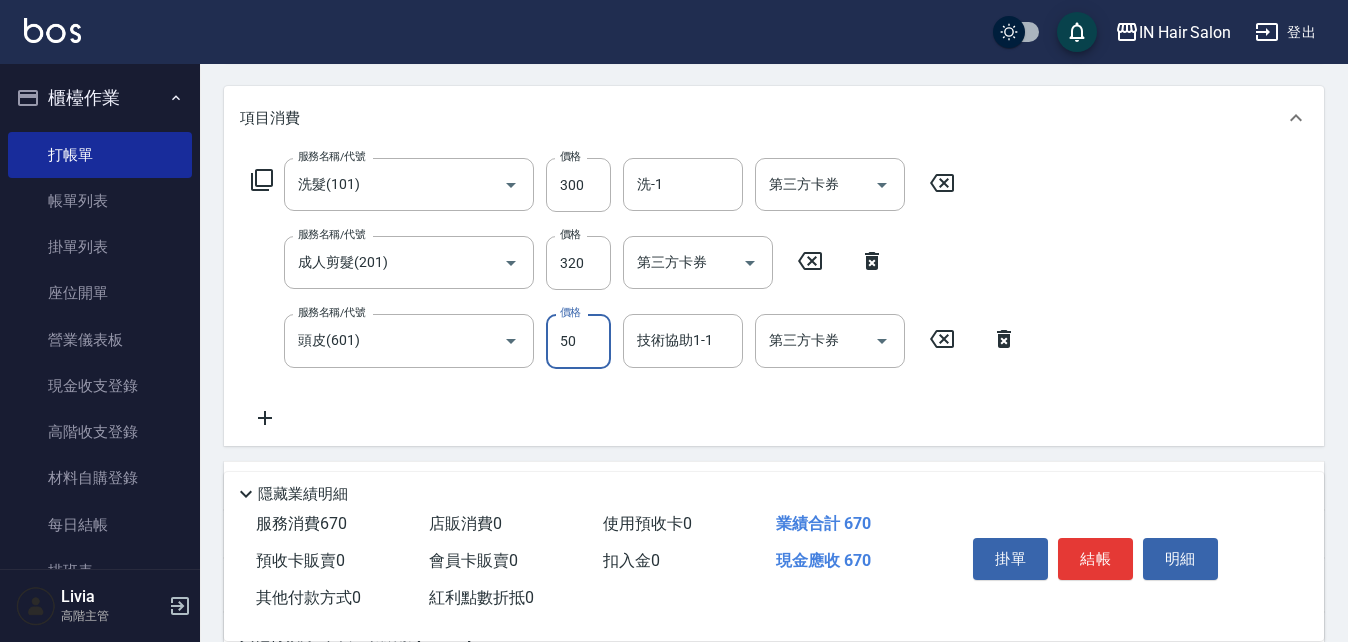 type on "50" 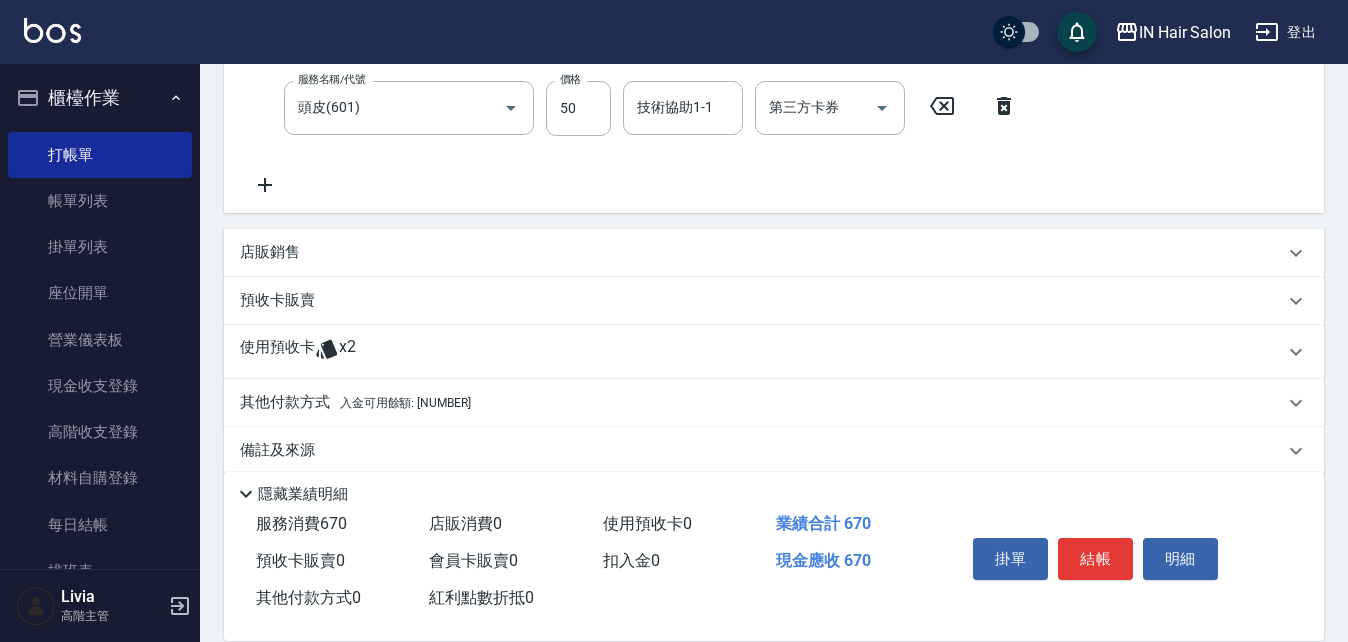scroll, scrollTop: 500, scrollLeft: 0, axis: vertical 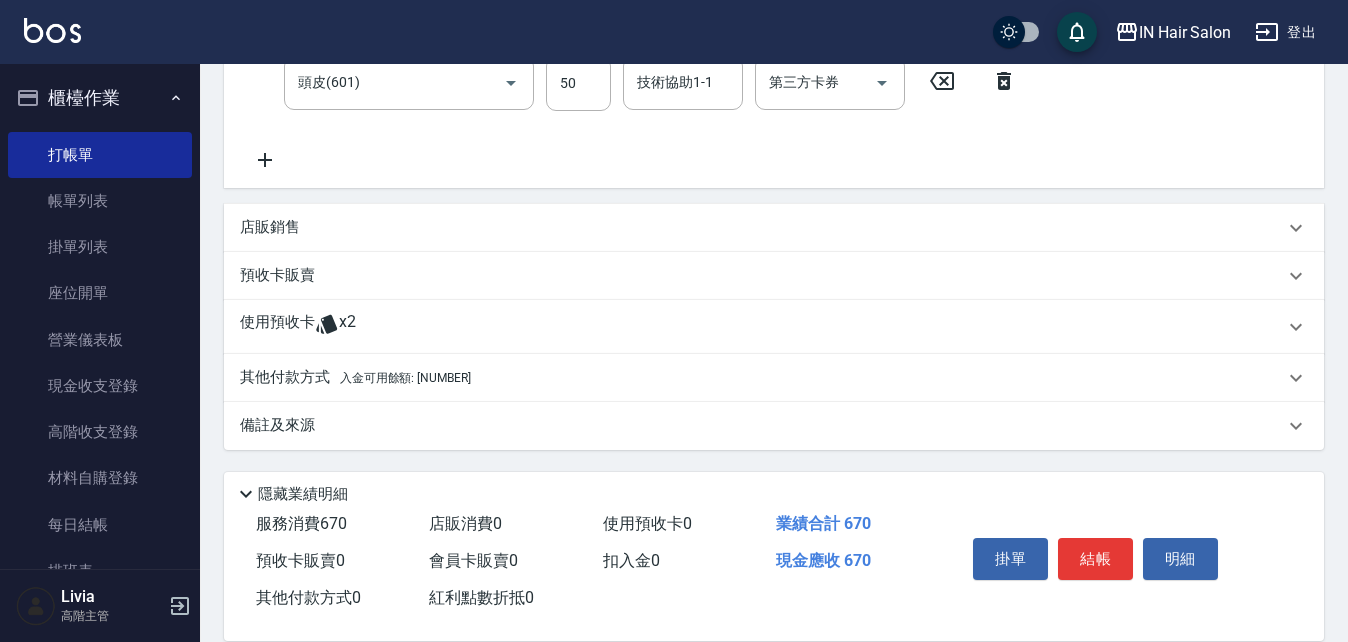 click on "其他付款方式 入金可用餘額: [NUMBER]" at bounding box center [355, 378] 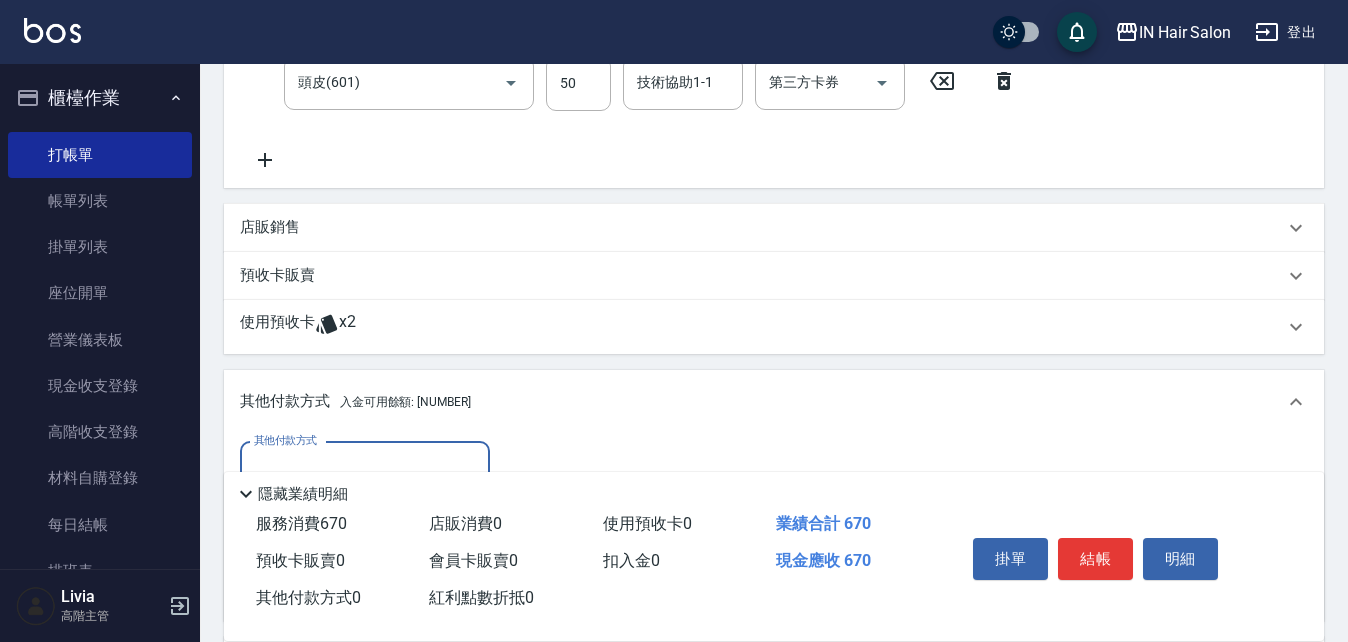 scroll, scrollTop: 0, scrollLeft: 0, axis: both 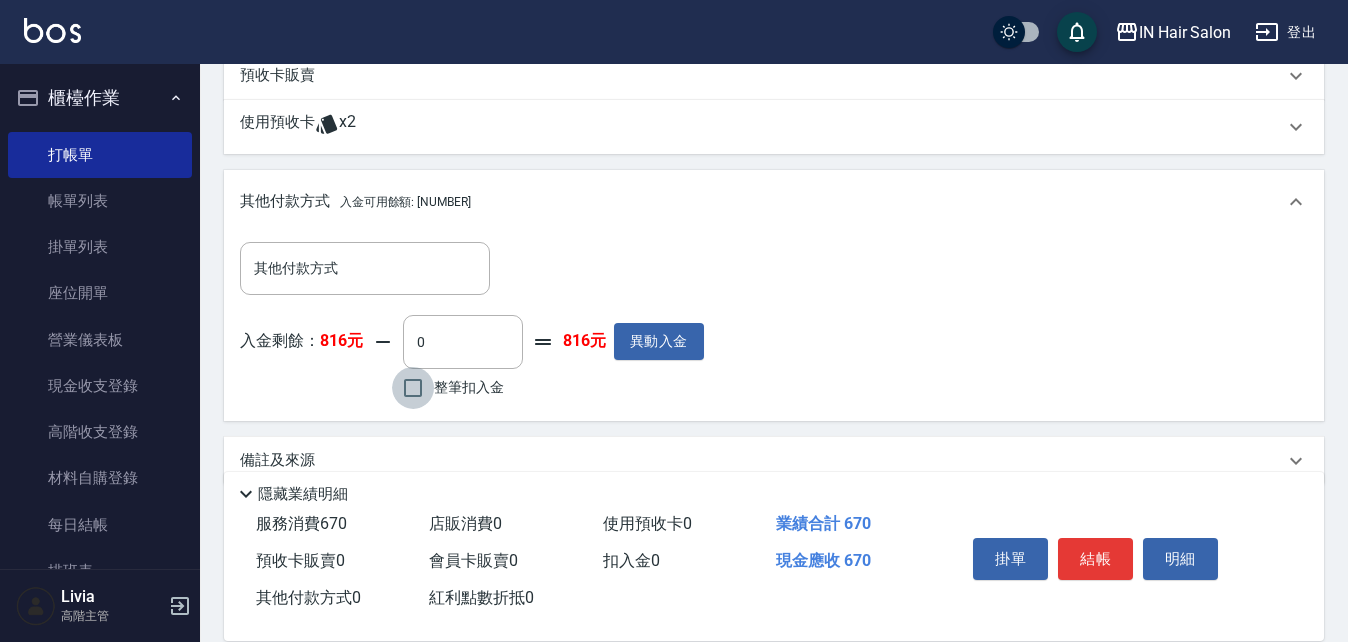 click on "整筆扣入金" at bounding box center (413, 388) 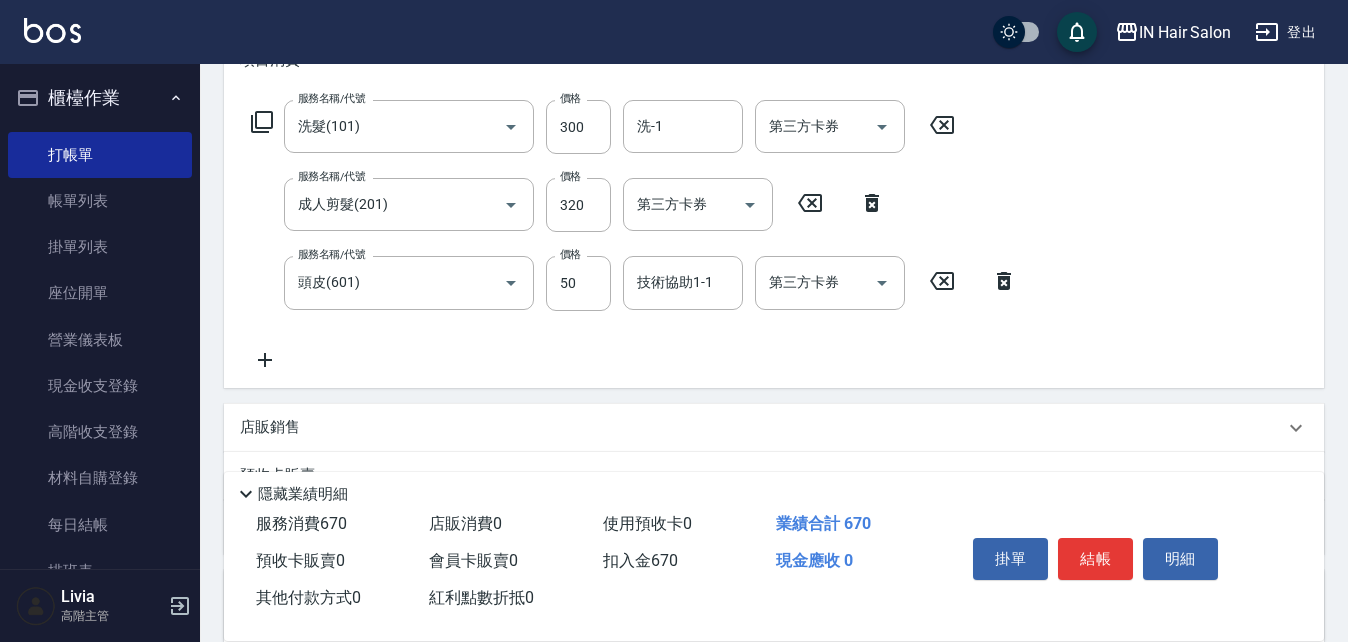 scroll, scrollTop: 0, scrollLeft: 0, axis: both 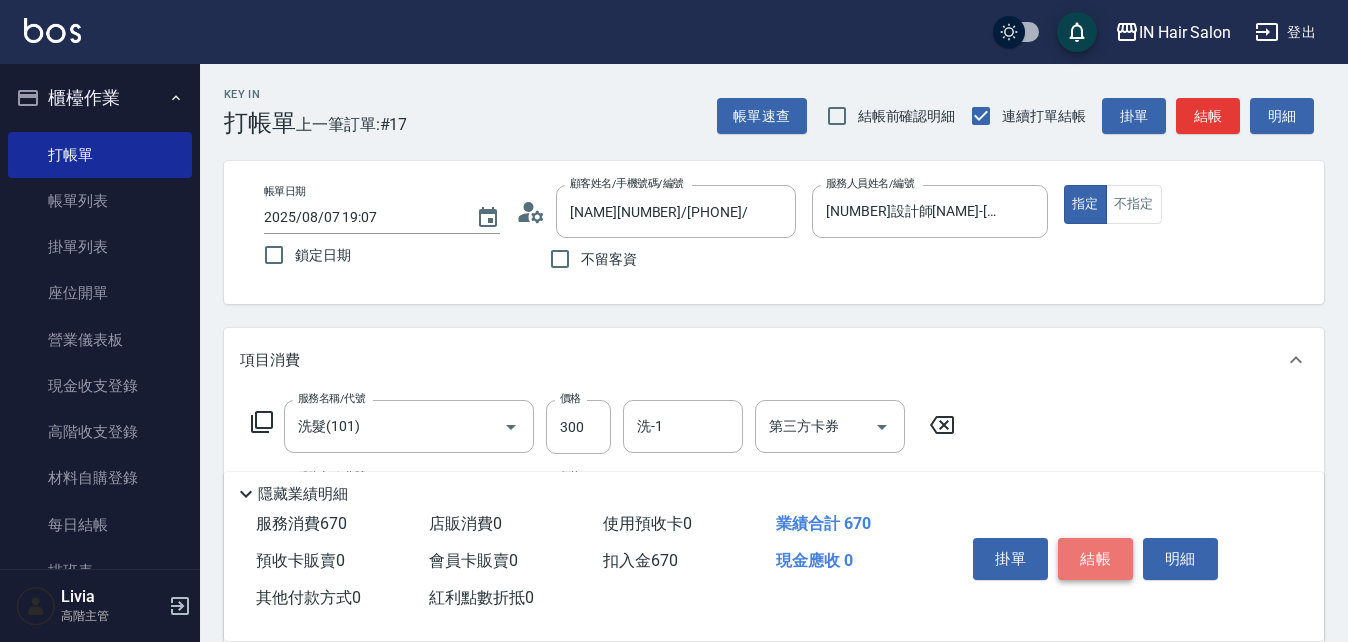 click on "結帳" at bounding box center (1095, 559) 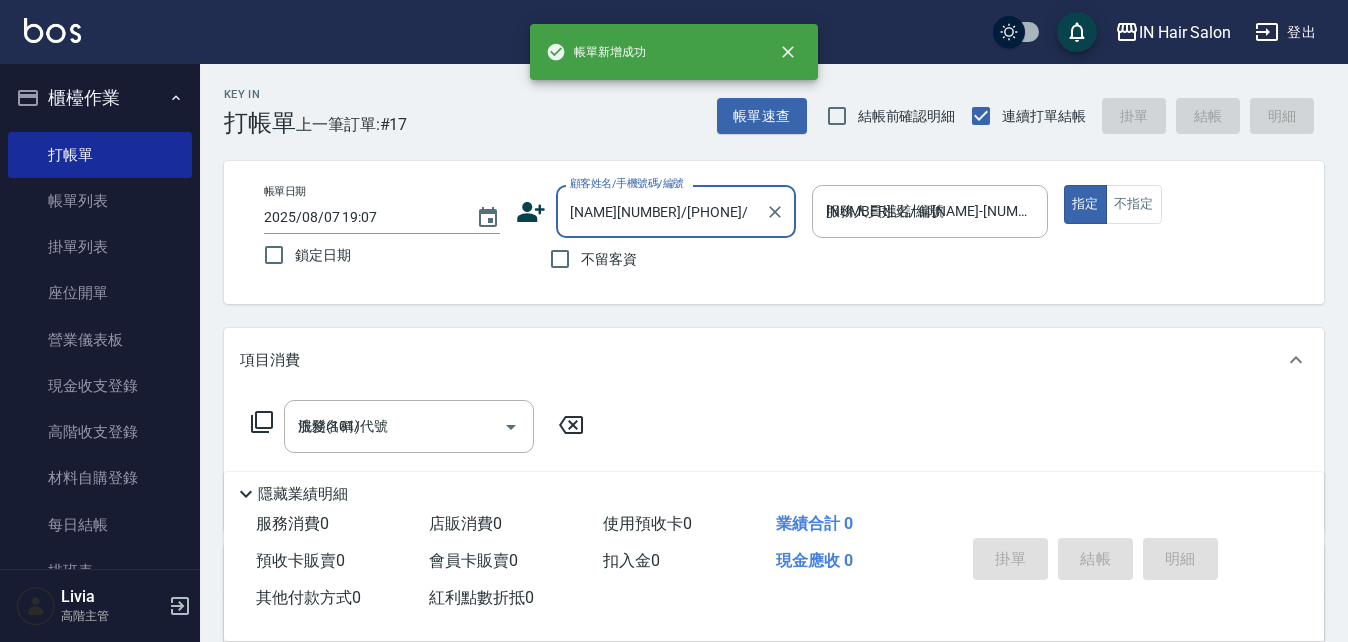 type on "[DATE] [TIME]" 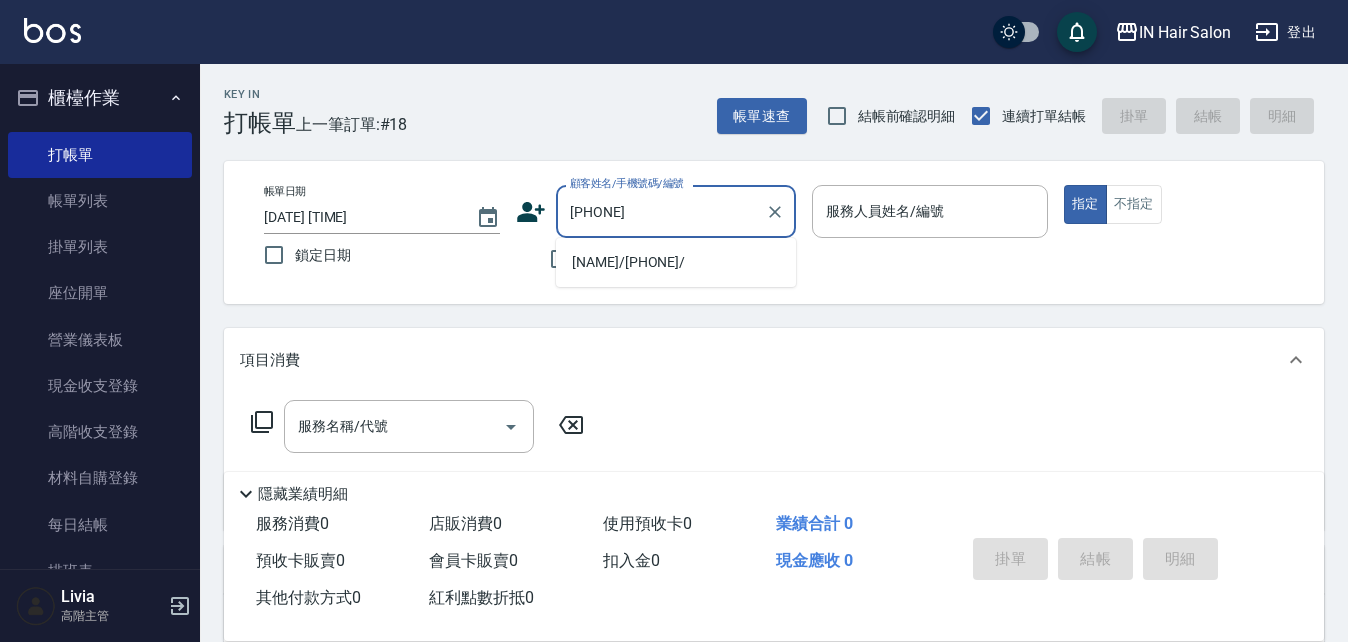 click on "[NAME]/[PHONE]/" at bounding box center (676, 262) 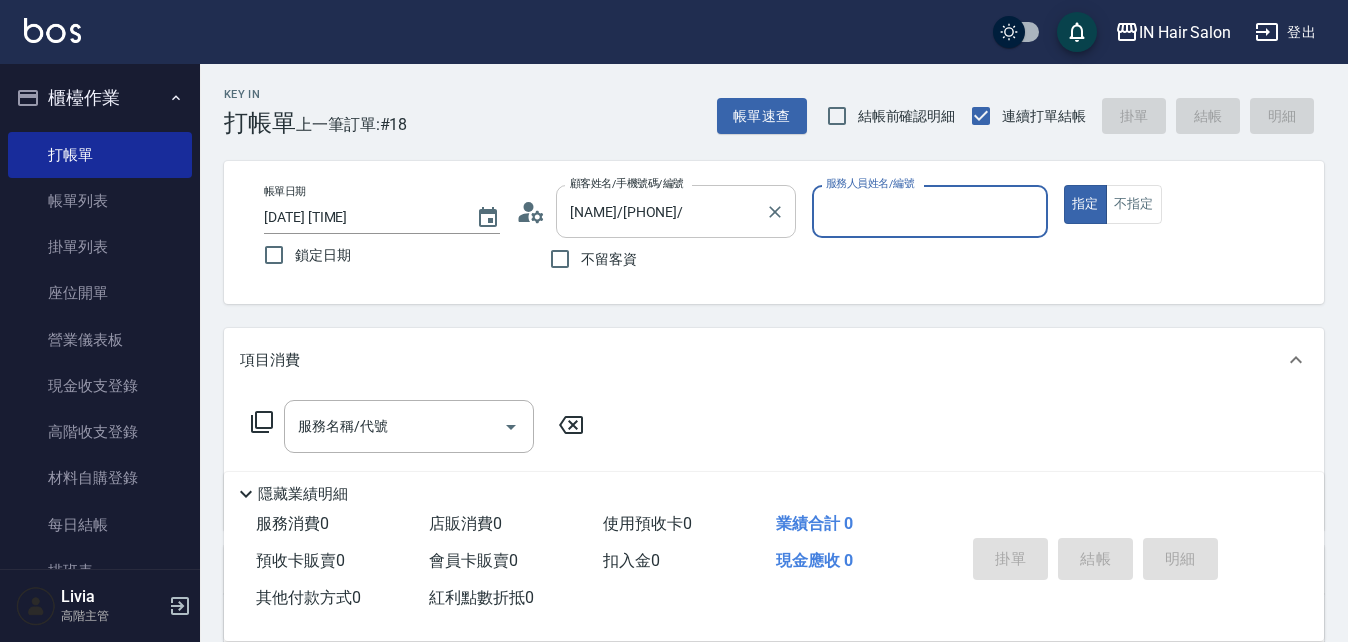 type on "[NUMBER]號設計師[NAME]-[NUMBER]" 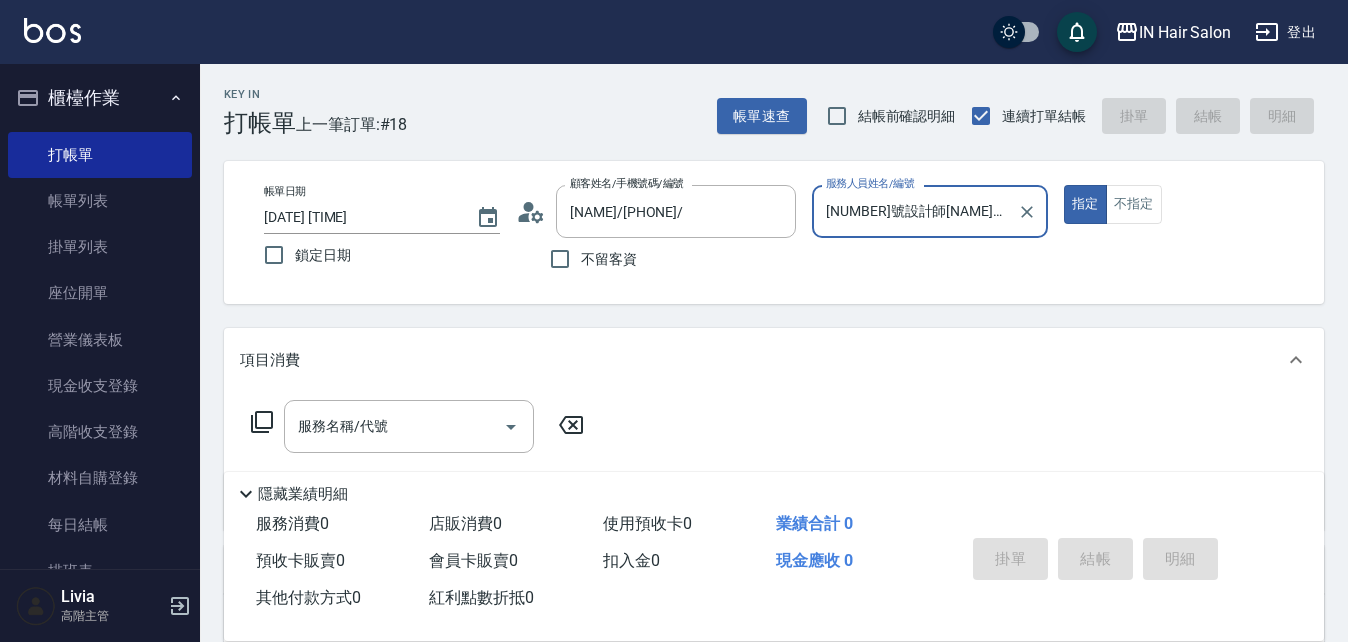click 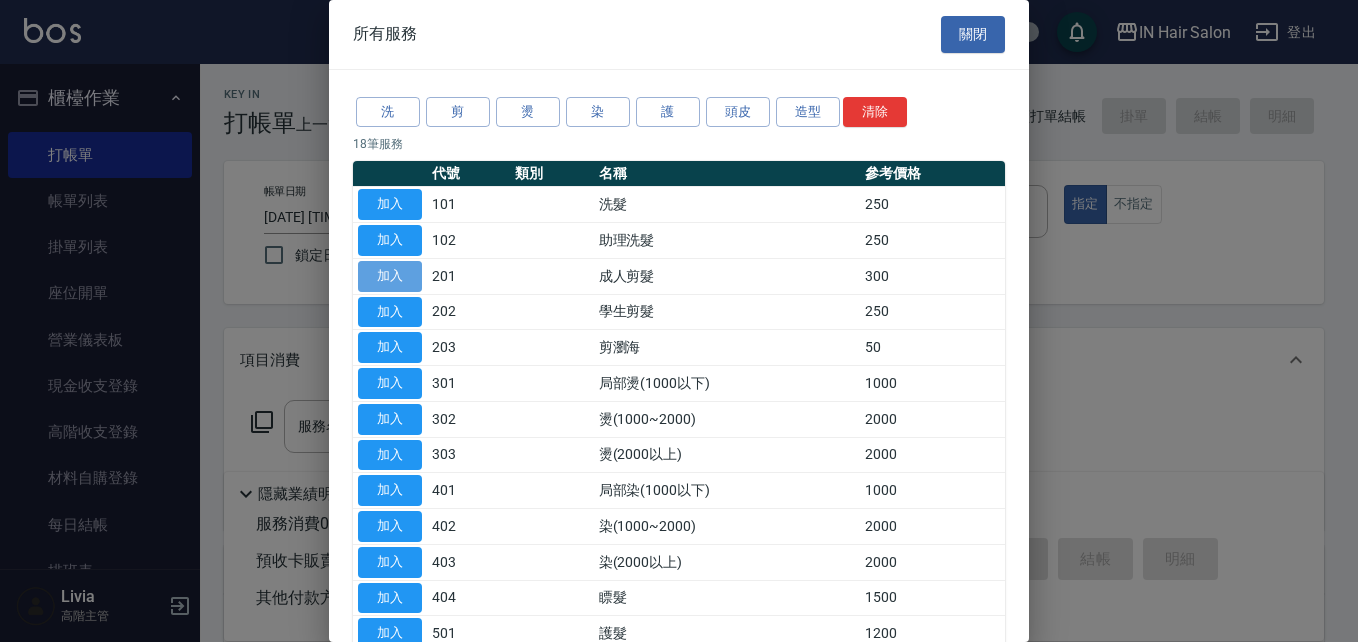 click on "加入" at bounding box center (390, 276) 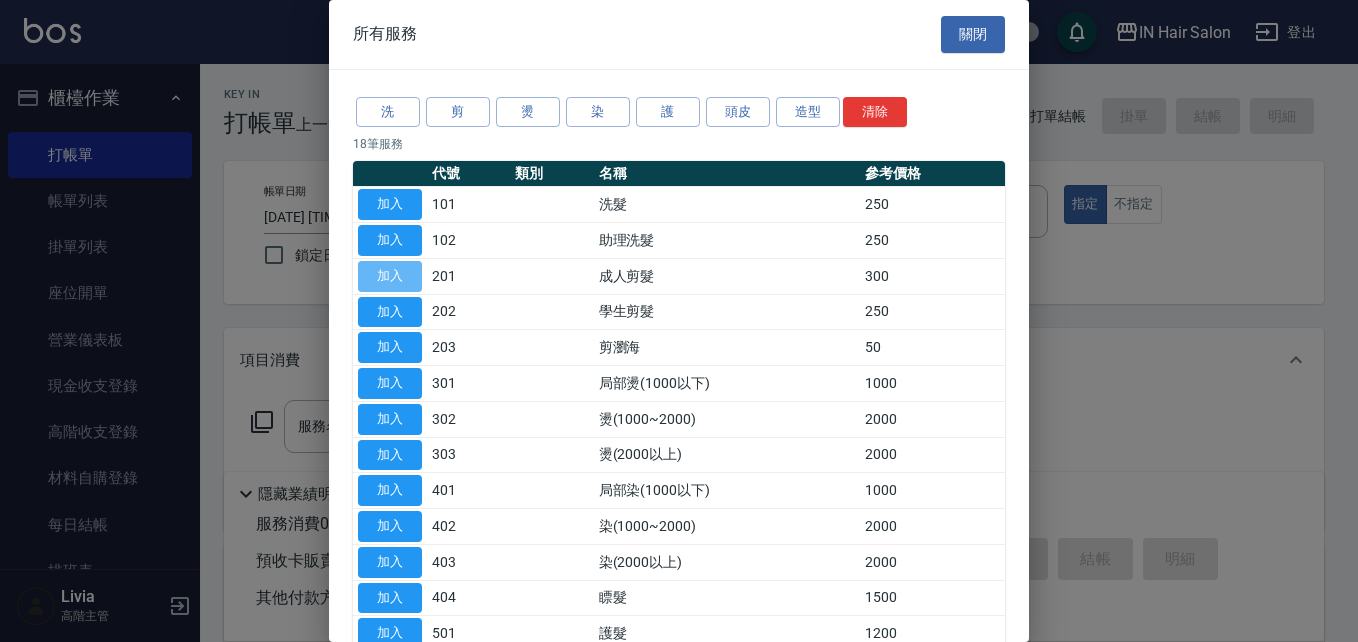 type on "成人剪髮(201)" 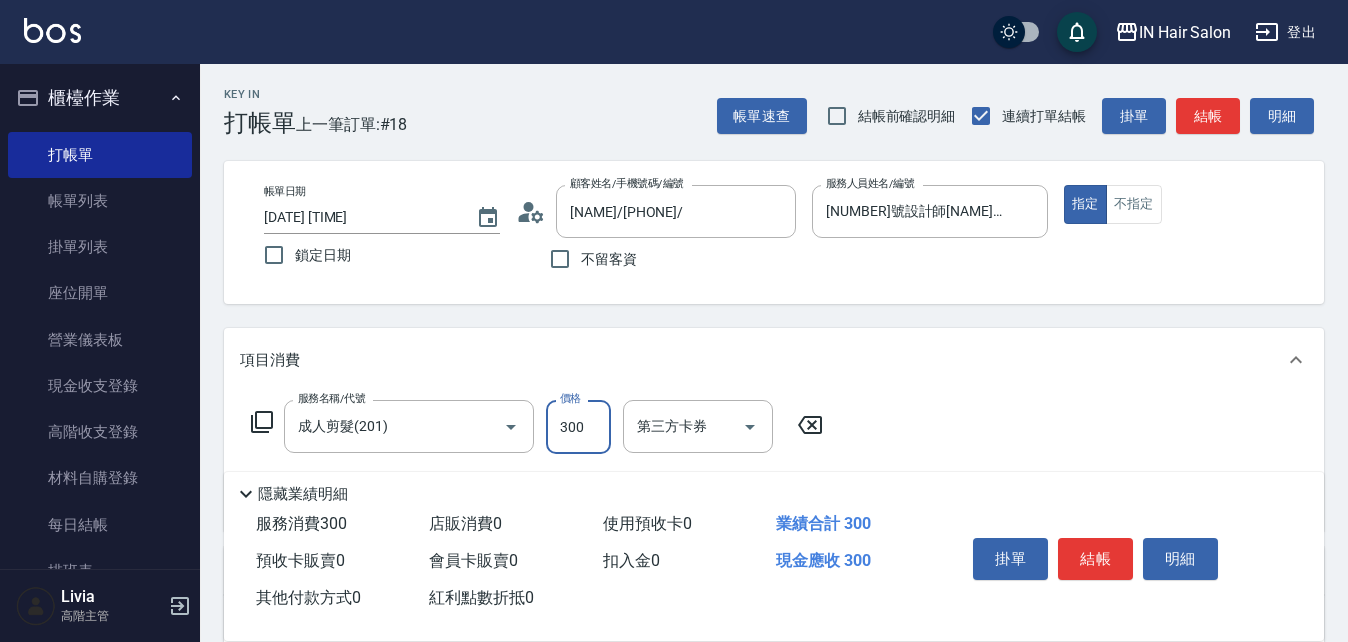 click on "300" at bounding box center (578, 427) 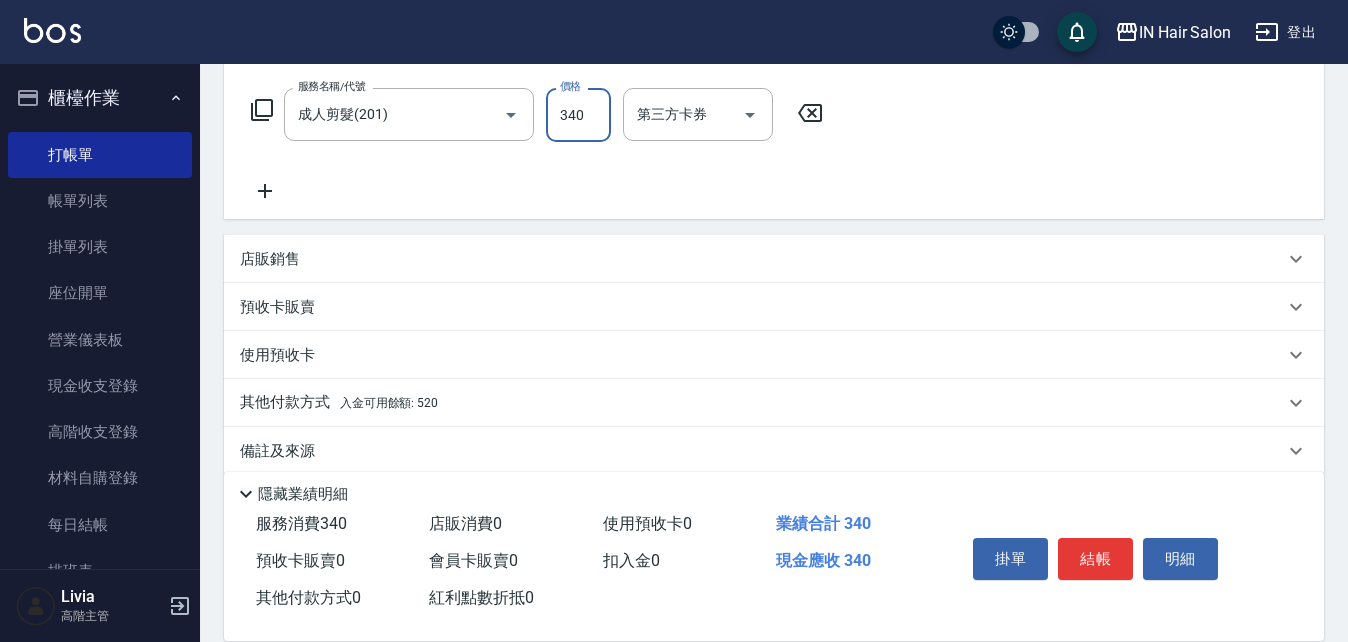scroll, scrollTop: 337, scrollLeft: 0, axis: vertical 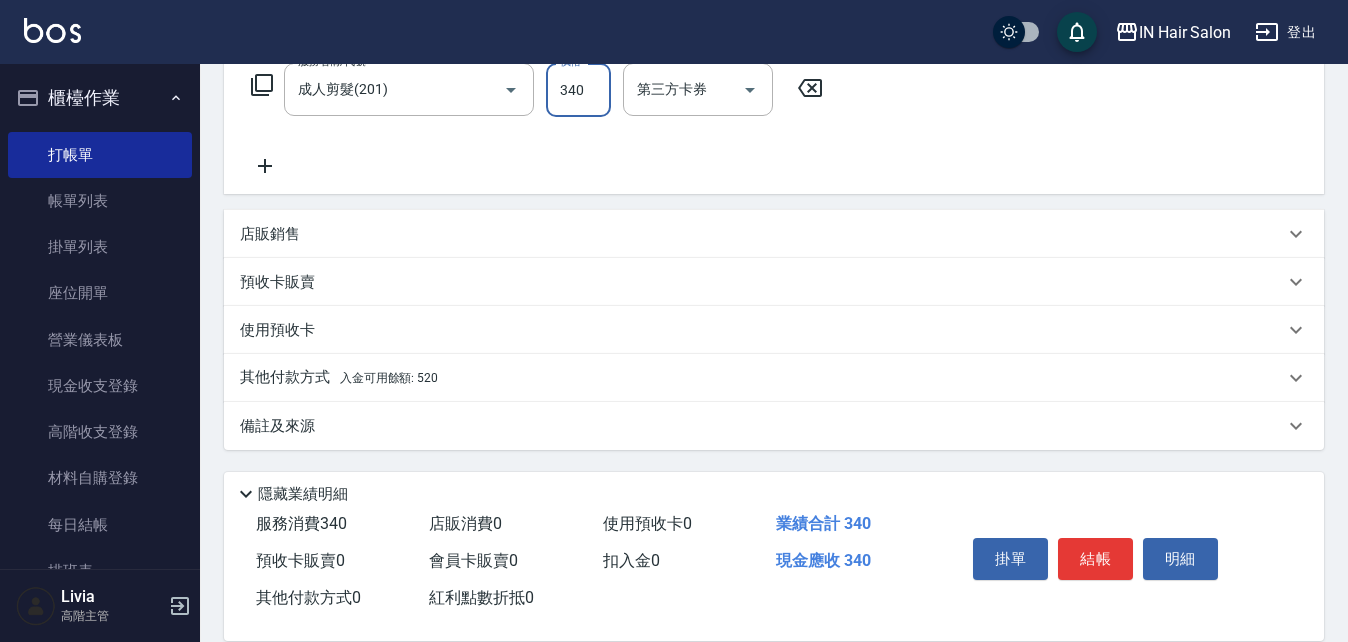 type on "340" 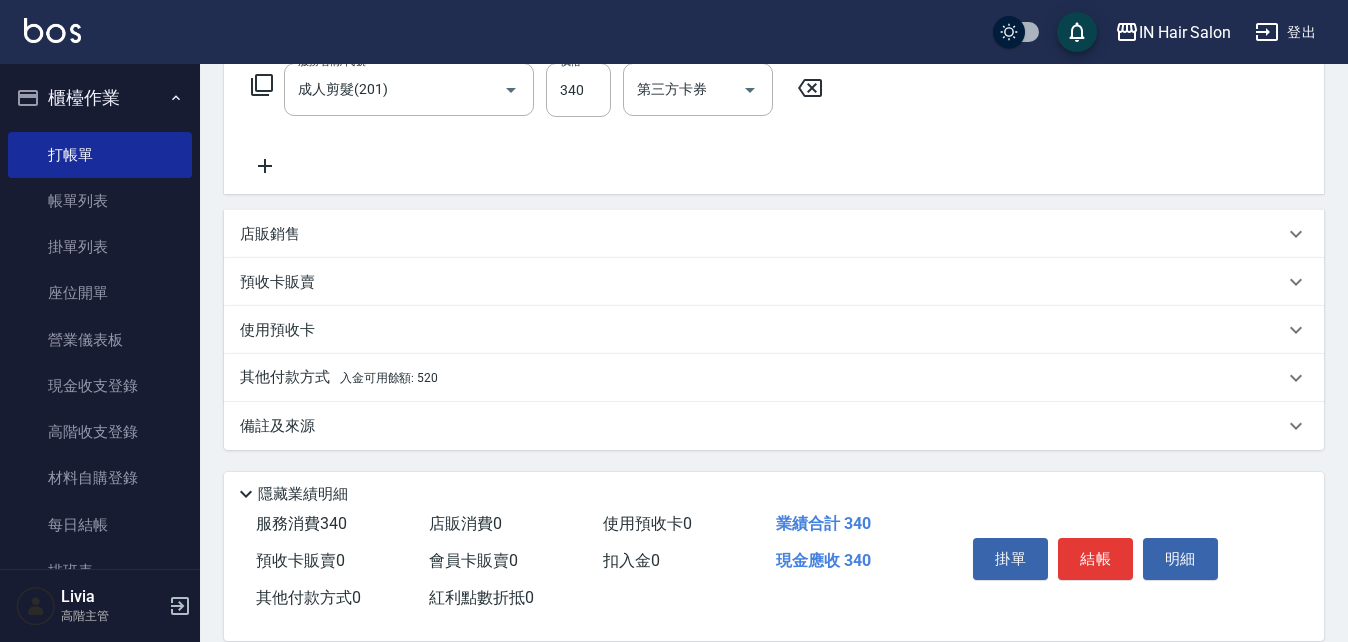 click on "其他付款方式 入金可用餘額: [NUMBER]" at bounding box center (339, 378) 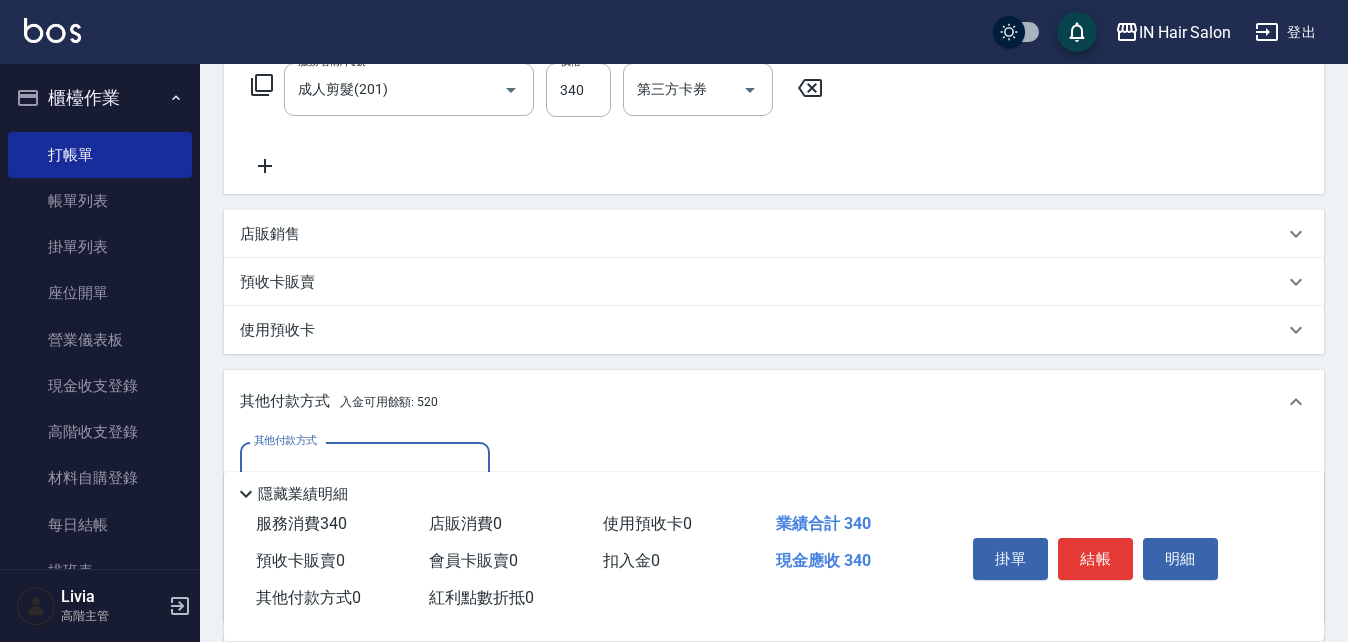 scroll, scrollTop: 0, scrollLeft: 0, axis: both 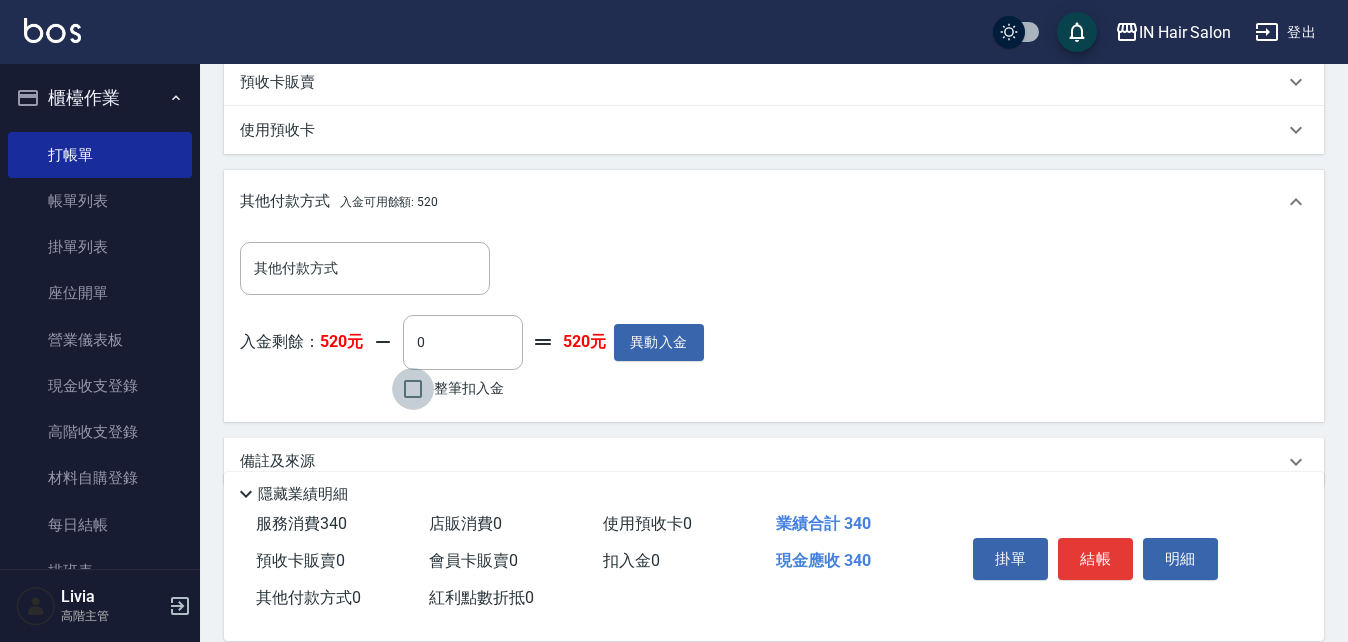click on "整筆扣入金" at bounding box center (413, 389) 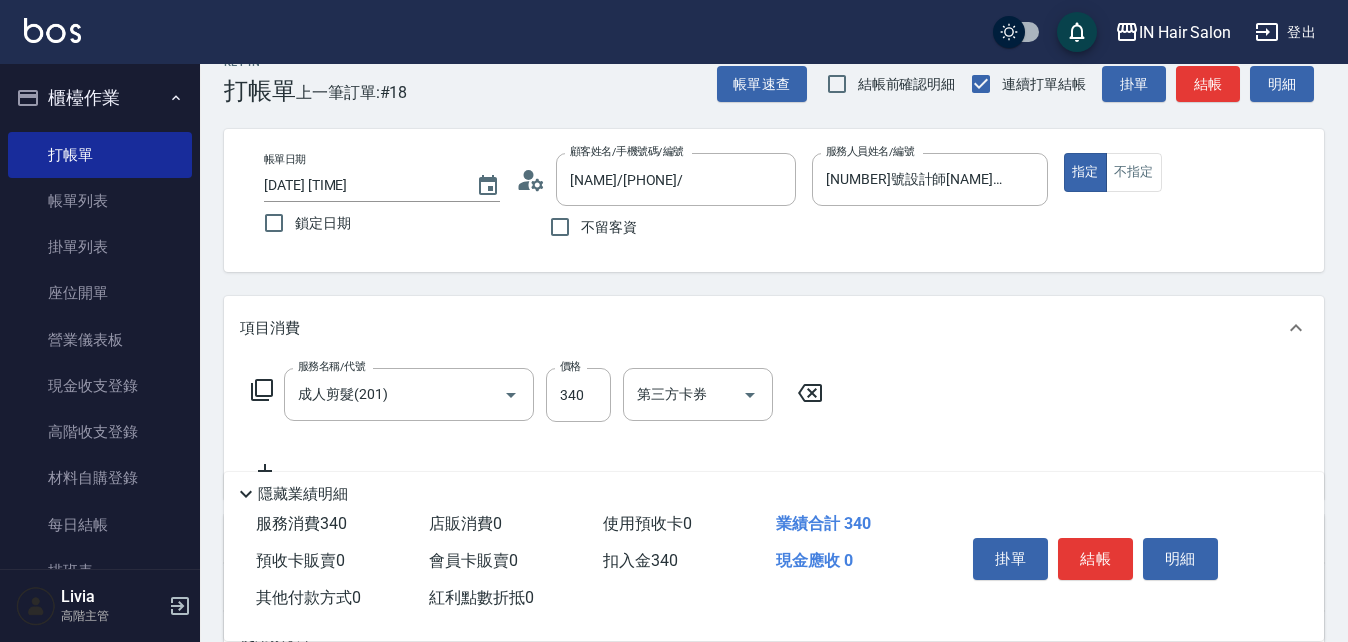 scroll, scrollTop: 0, scrollLeft: 0, axis: both 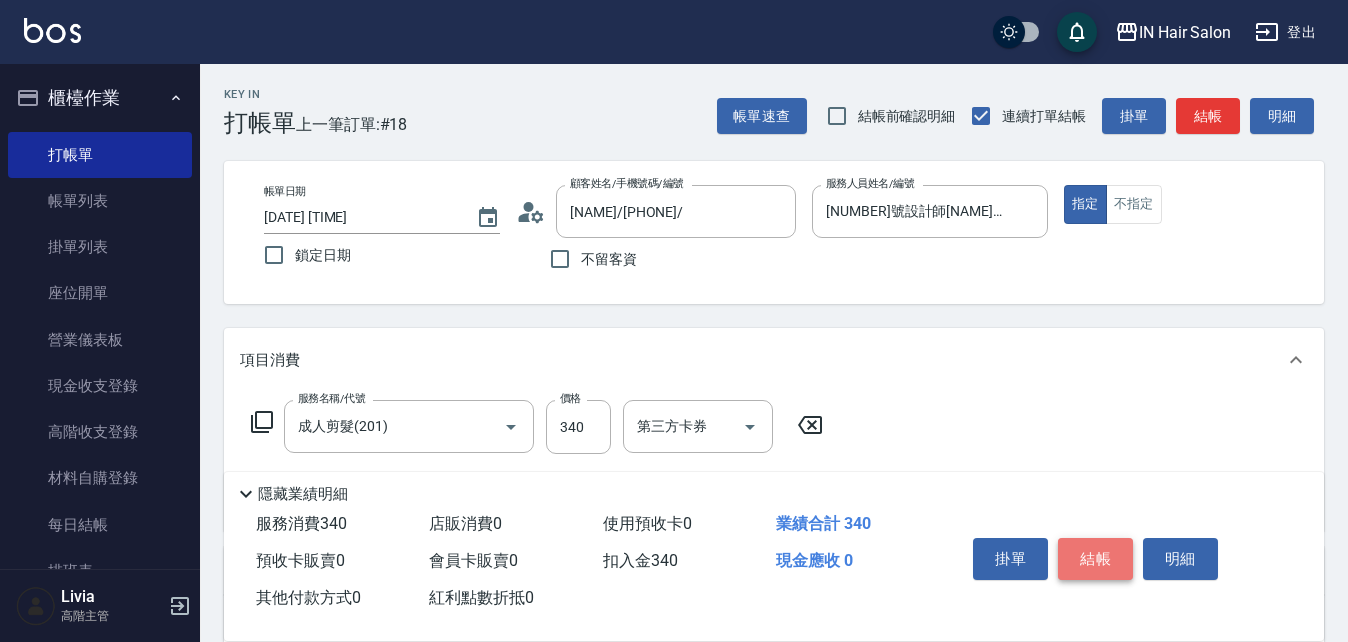 click on "結帳" at bounding box center [1095, 559] 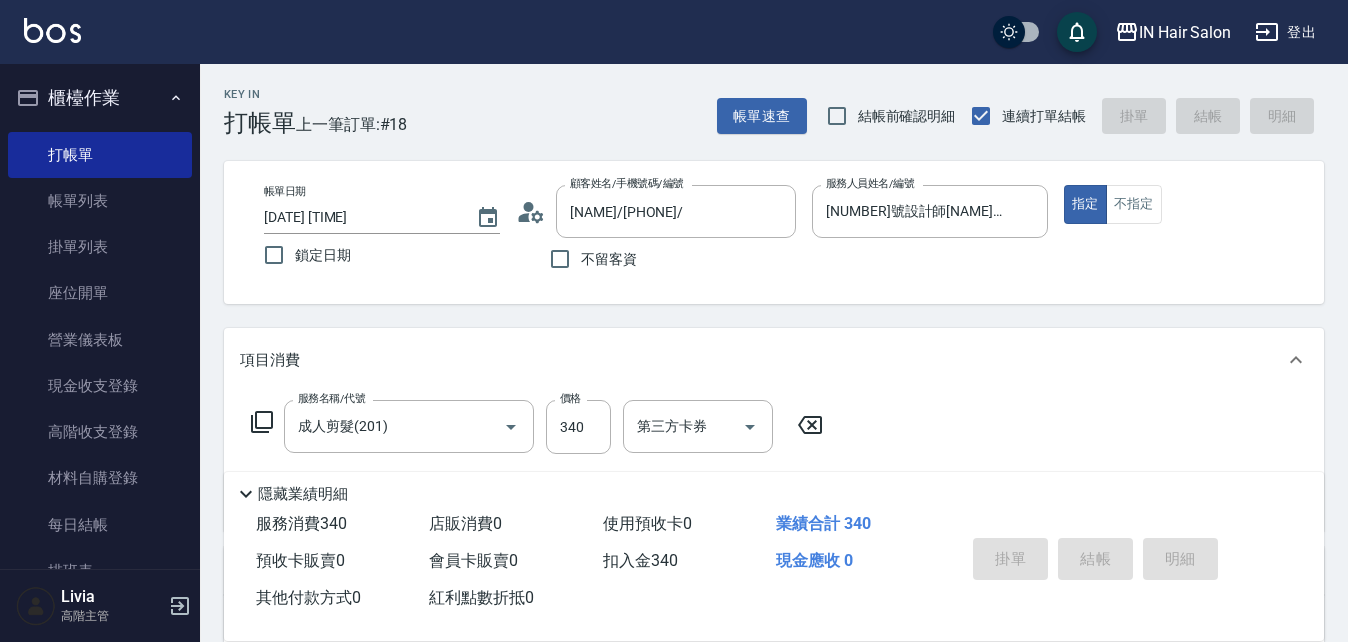 type on "[DATE] [TIME]" 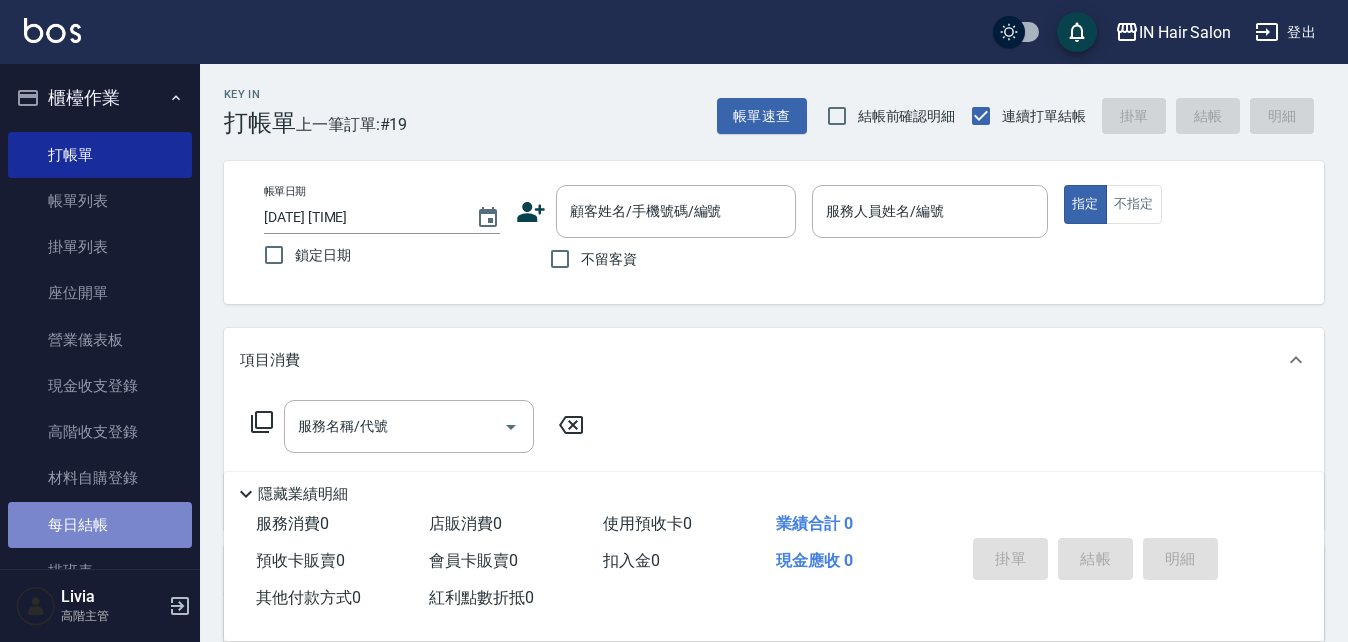 click on "每日結帳" at bounding box center (100, 525) 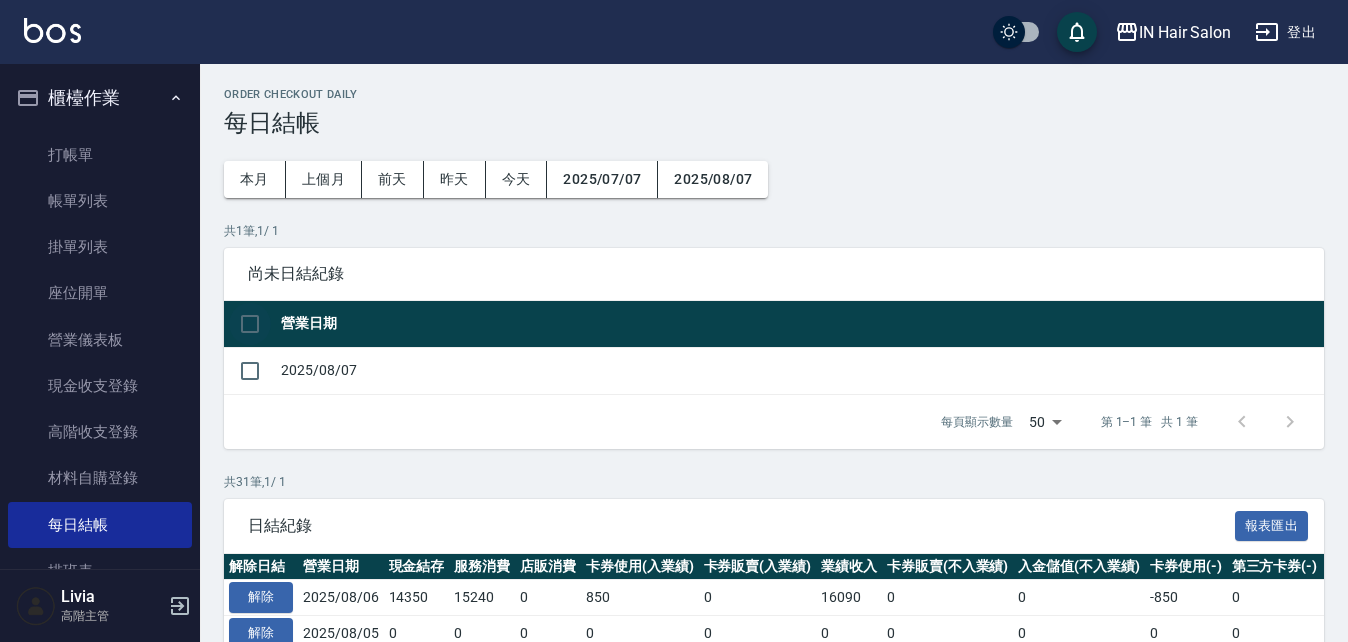 click at bounding box center [250, 324] 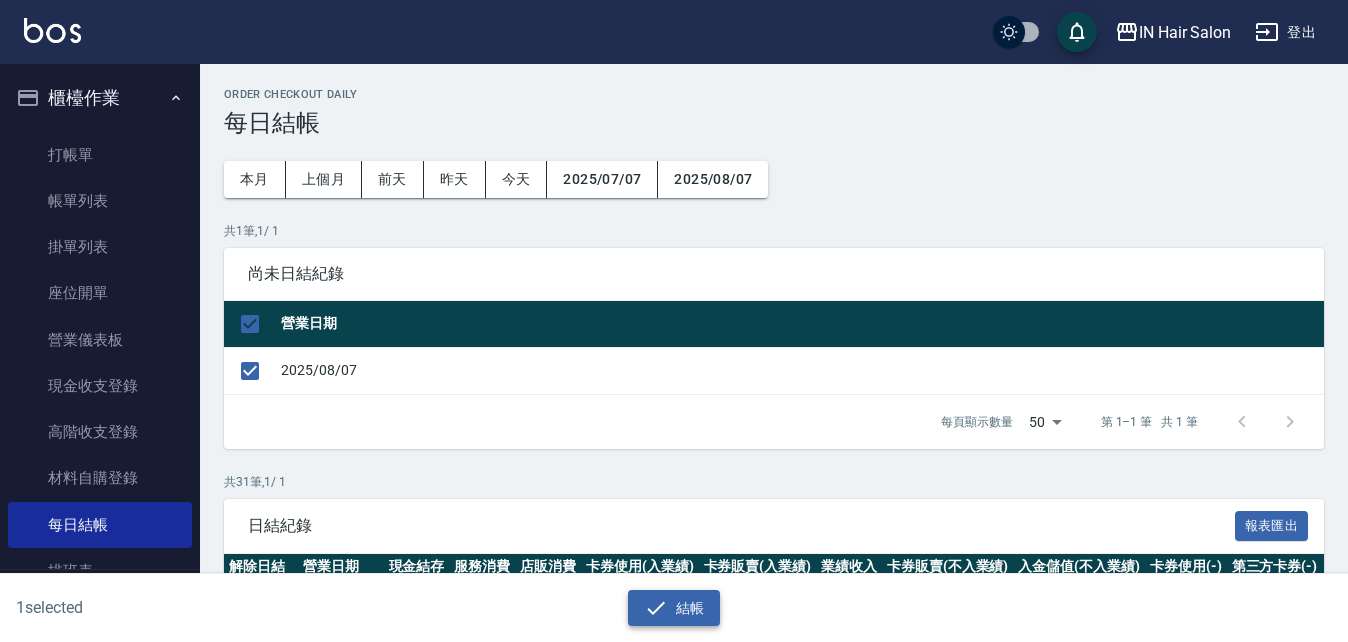 click on "結帳" at bounding box center (674, 608) 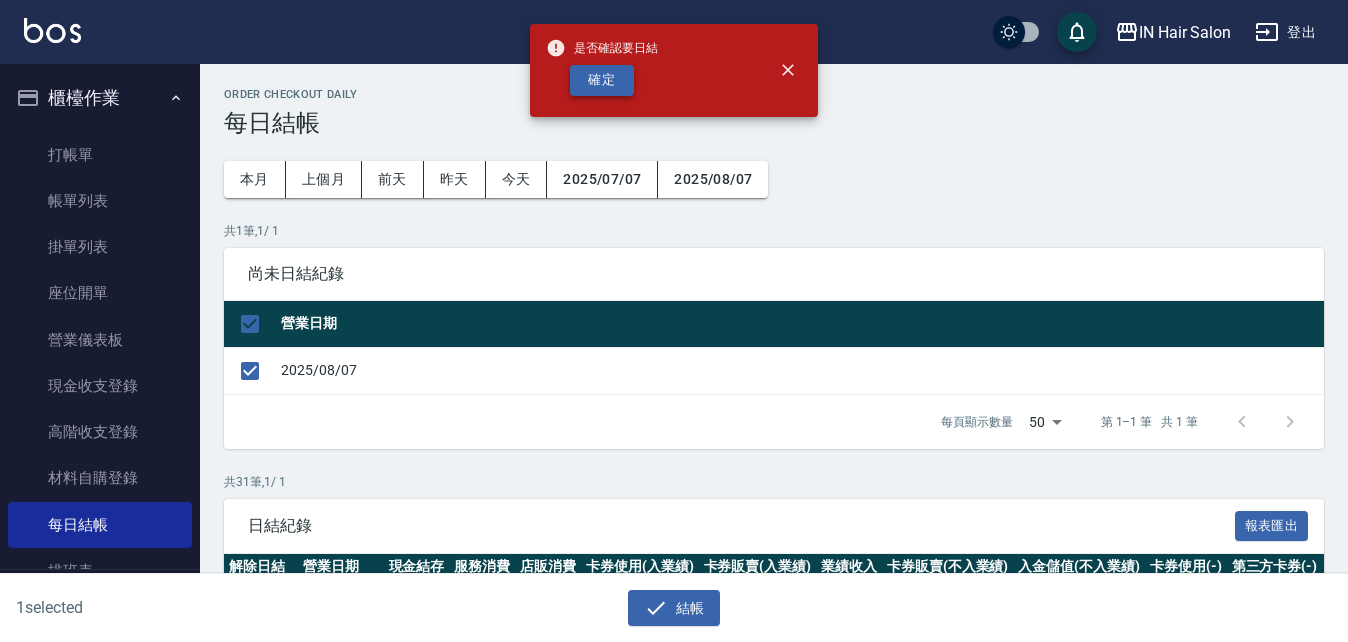 click on "確定" at bounding box center (602, 80) 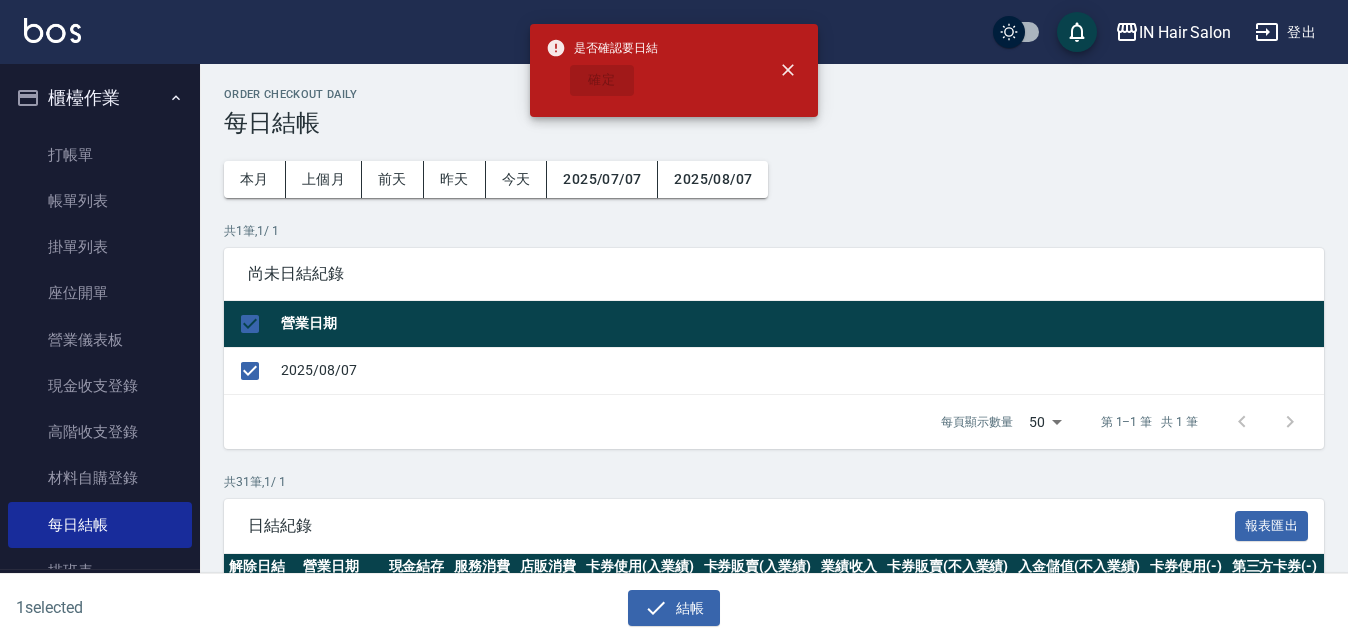 checkbox on "false" 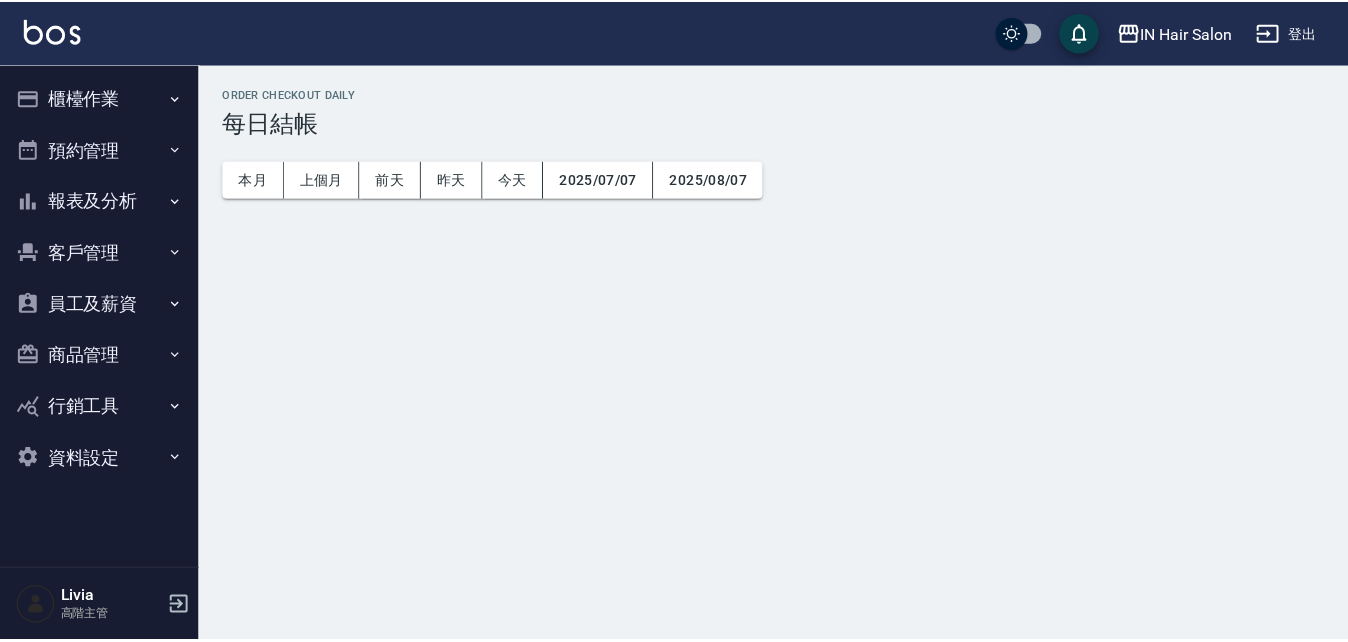 scroll, scrollTop: 0, scrollLeft: 0, axis: both 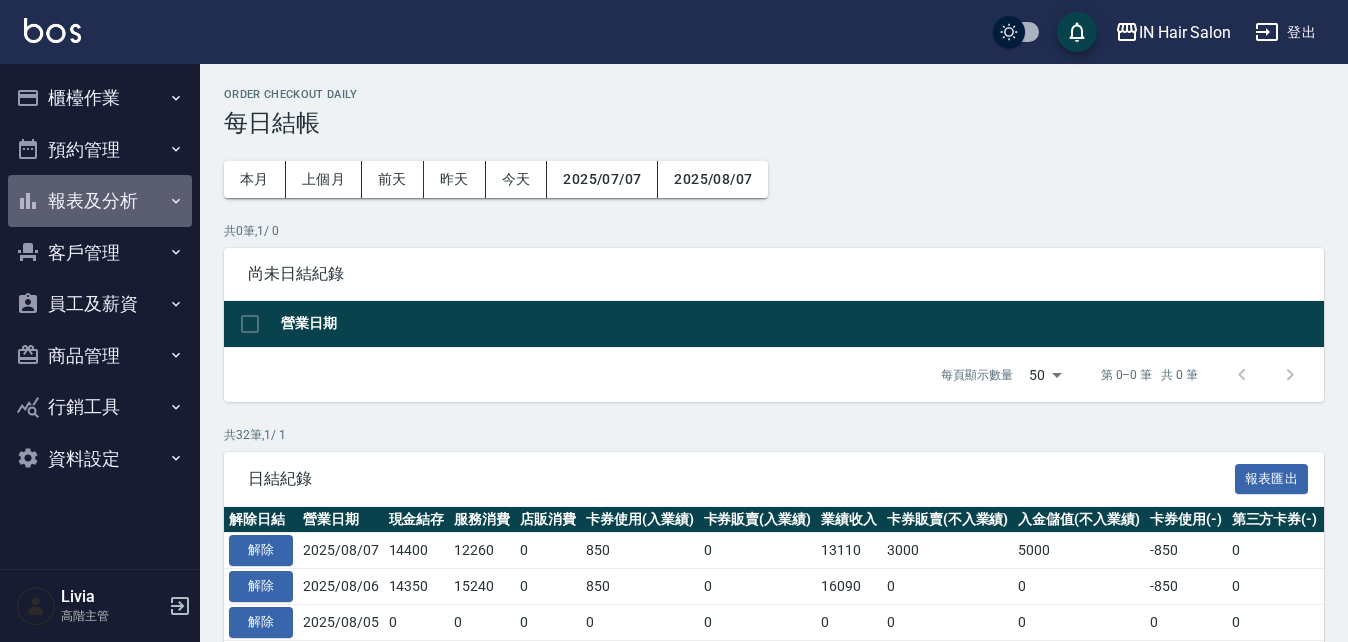 click on "報表及分析" at bounding box center (100, 201) 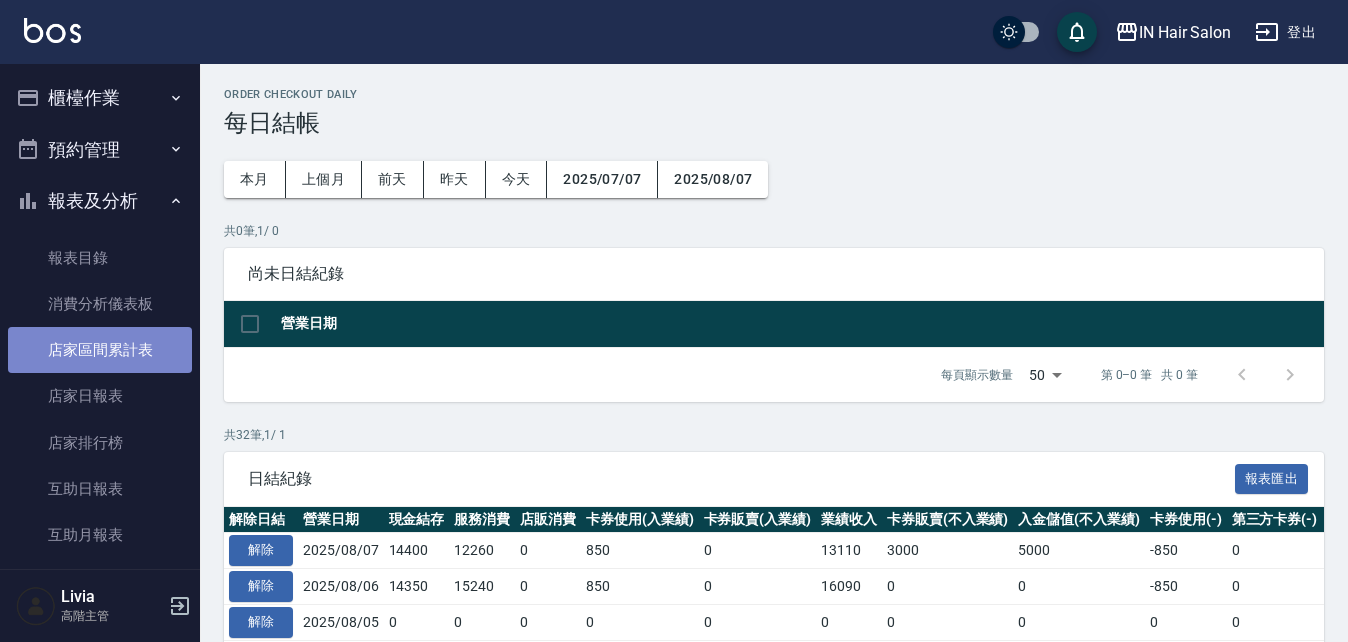 click on "店家區間累計表" at bounding box center (100, 350) 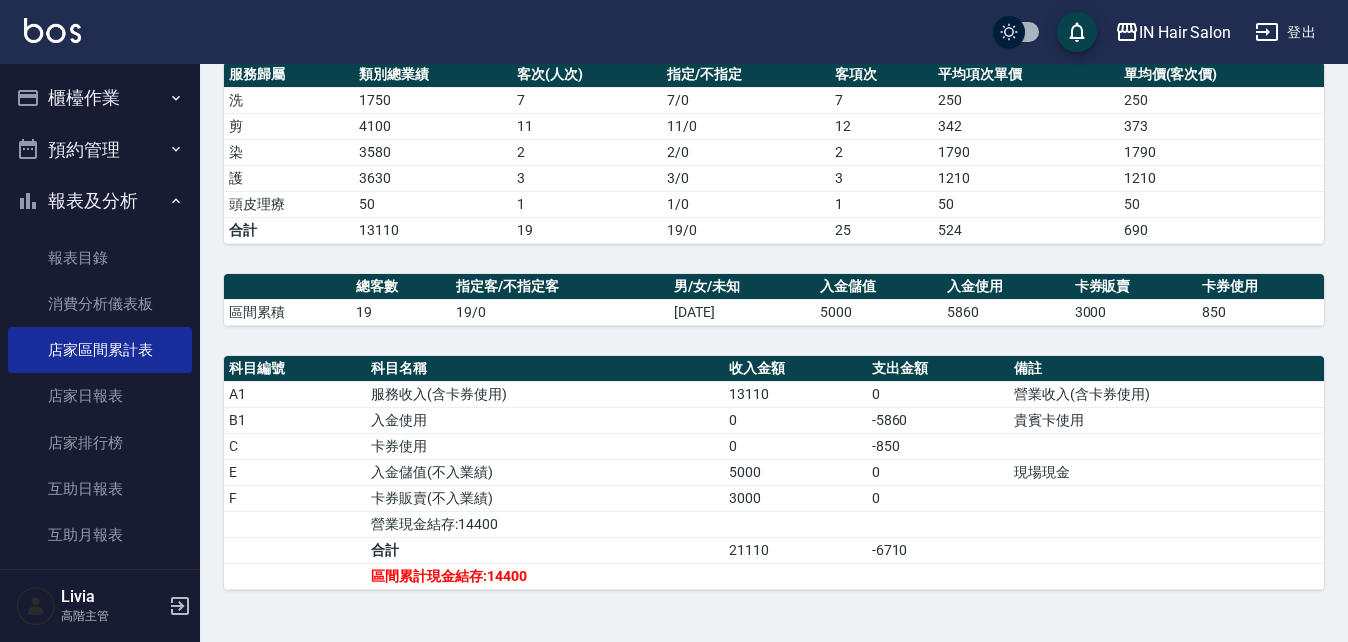 scroll, scrollTop: 265, scrollLeft: 0, axis: vertical 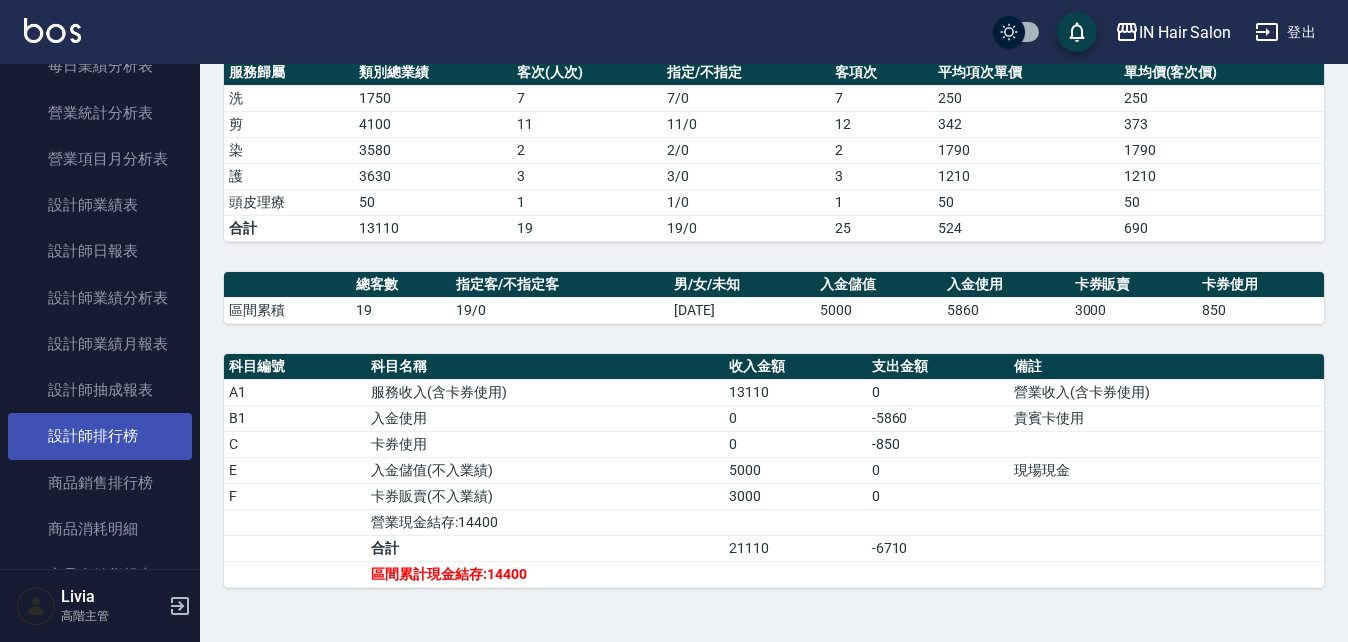 click on "設計師排行榜" at bounding box center [100, 436] 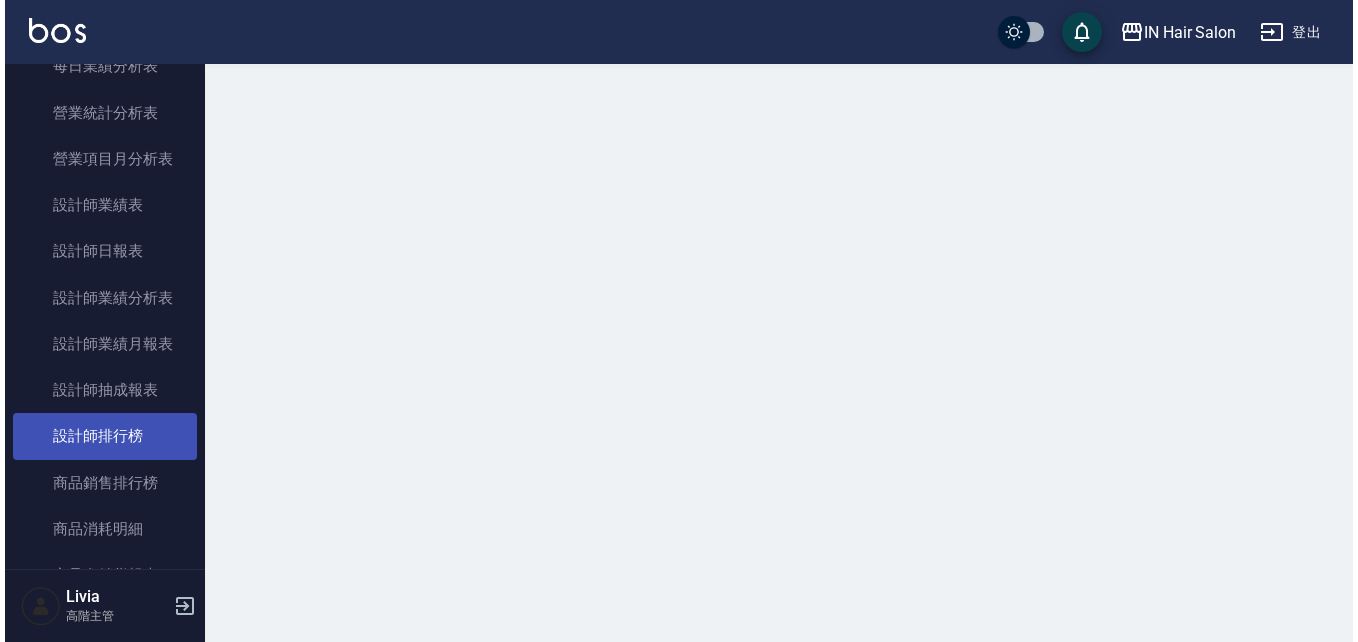 scroll, scrollTop: 0, scrollLeft: 0, axis: both 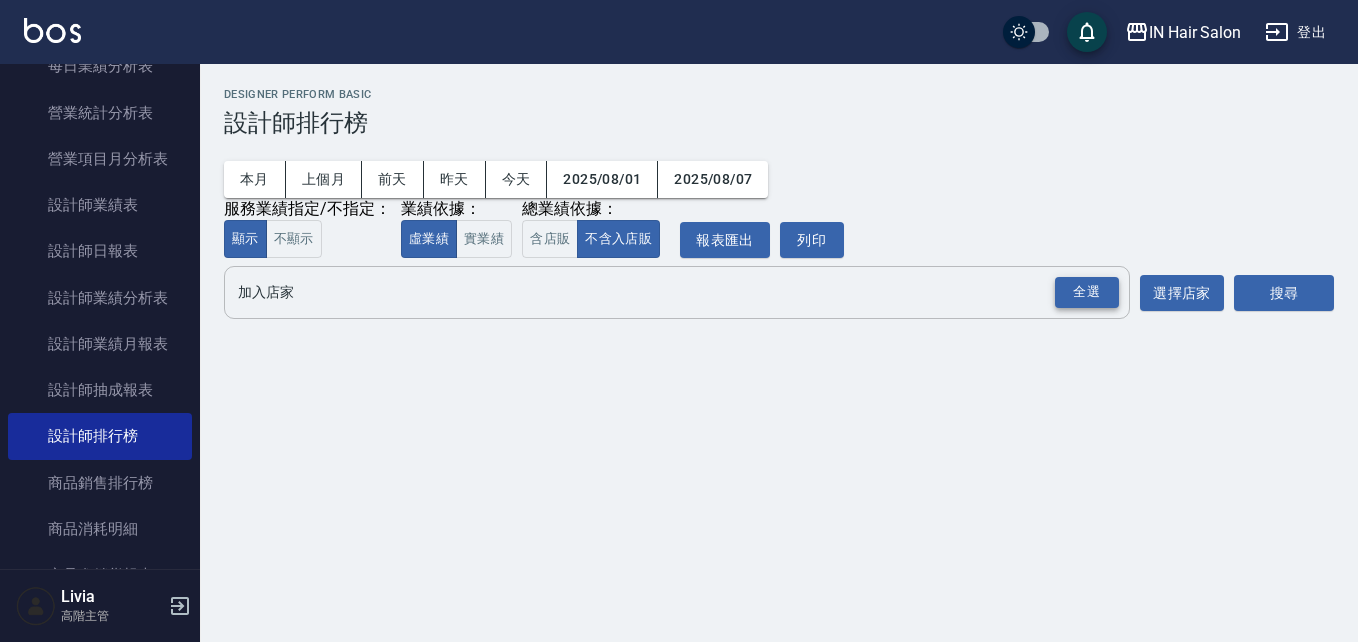 click on "全選" at bounding box center (1087, 292) 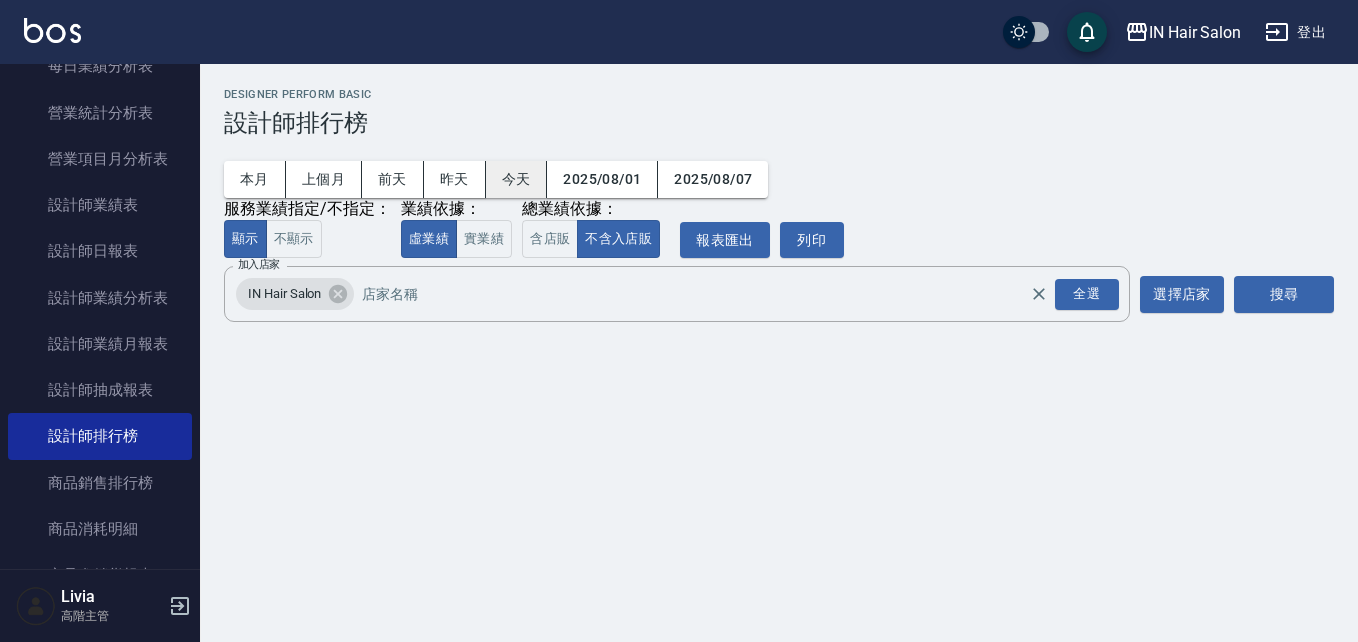 click on "今天" at bounding box center [517, 179] 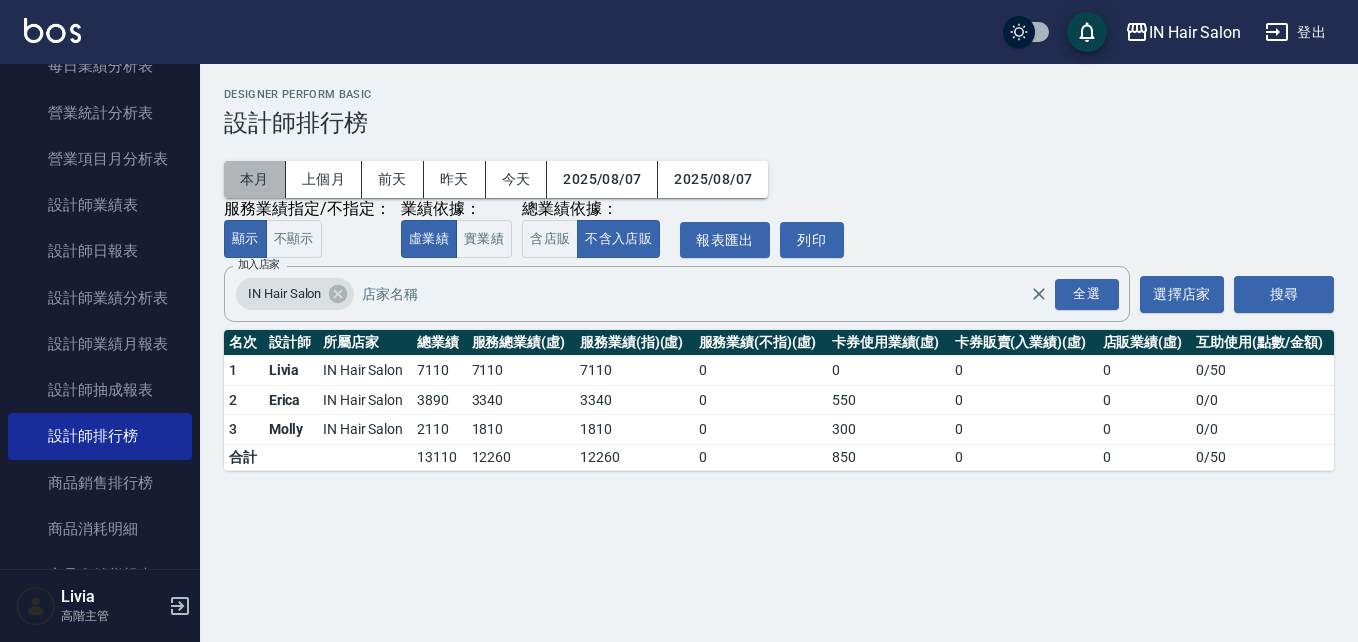 click on "本月" at bounding box center [255, 179] 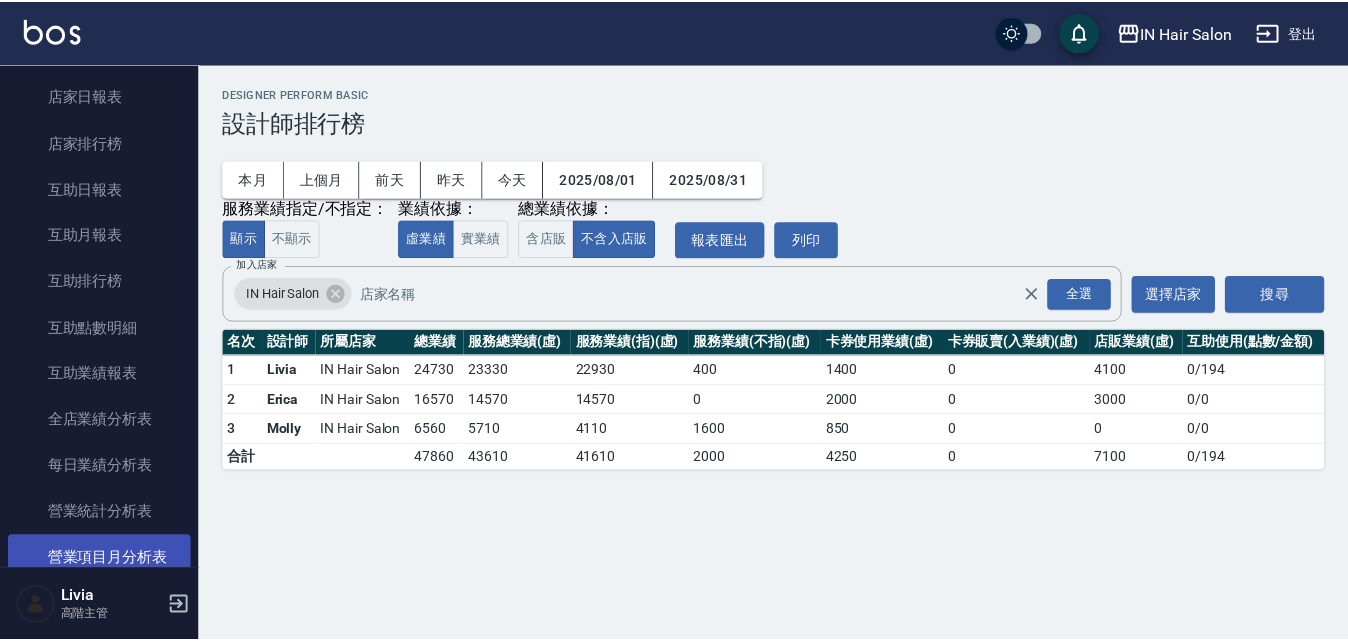 scroll, scrollTop: 0, scrollLeft: 0, axis: both 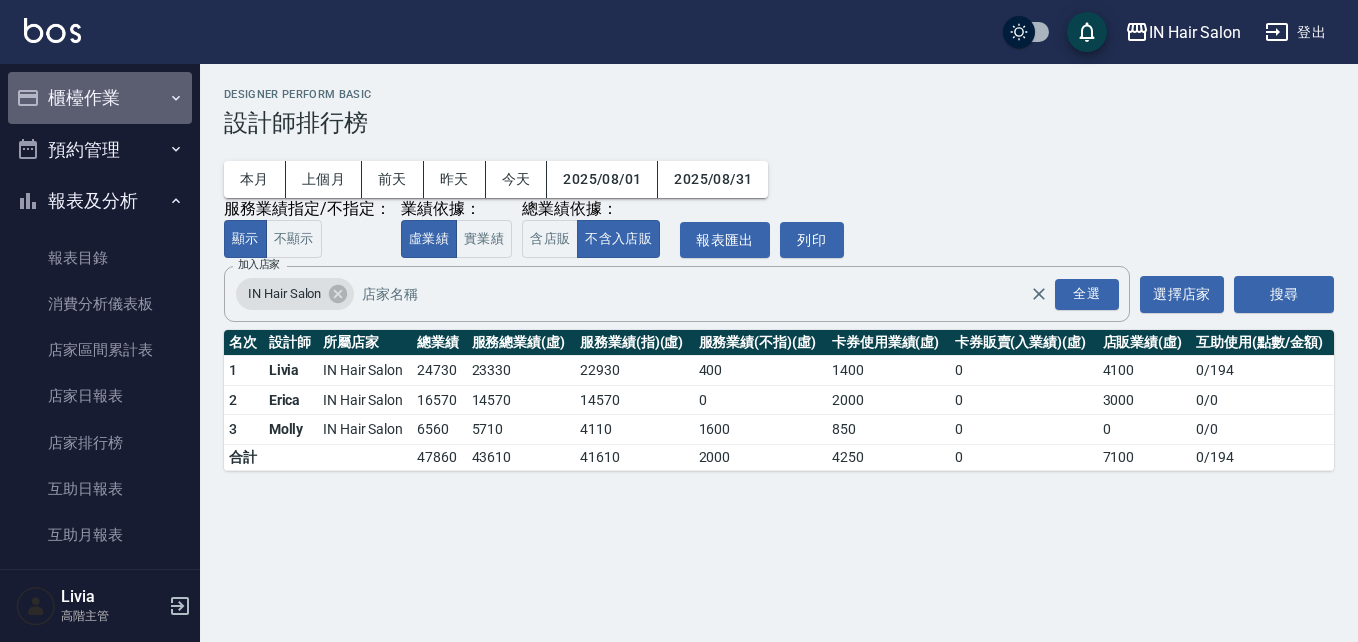 click on "櫃檯作業" at bounding box center [100, 98] 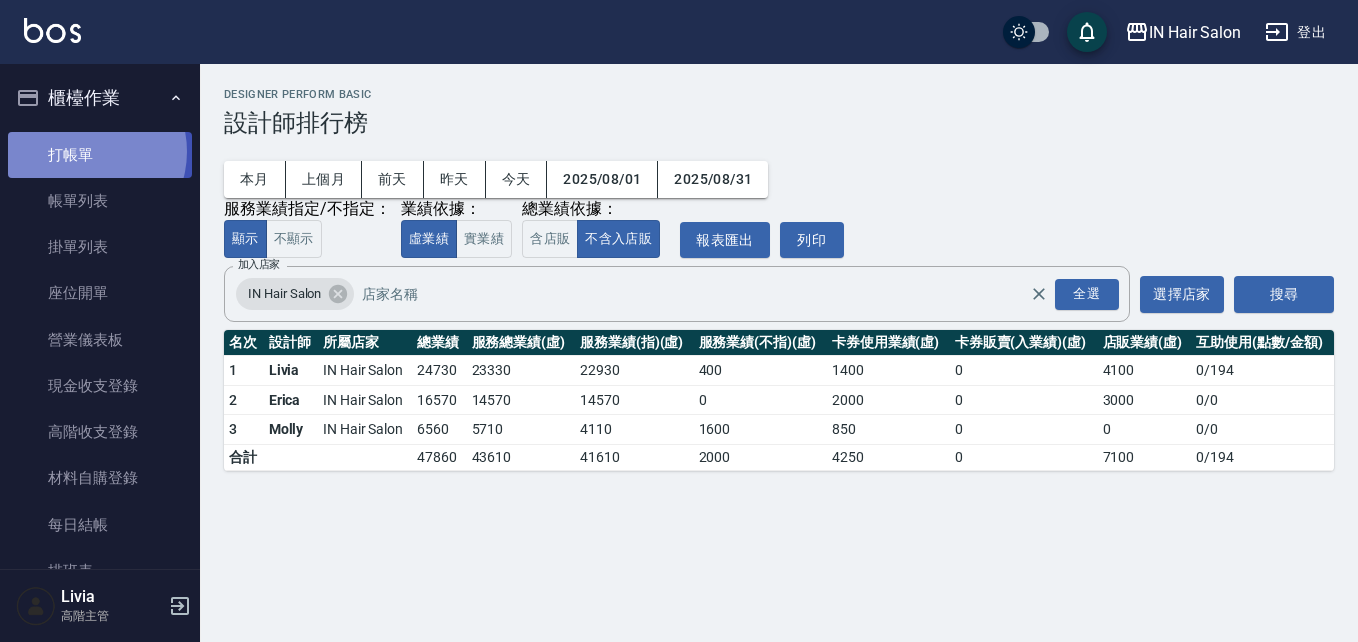 click on "打帳單" at bounding box center (100, 155) 